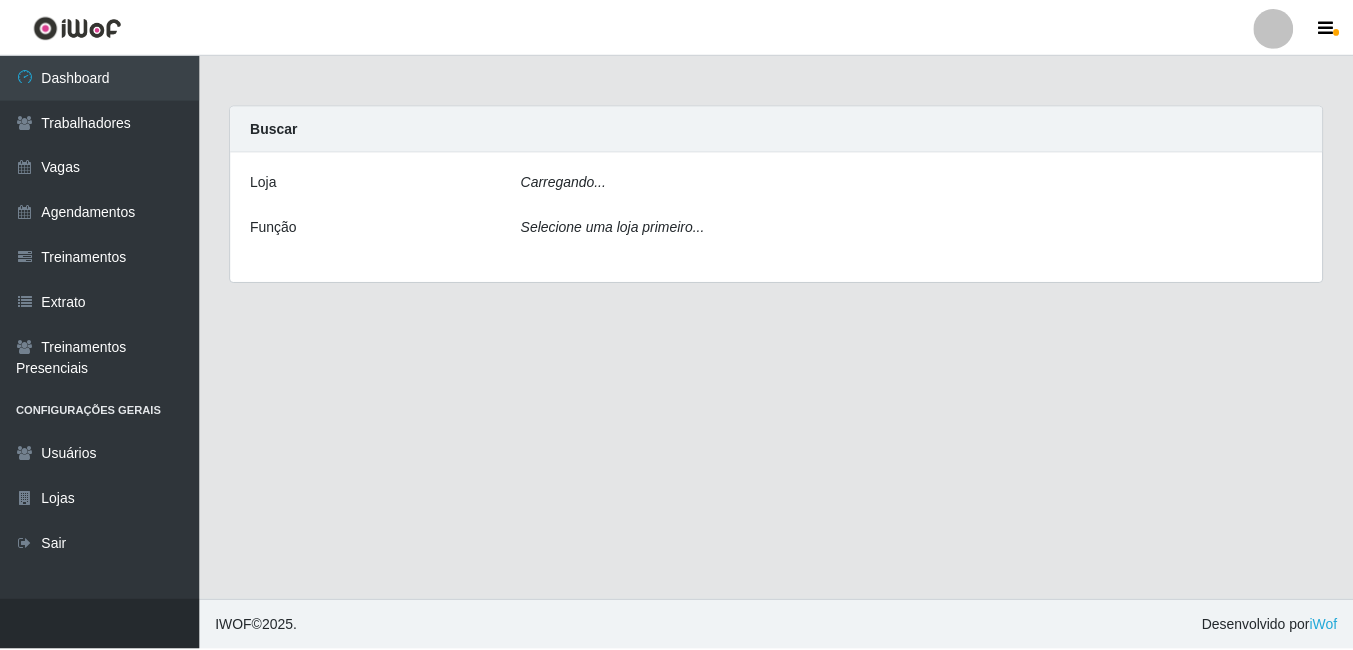 scroll, scrollTop: 0, scrollLeft: 0, axis: both 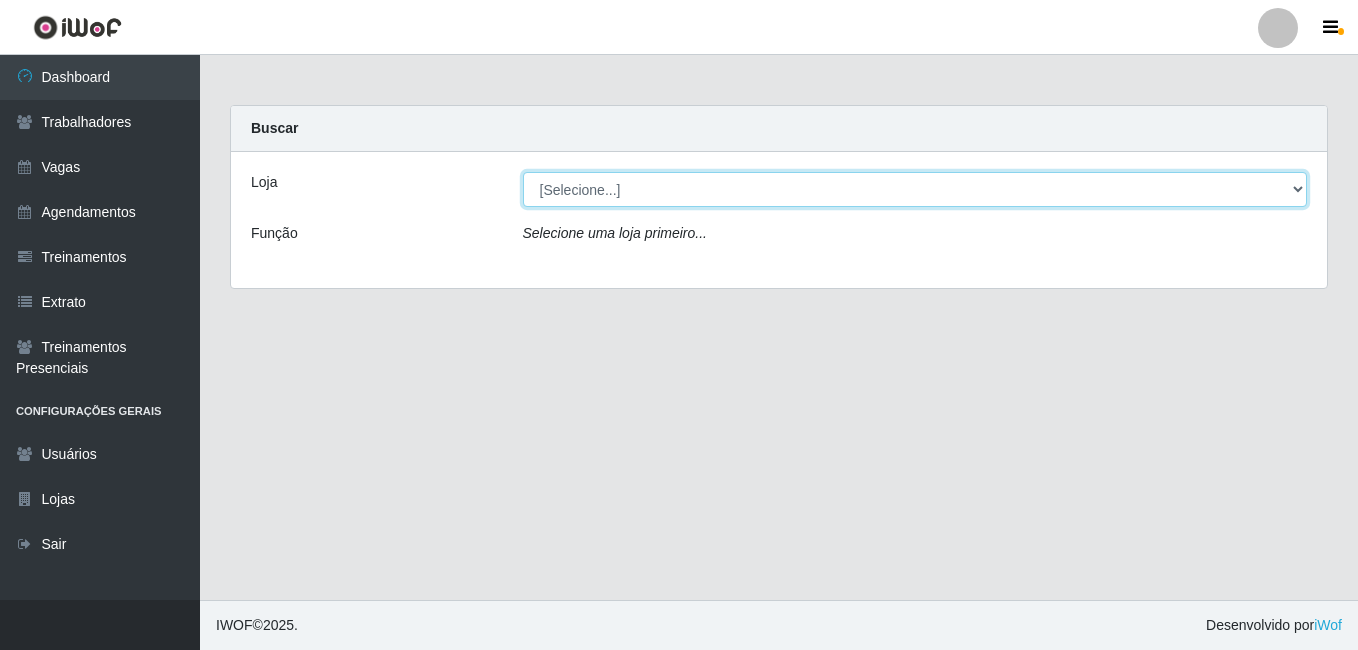 click on "[Selecione...] Bemais - Ruy Carneiro" at bounding box center (915, 189) 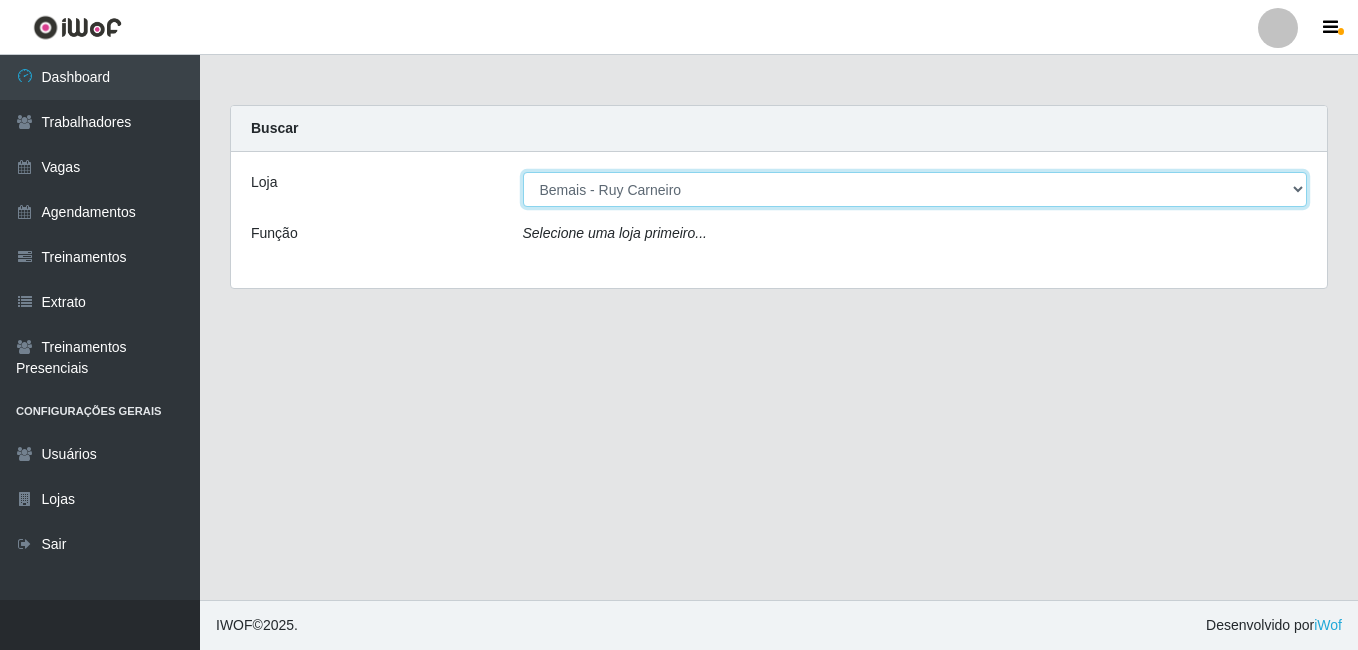 click on "[Selecione...] Bemais - Ruy Carneiro" at bounding box center [915, 189] 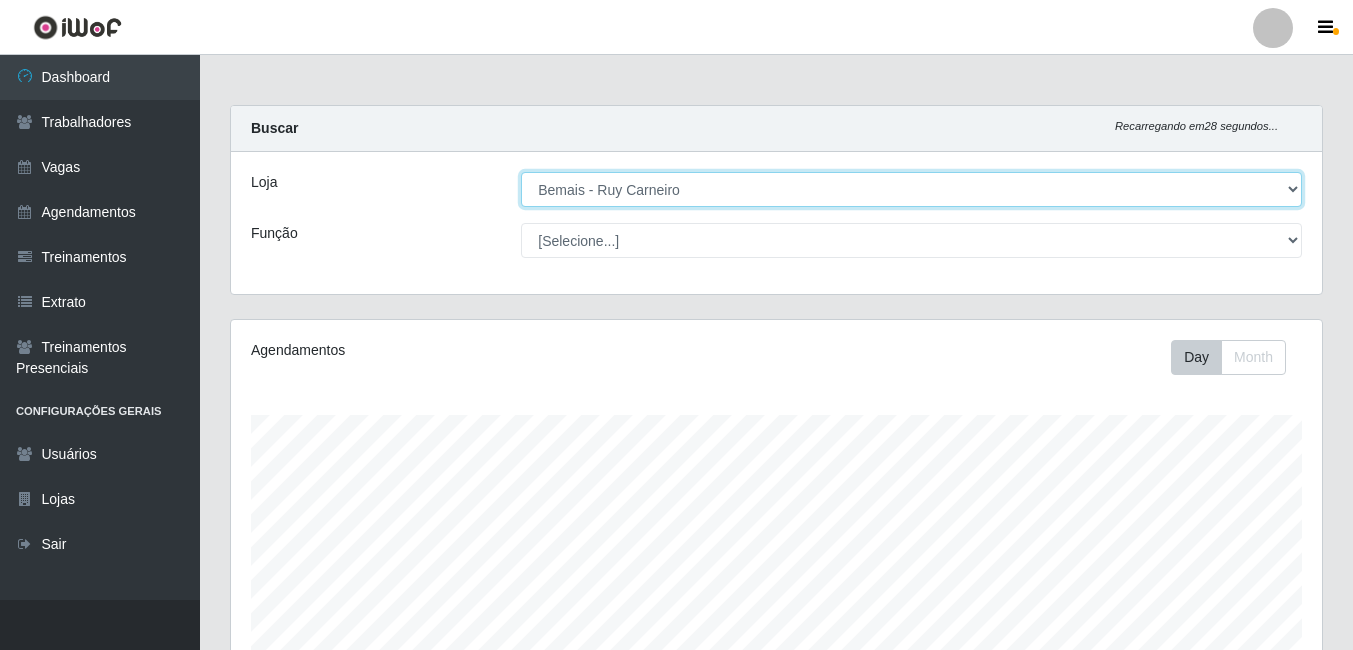 scroll, scrollTop: 75, scrollLeft: 0, axis: vertical 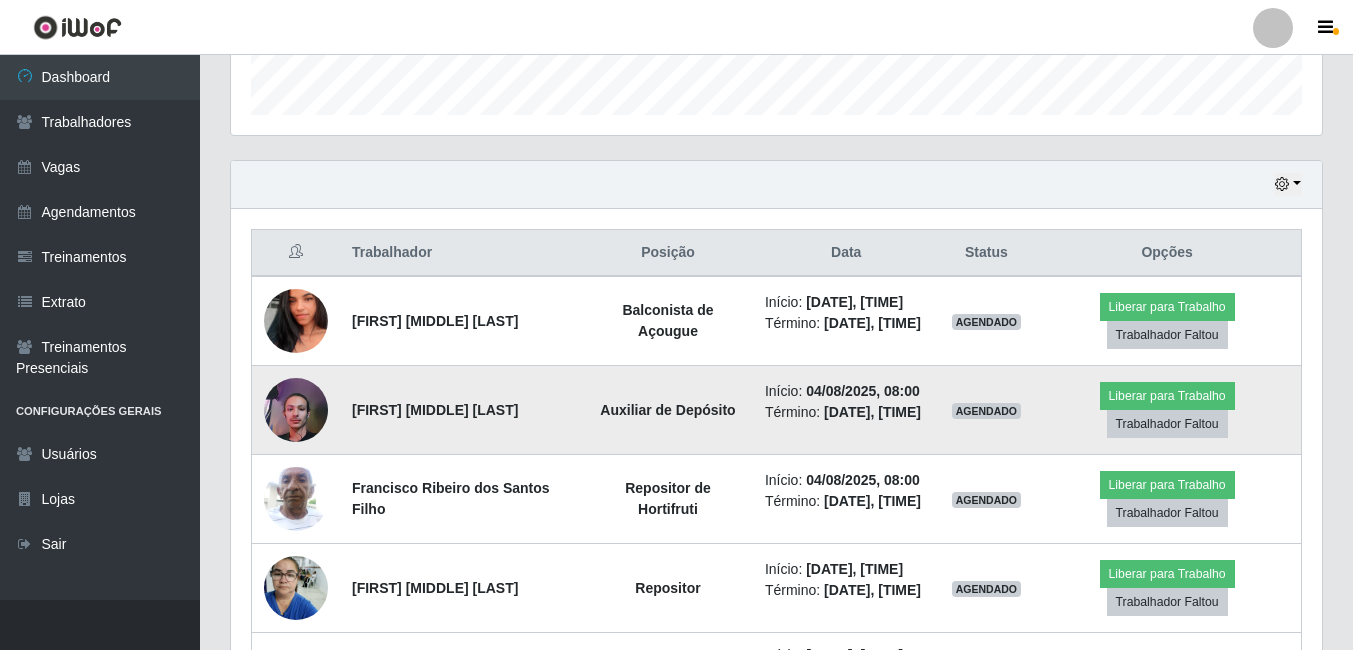 click at bounding box center (296, 410) 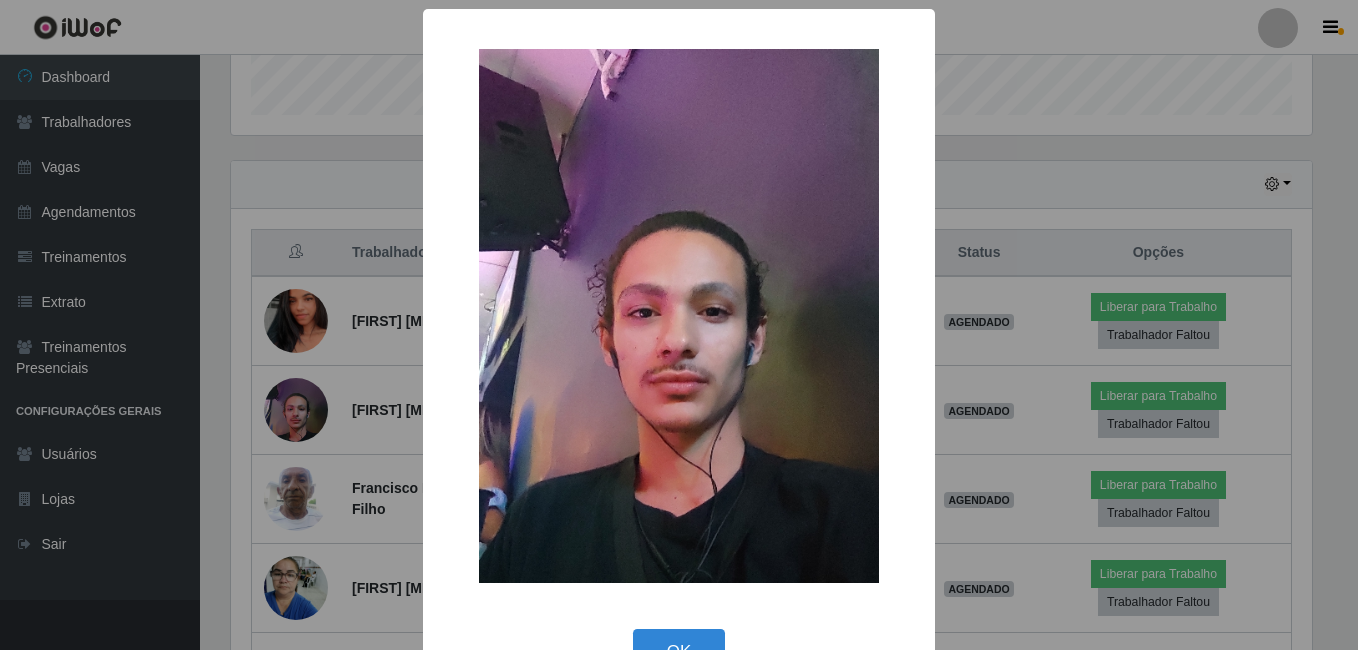 click on "× OK Cancel" at bounding box center [679, 325] 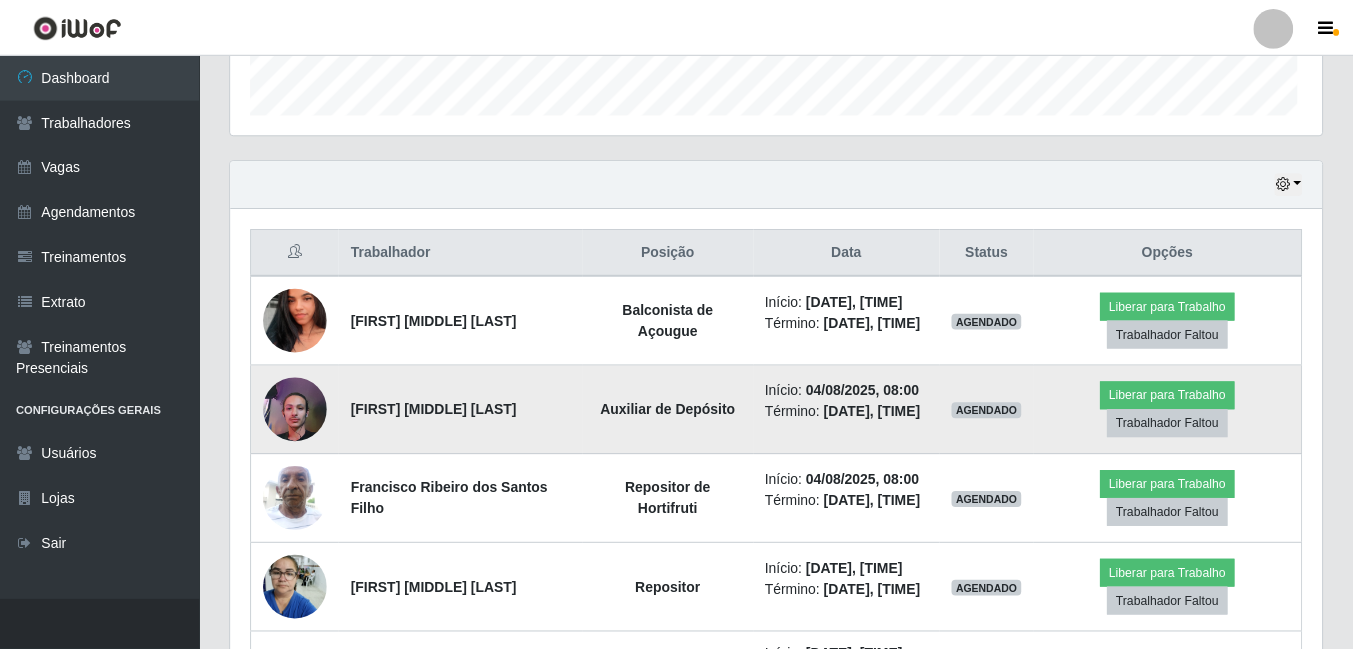scroll, scrollTop: 999585, scrollLeft: 998909, axis: both 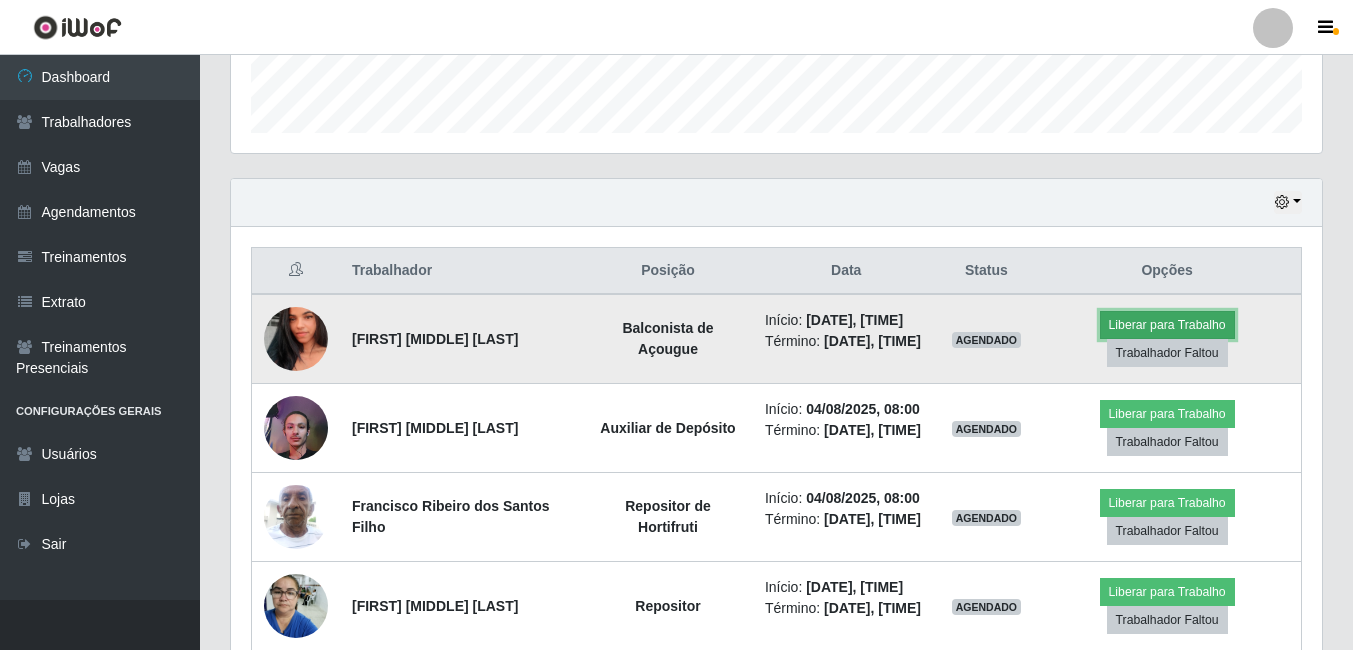 click on "Liberar para Trabalho" at bounding box center (1167, 325) 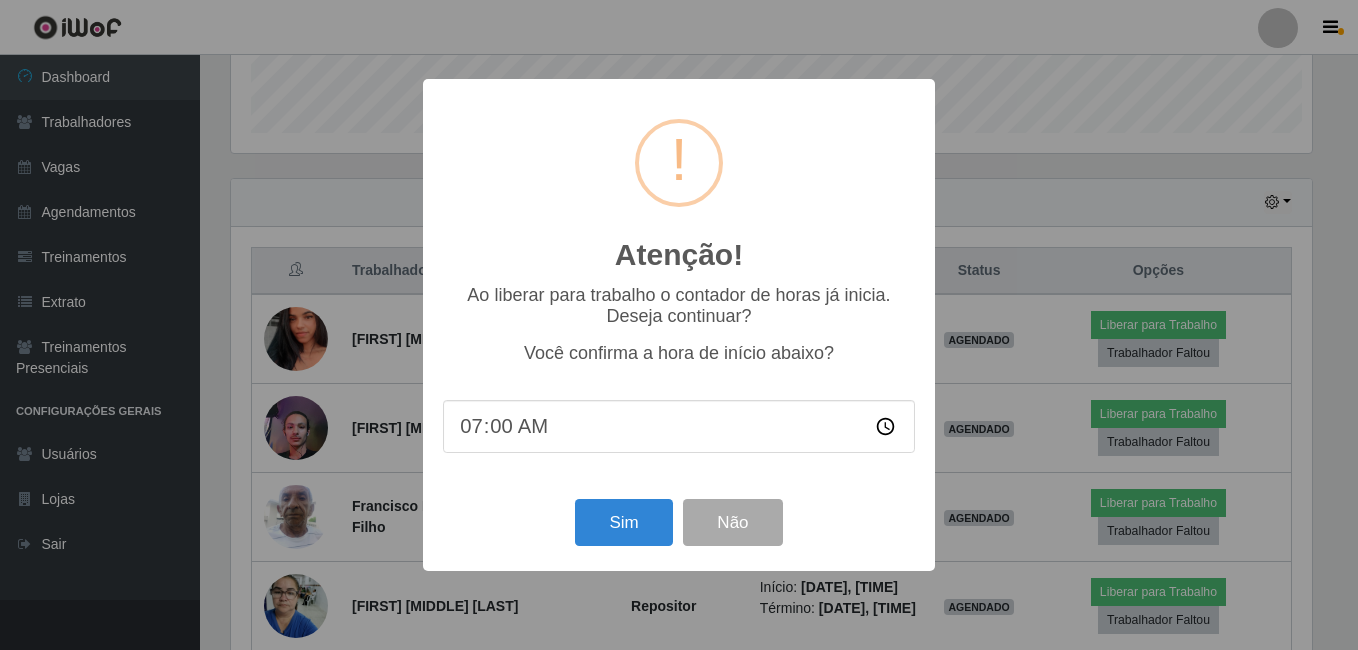 scroll, scrollTop: 999585, scrollLeft: 998919, axis: both 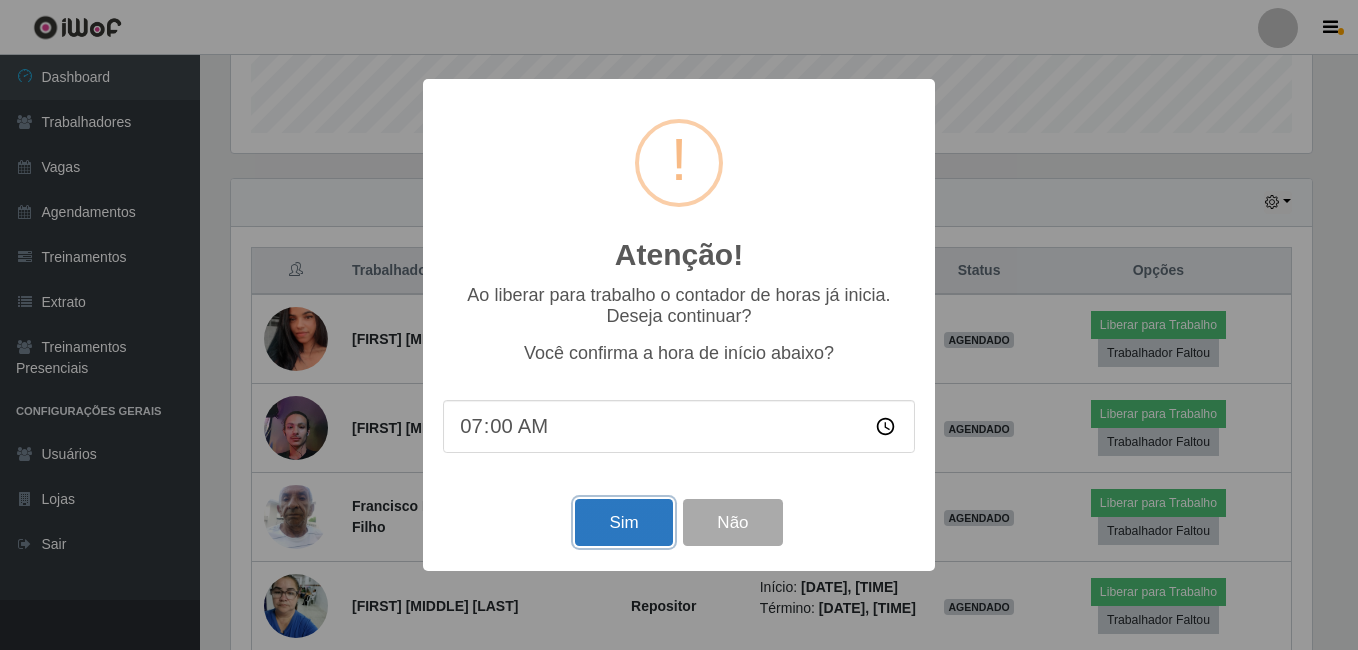 click on "Sim" at bounding box center [623, 522] 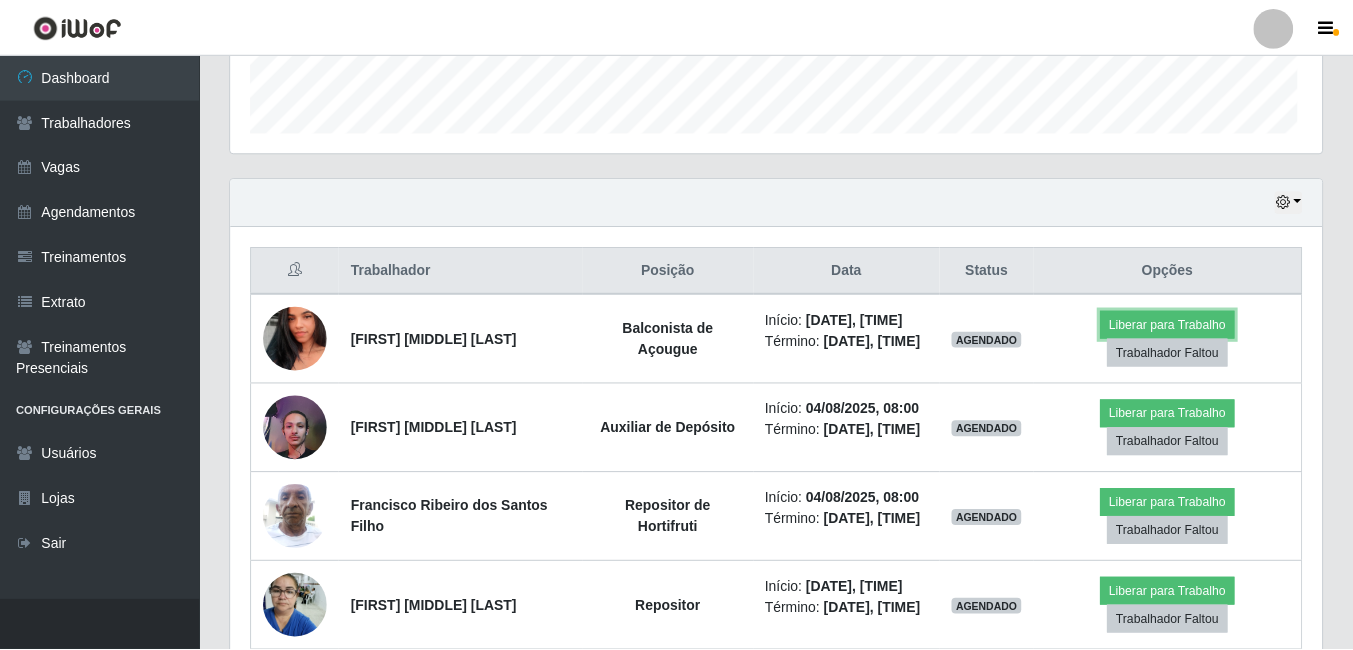 scroll, scrollTop: 999585, scrollLeft: 998909, axis: both 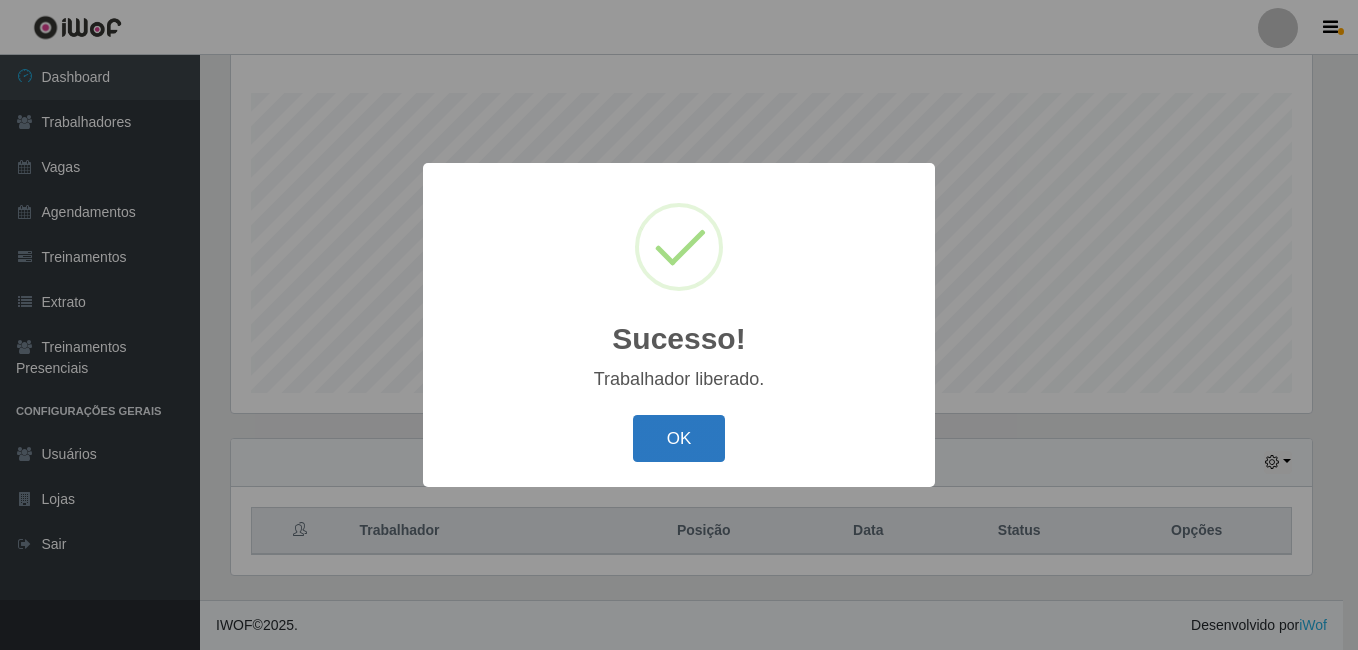 click on "OK" at bounding box center [679, 438] 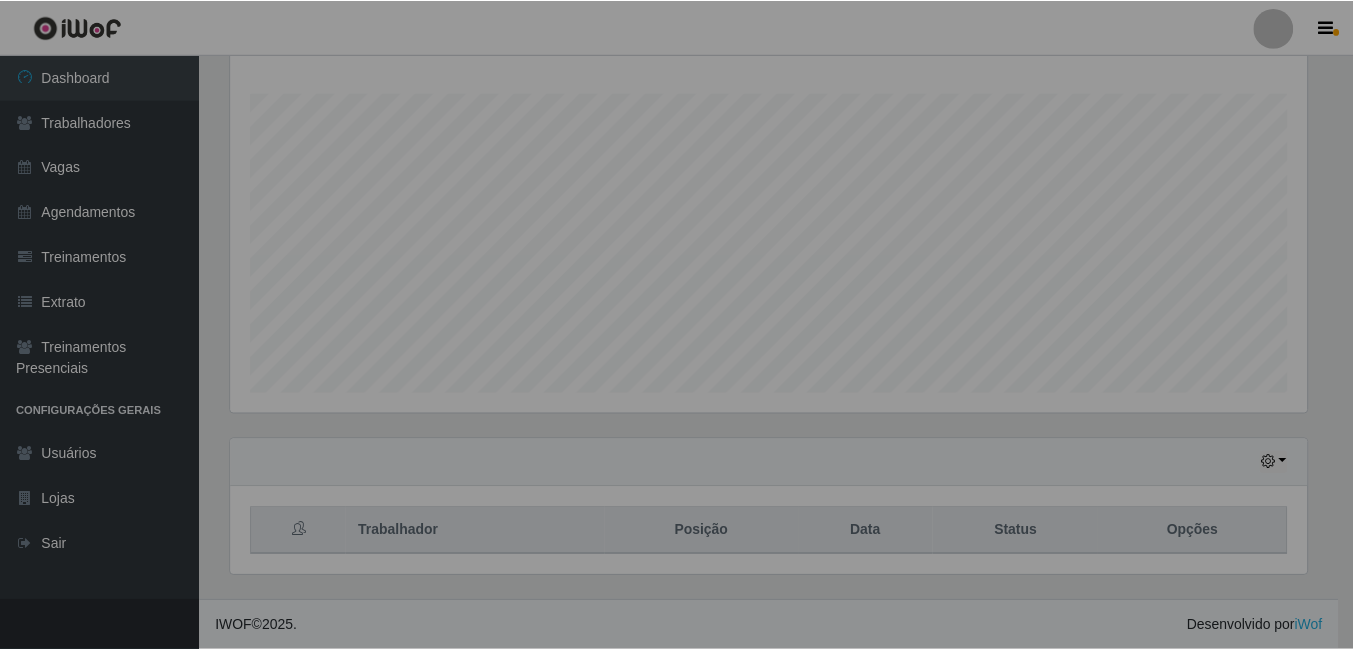 scroll, scrollTop: 999585, scrollLeft: 998909, axis: both 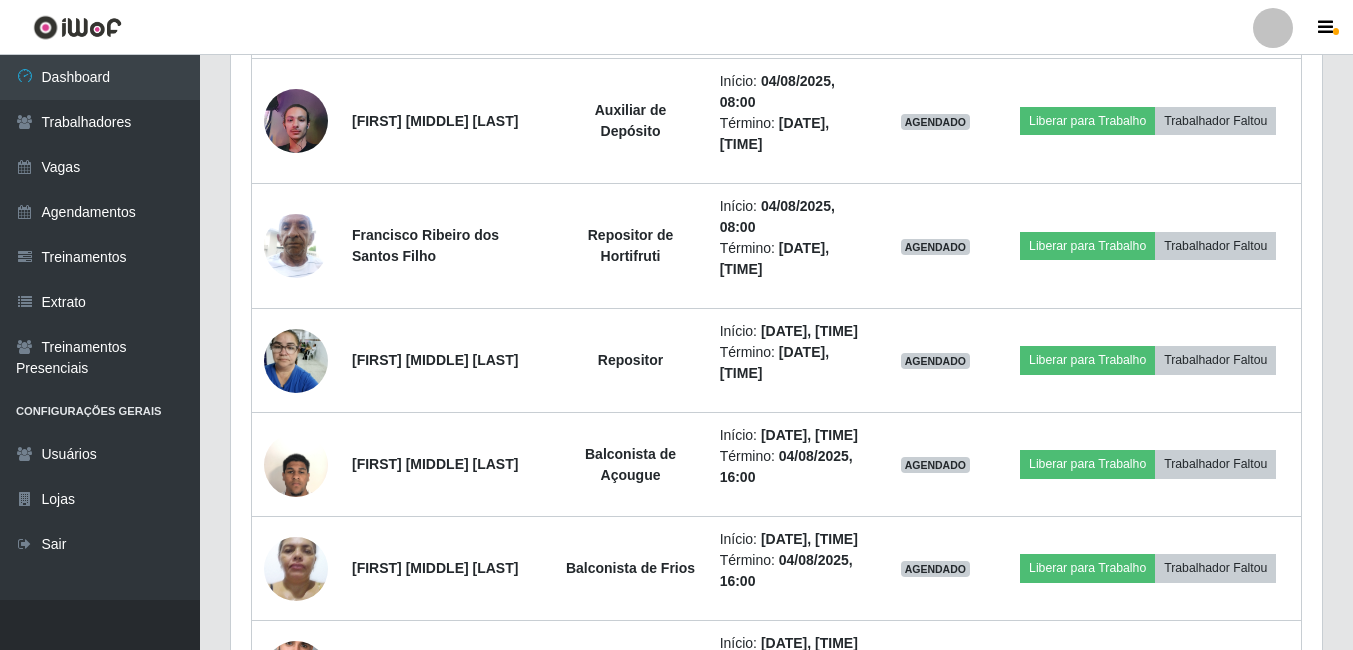 click on "Perfil  Alterar Senha  Sair" at bounding box center [676, 27] 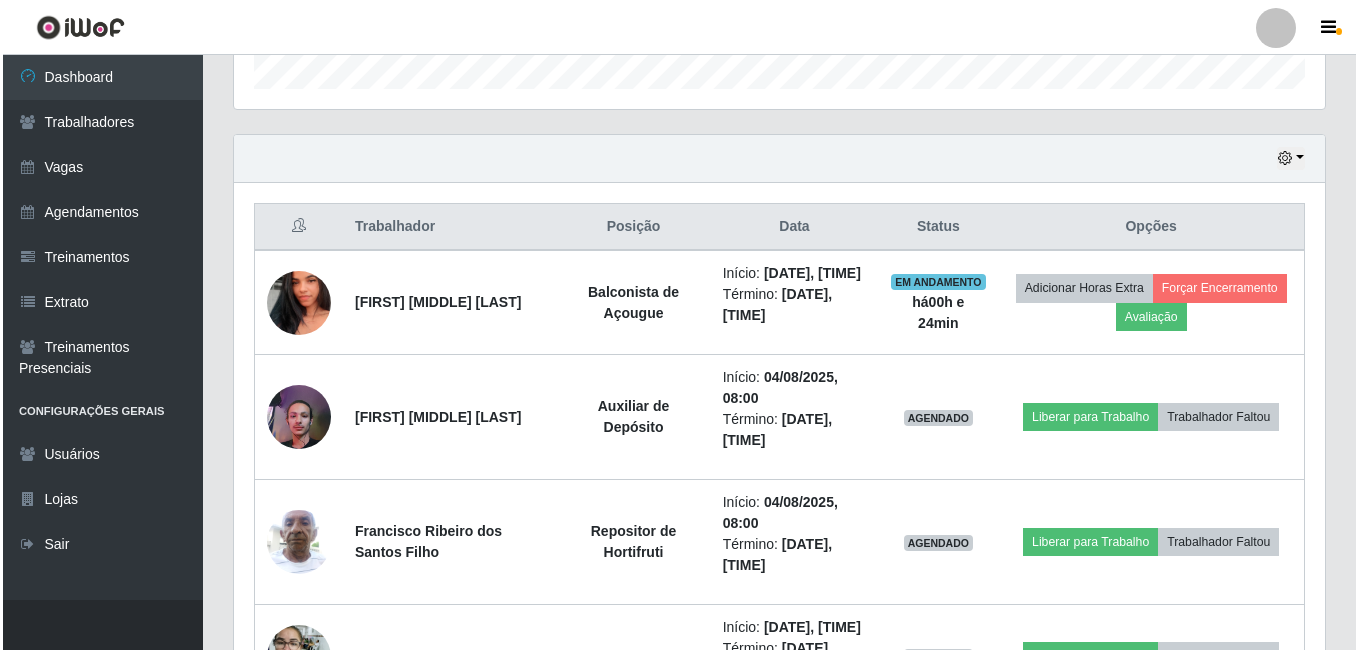 scroll, scrollTop: 722, scrollLeft: 0, axis: vertical 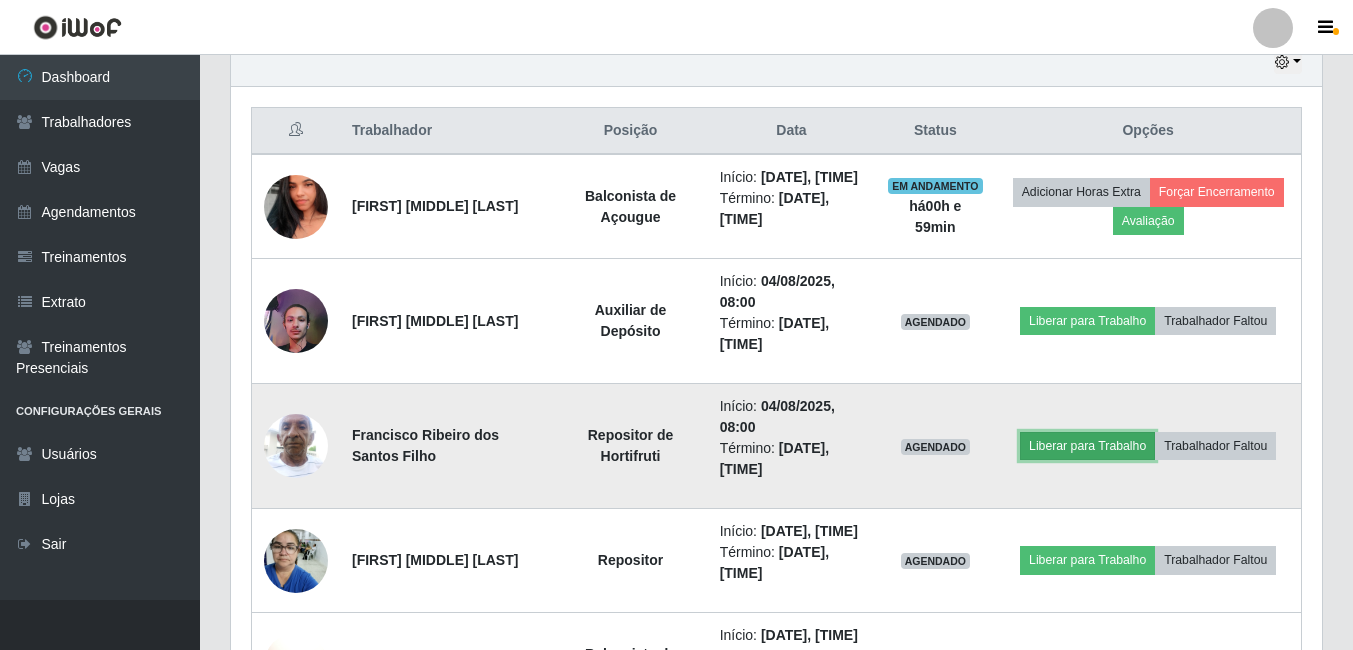 click on "Liberar para Trabalho" at bounding box center (1087, 446) 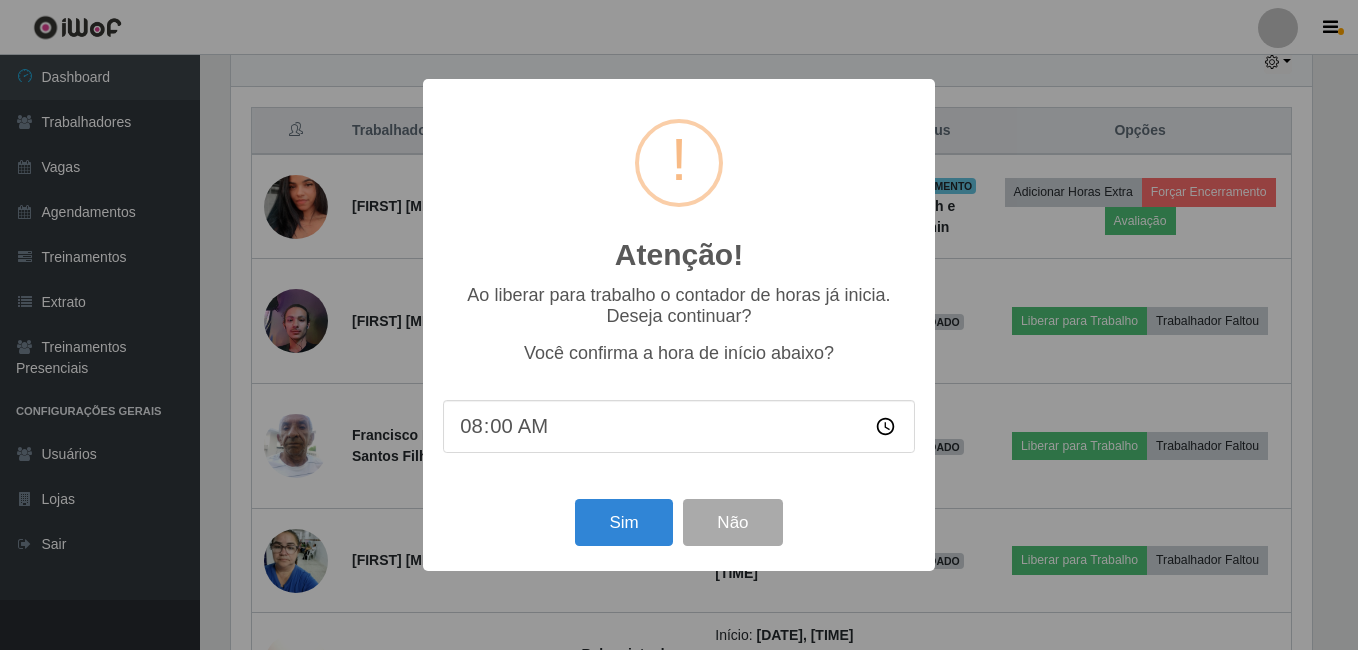 scroll, scrollTop: 999585, scrollLeft: 998919, axis: both 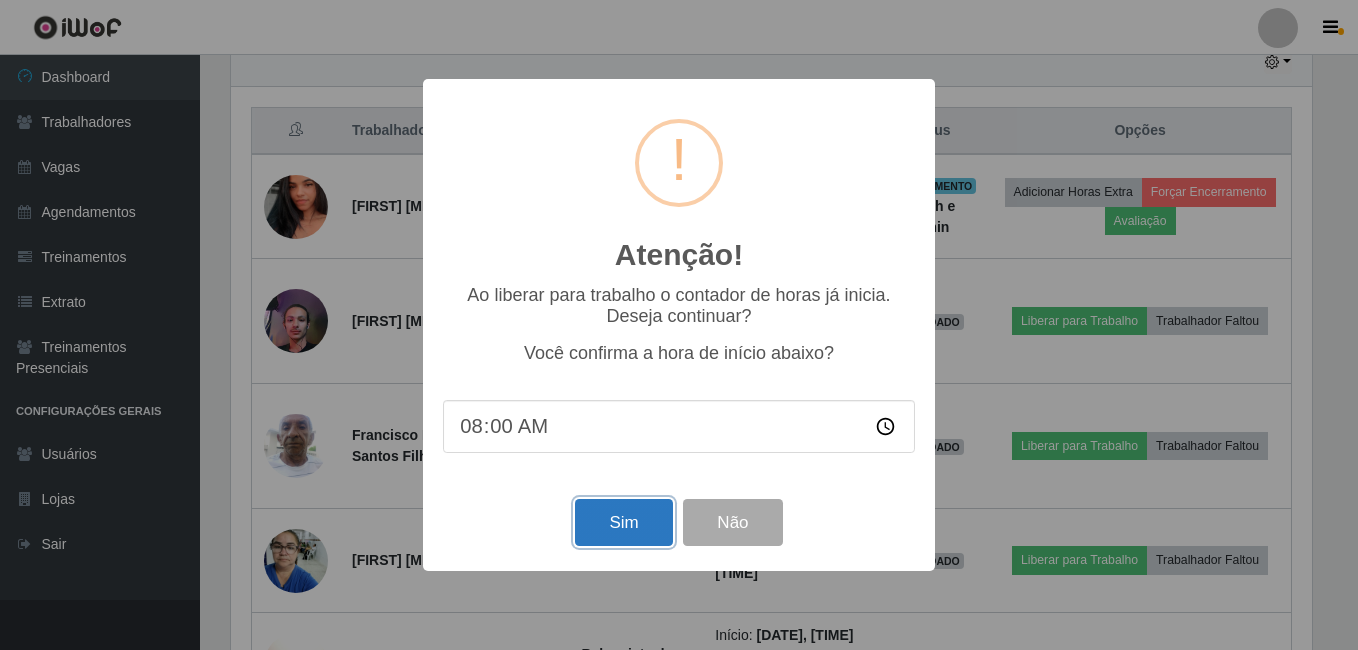 click on "Sim" at bounding box center (623, 522) 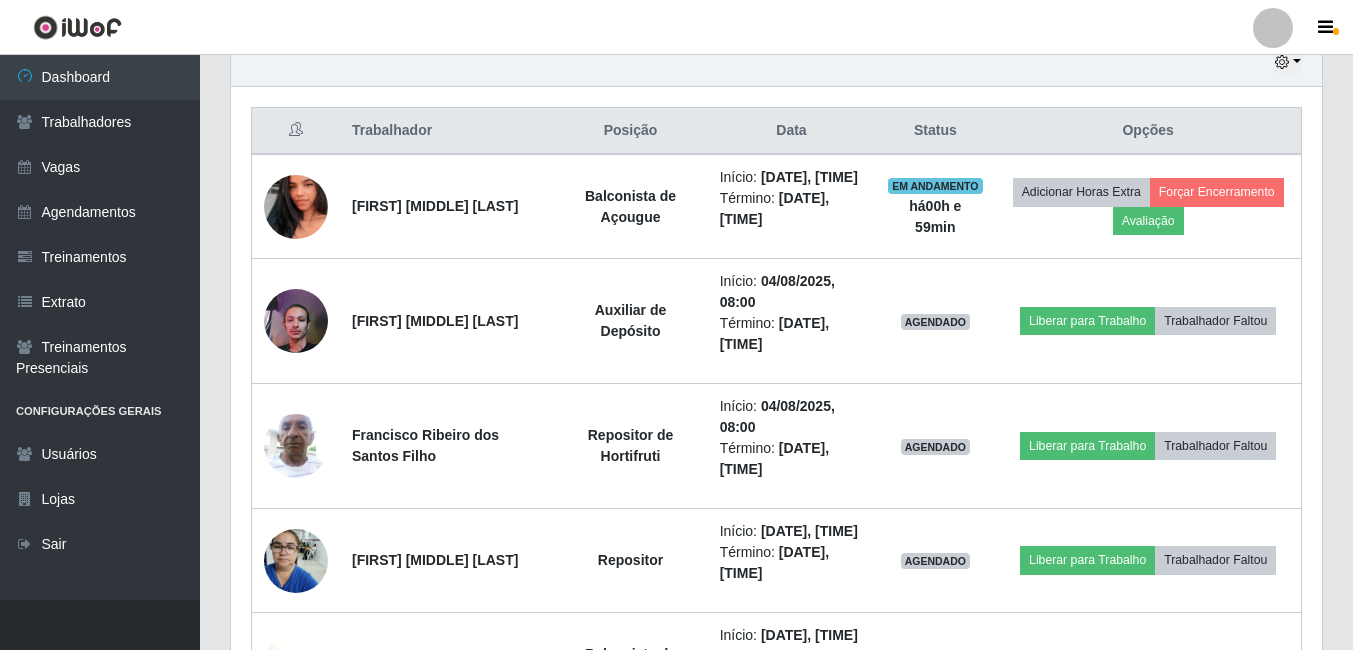 scroll, scrollTop: 999585, scrollLeft: 998909, axis: both 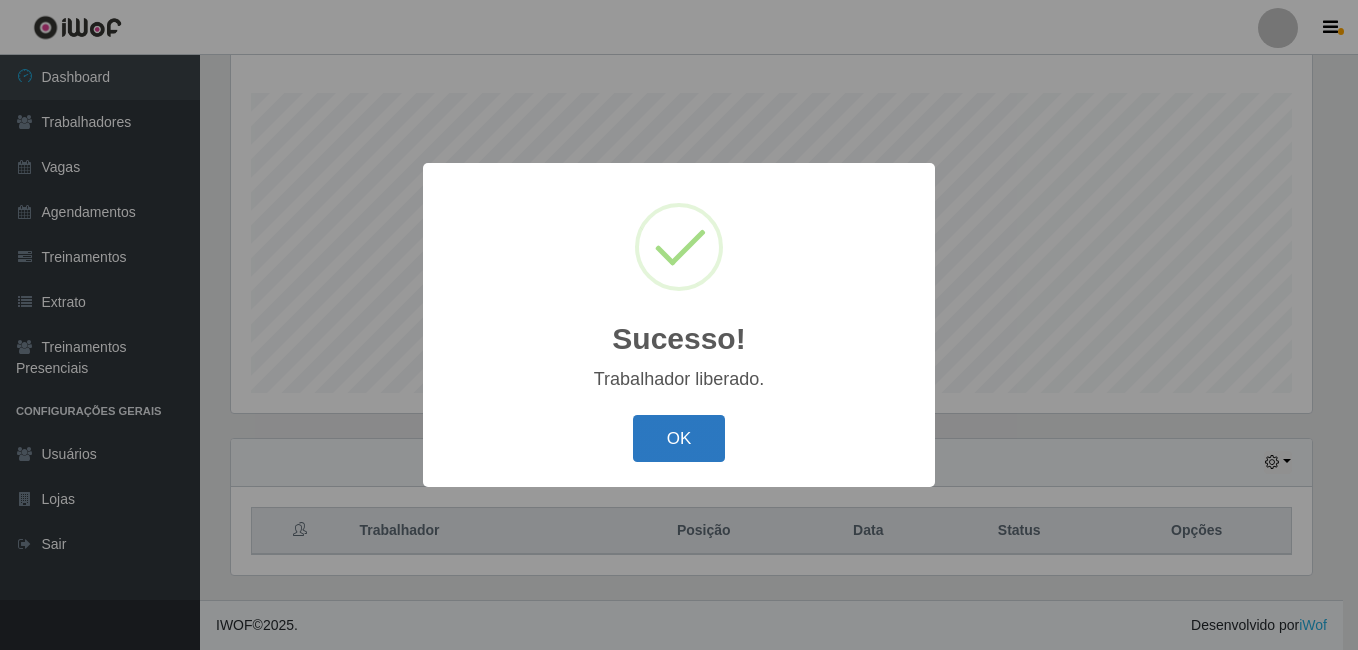 click on "OK" at bounding box center (679, 438) 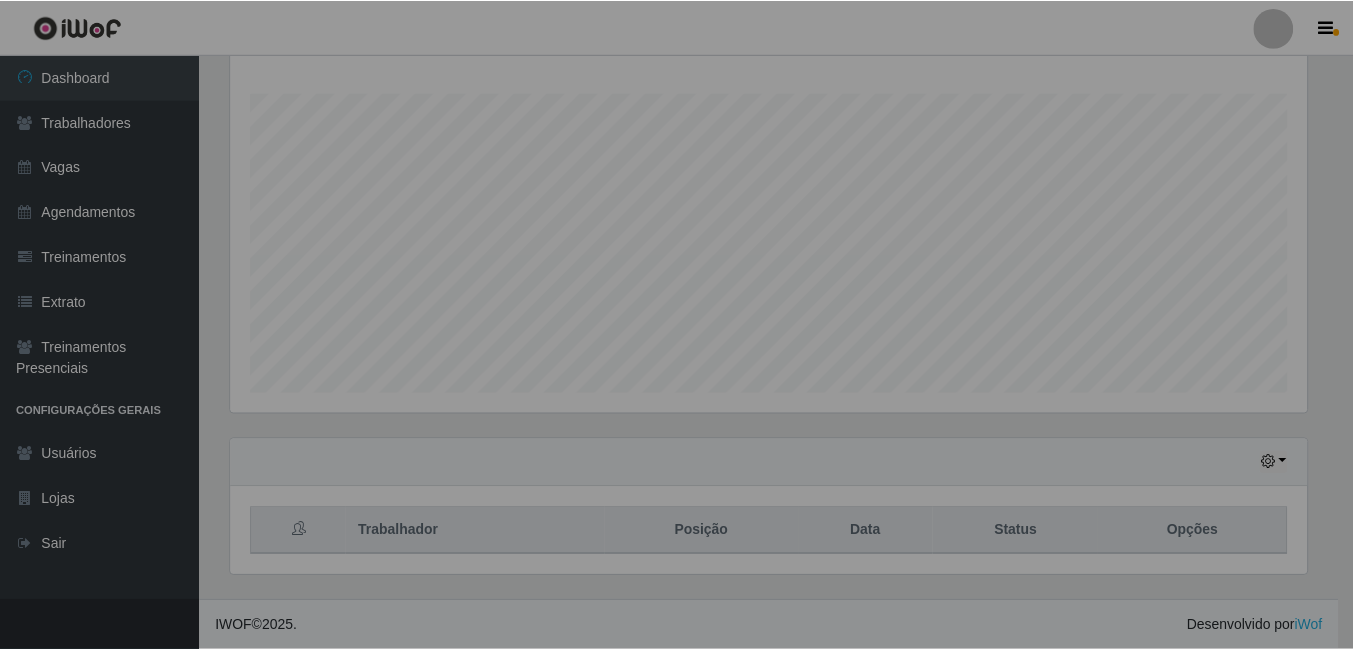 scroll, scrollTop: 999585, scrollLeft: 998909, axis: both 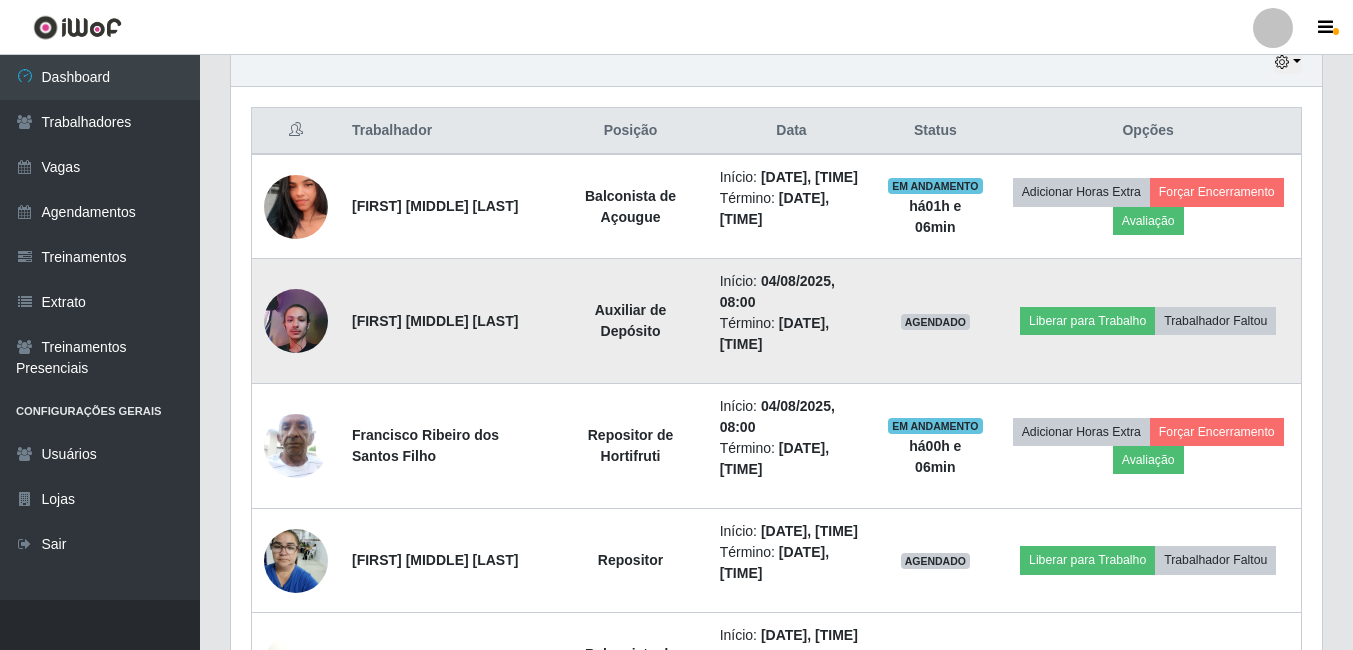 click at bounding box center [296, 321] 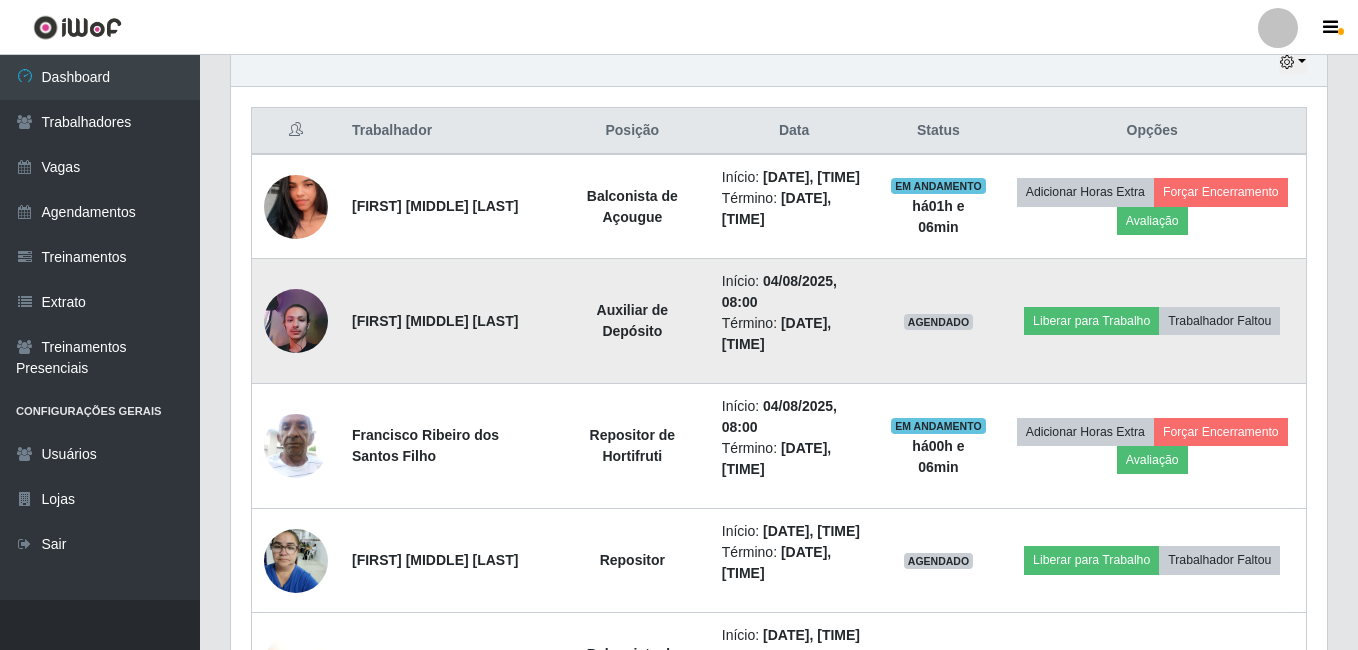 scroll, scrollTop: 999585, scrollLeft: 998919, axis: both 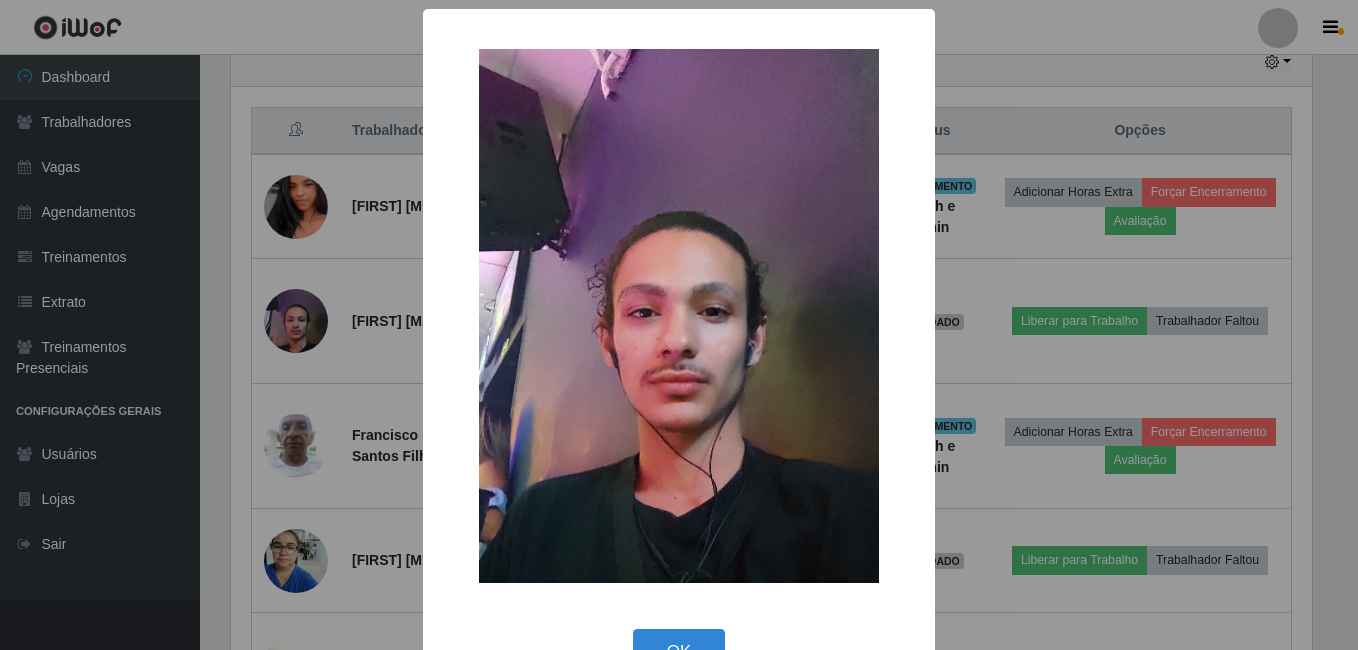 click on "× OK Cancel" at bounding box center [679, 325] 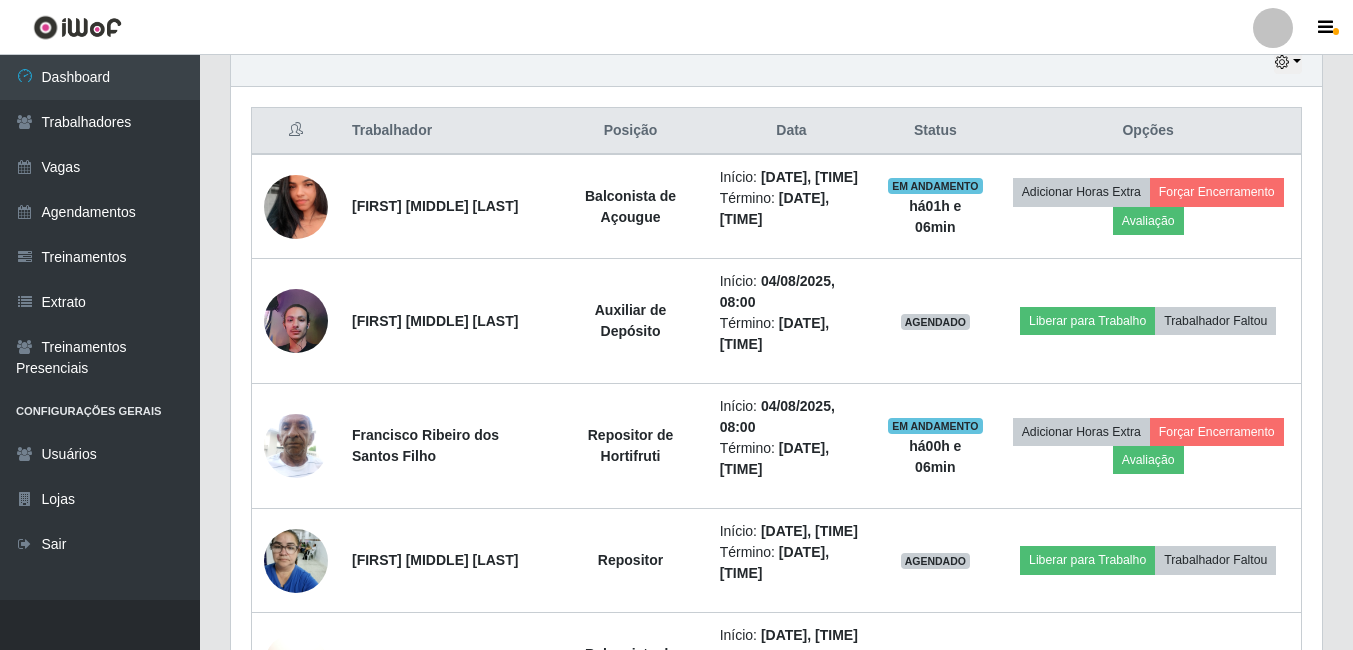 scroll, scrollTop: 999585, scrollLeft: 998909, axis: both 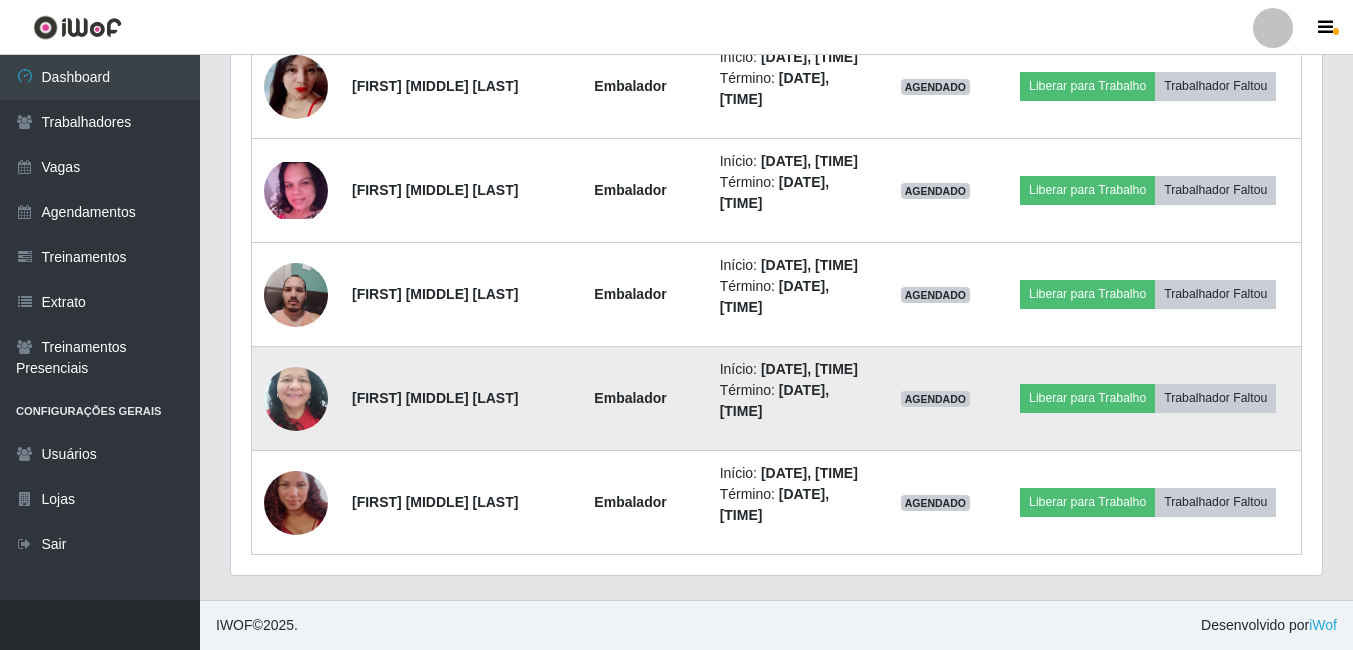 click at bounding box center [296, 399] 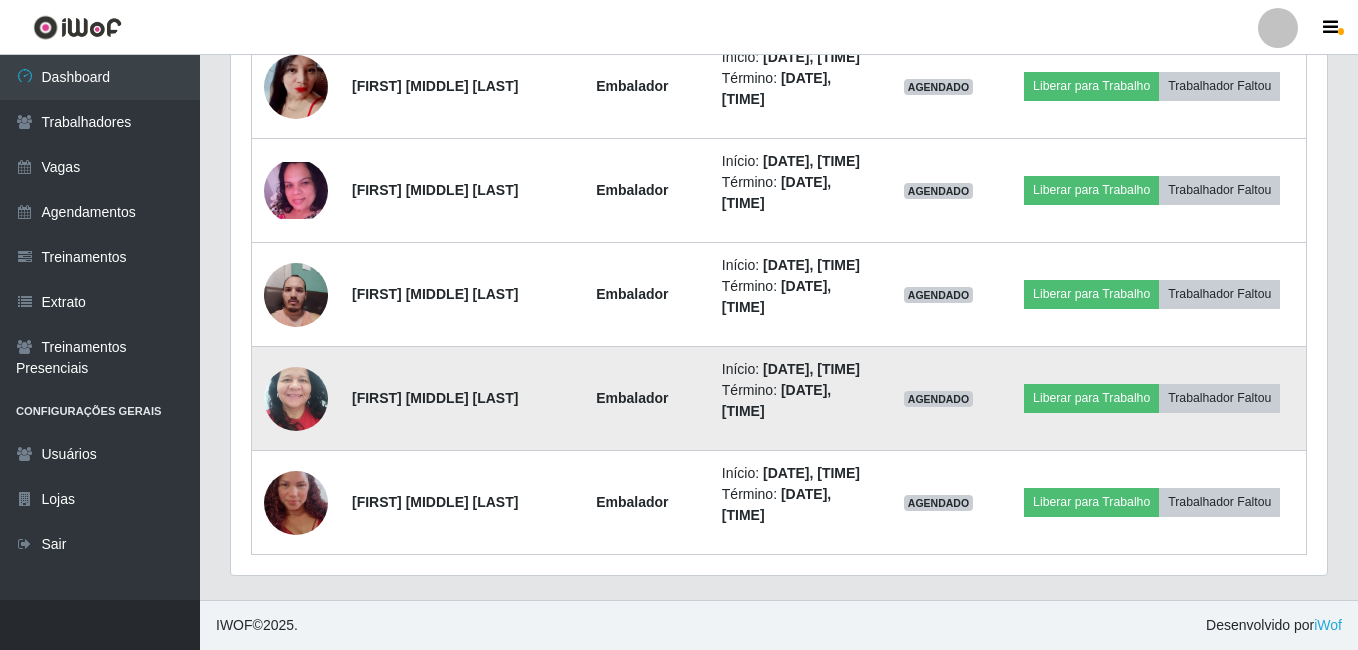 scroll, scrollTop: 999585, scrollLeft: 998919, axis: both 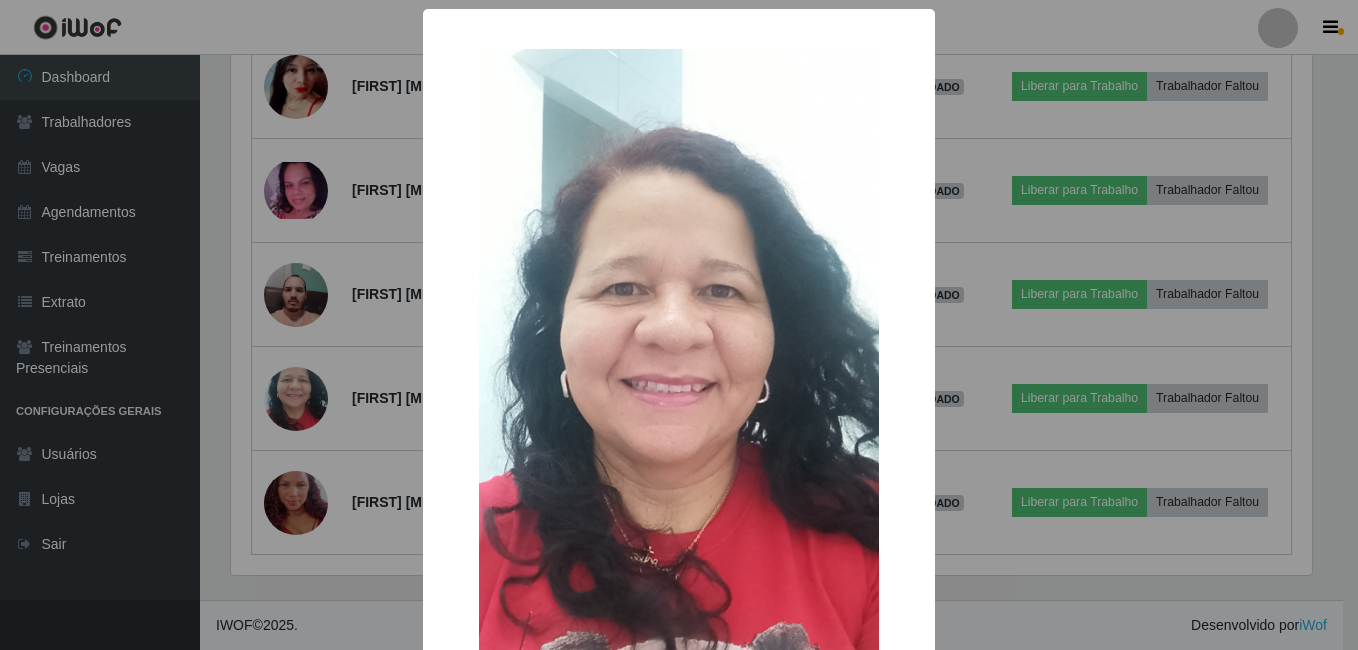 click on "× OK Cancel" at bounding box center [679, 325] 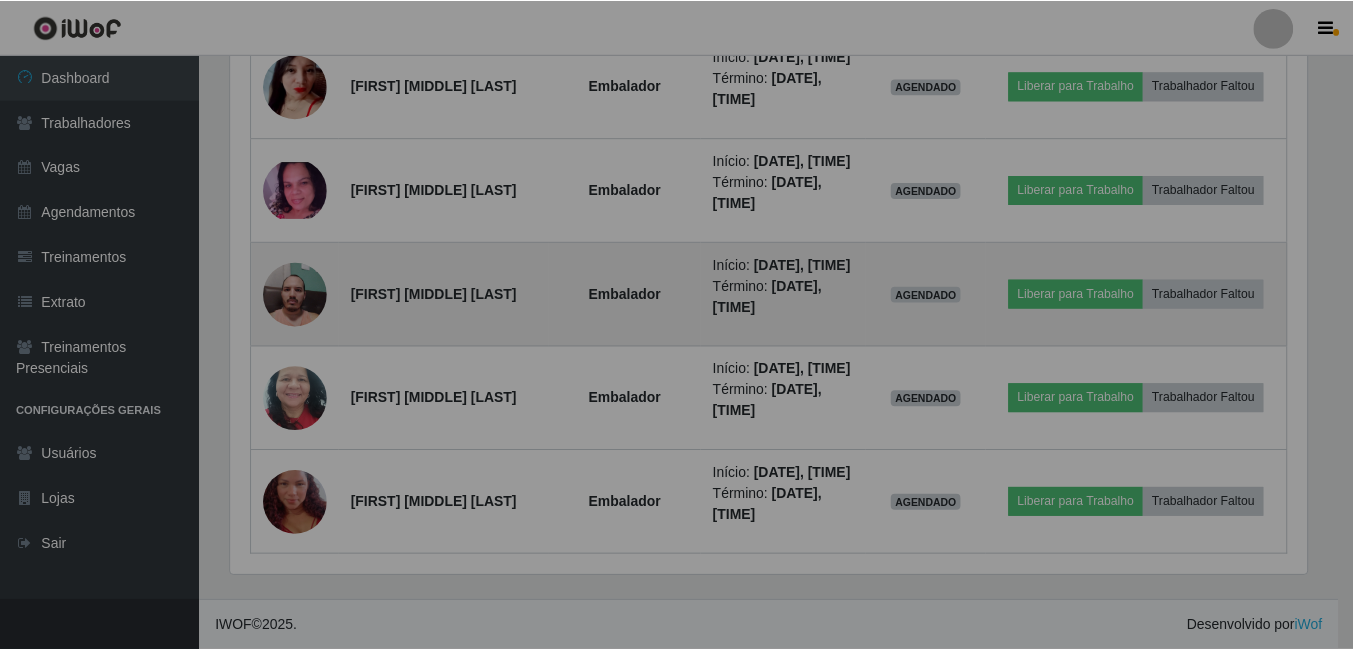 scroll, scrollTop: 2189, scrollLeft: 0, axis: vertical 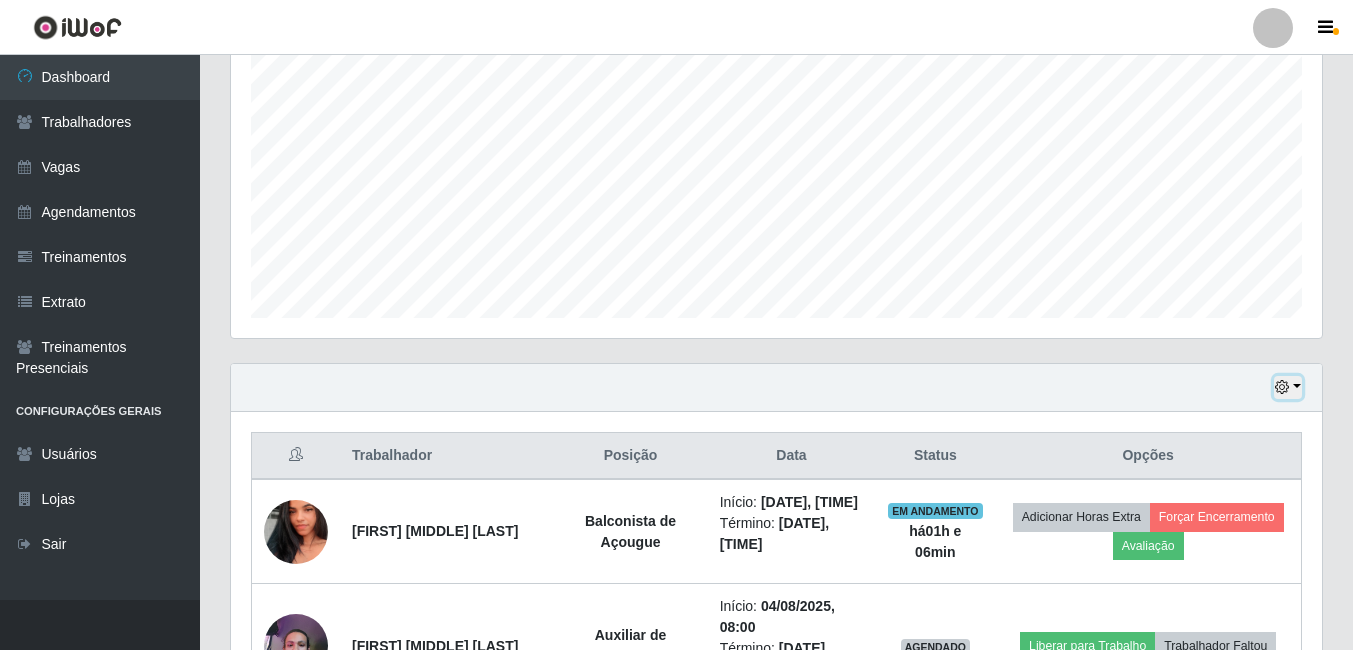 click at bounding box center (1282, 387) 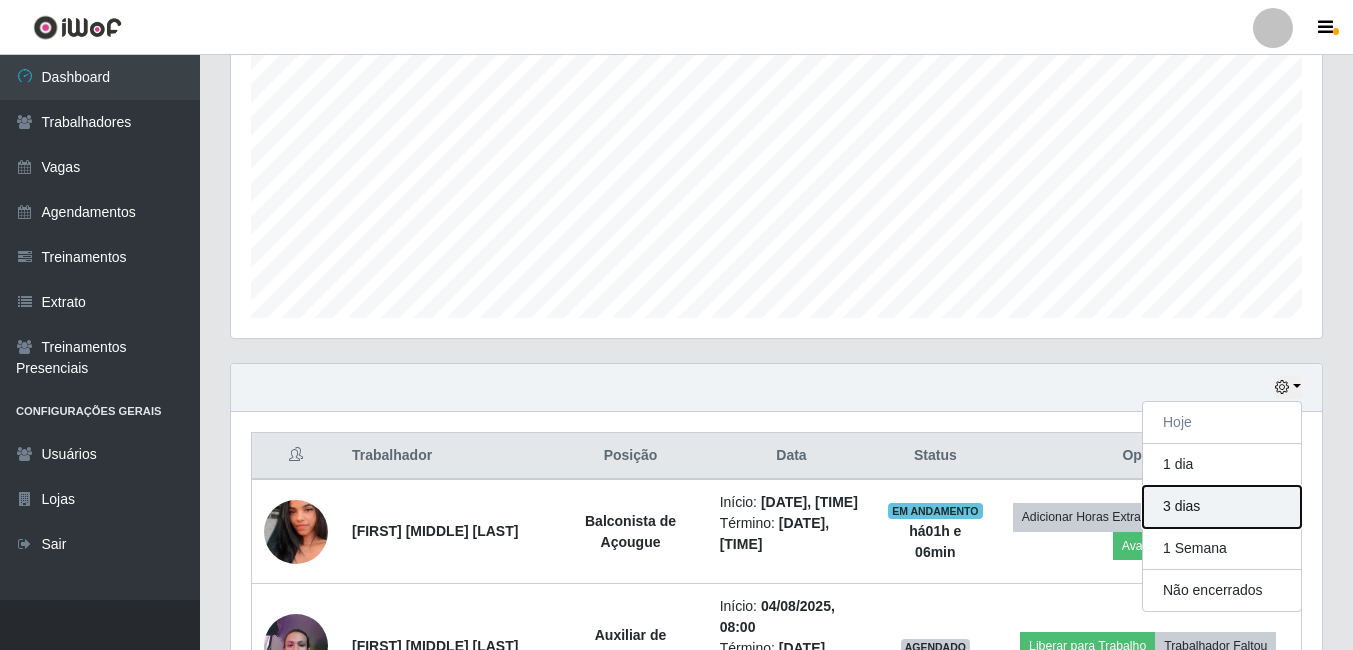 click on "3 dias" at bounding box center (1222, 507) 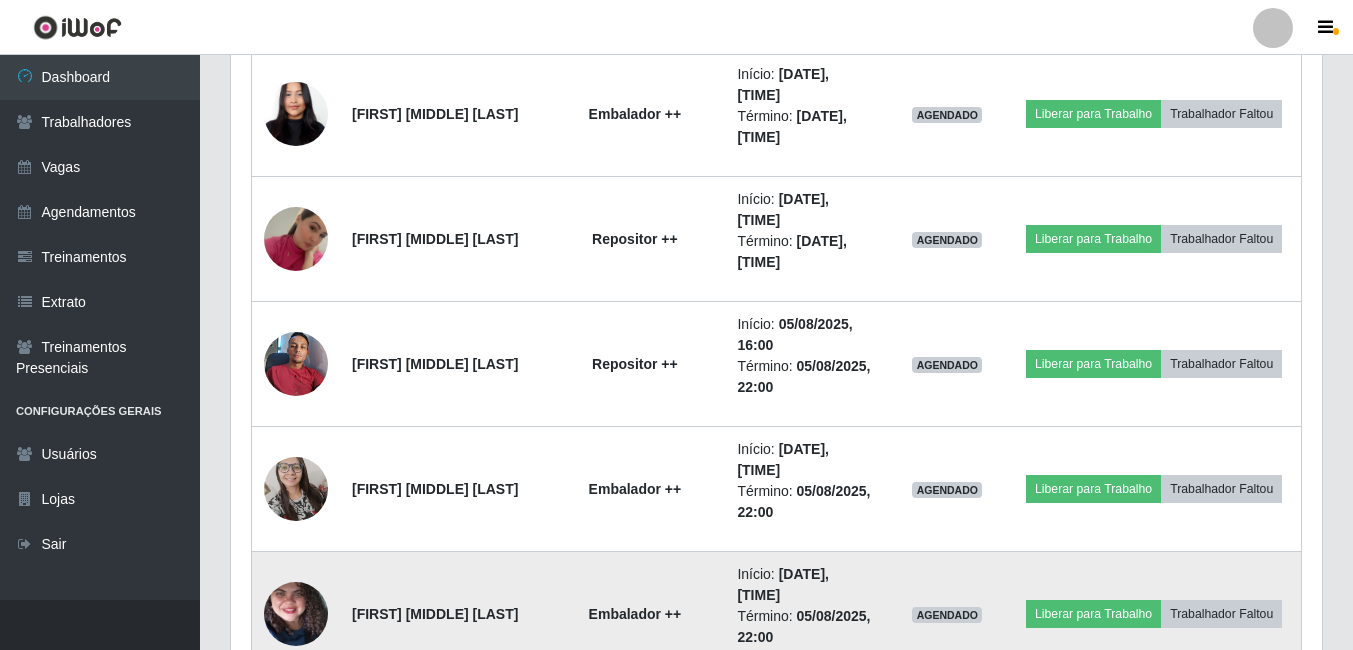 scroll, scrollTop: 3297, scrollLeft: 0, axis: vertical 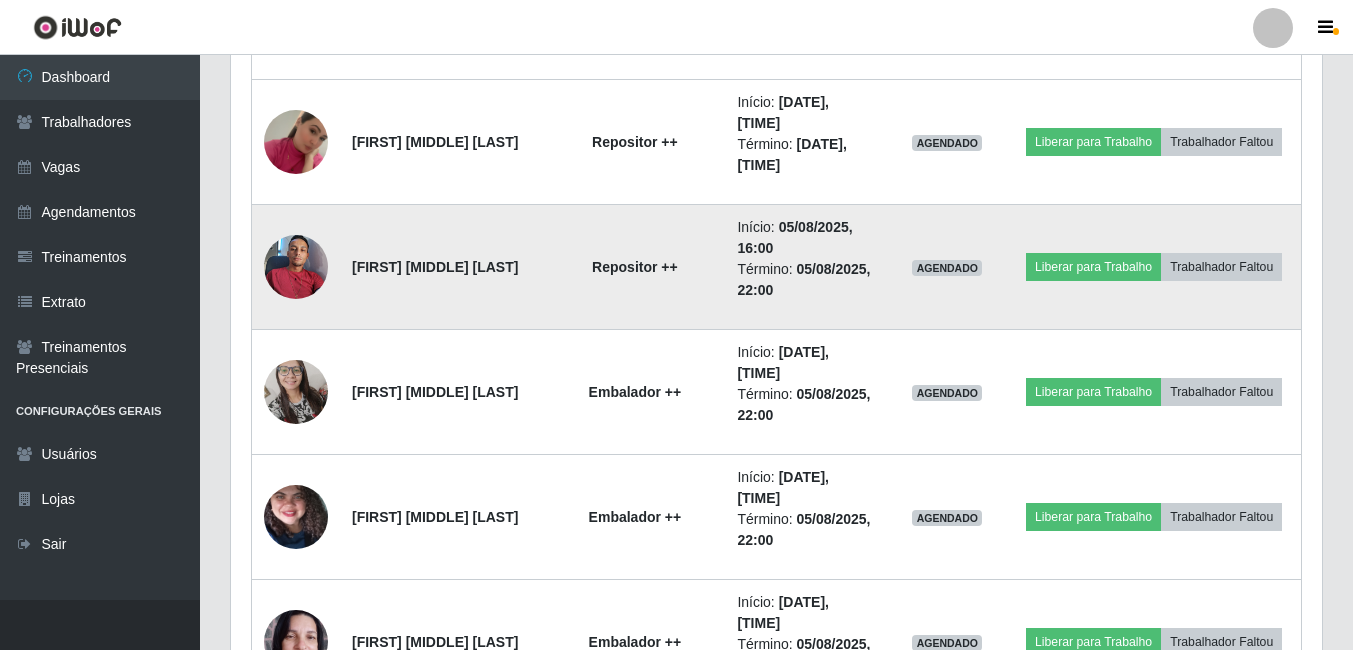 click at bounding box center [296, 266] 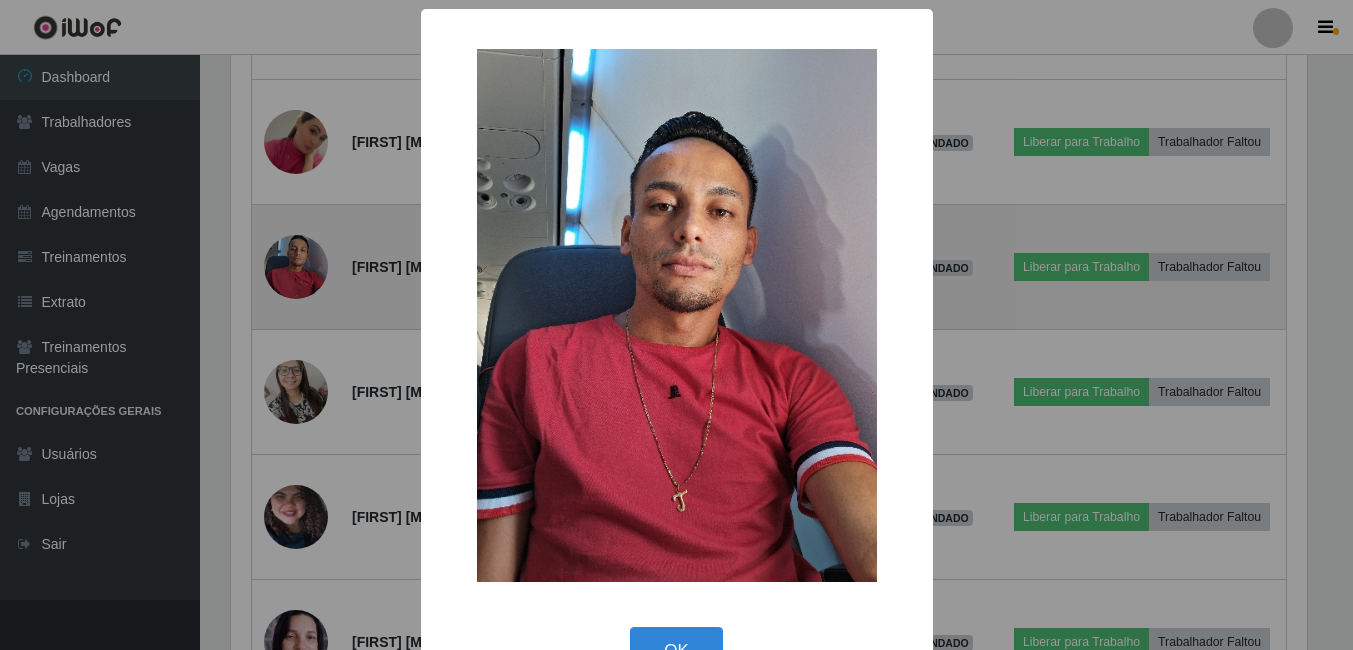 scroll, scrollTop: 999585, scrollLeft: 998919, axis: both 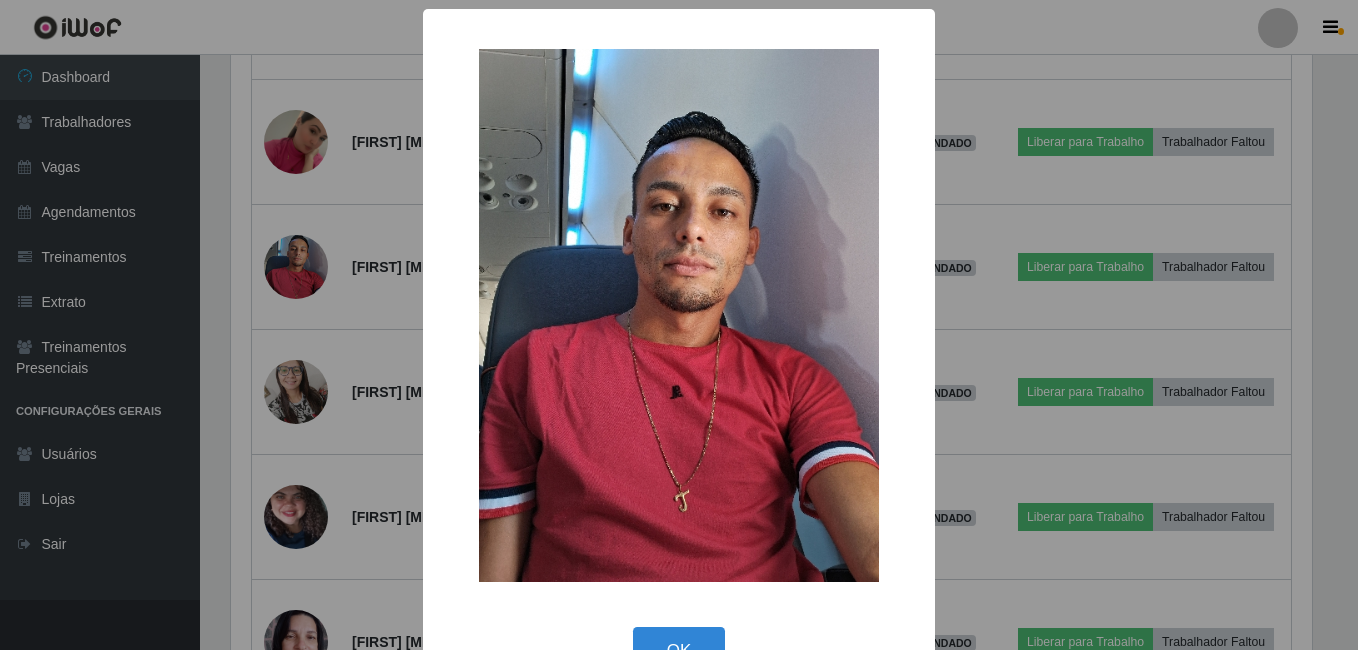 click on "× OK Cancel" at bounding box center [679, 325] 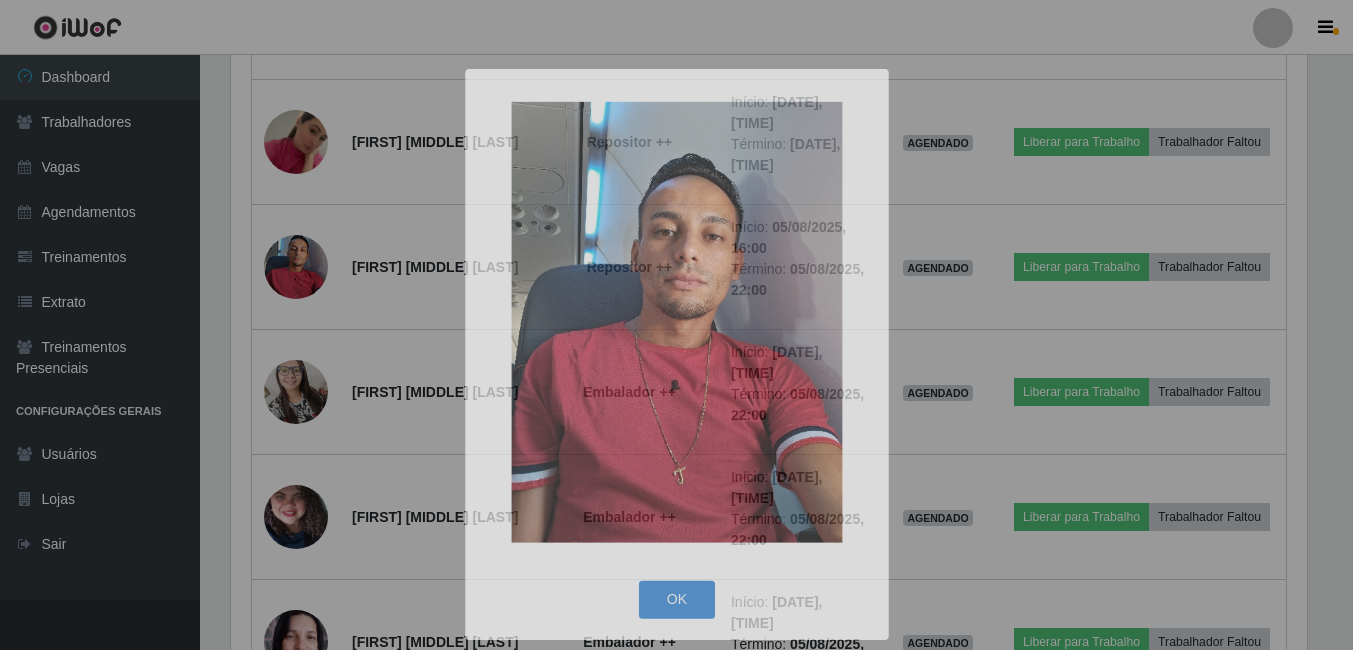 scroll, scrollTop: 999585, scrollLeft: 998909, axis: both 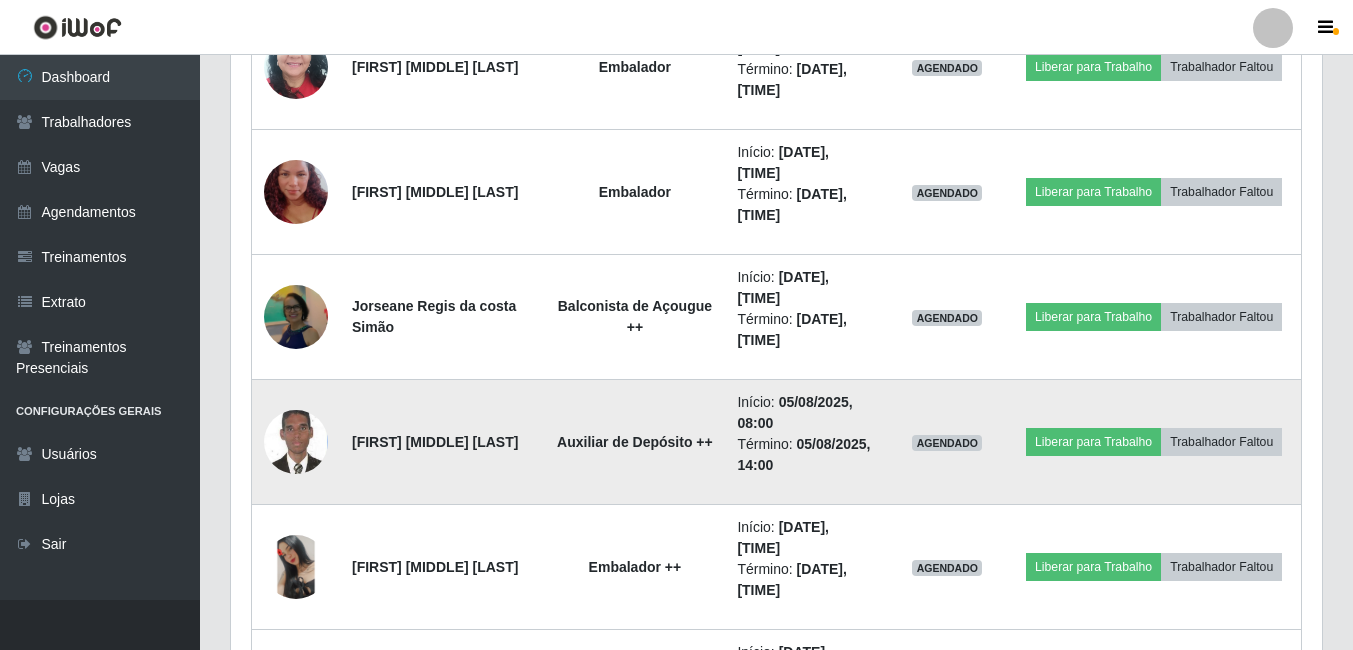 click at bounding box center [296, 441] 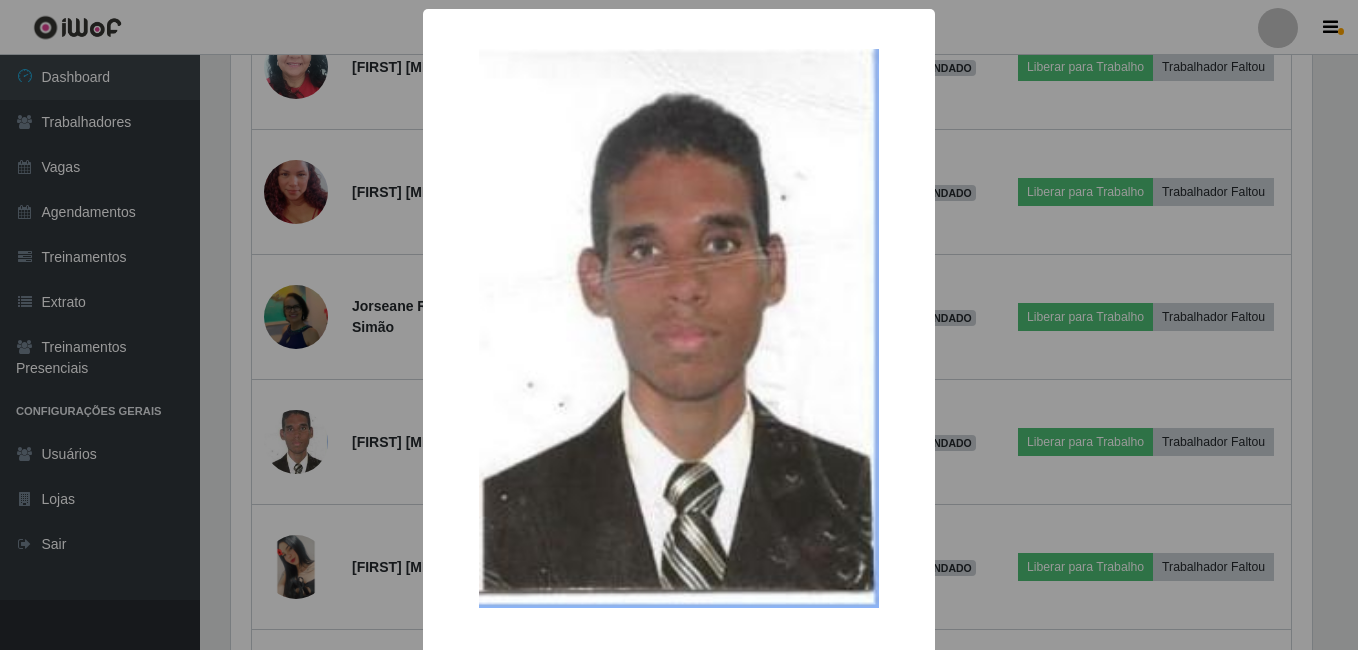 click on "× OK Cancel" at bounding box center [679, 325] 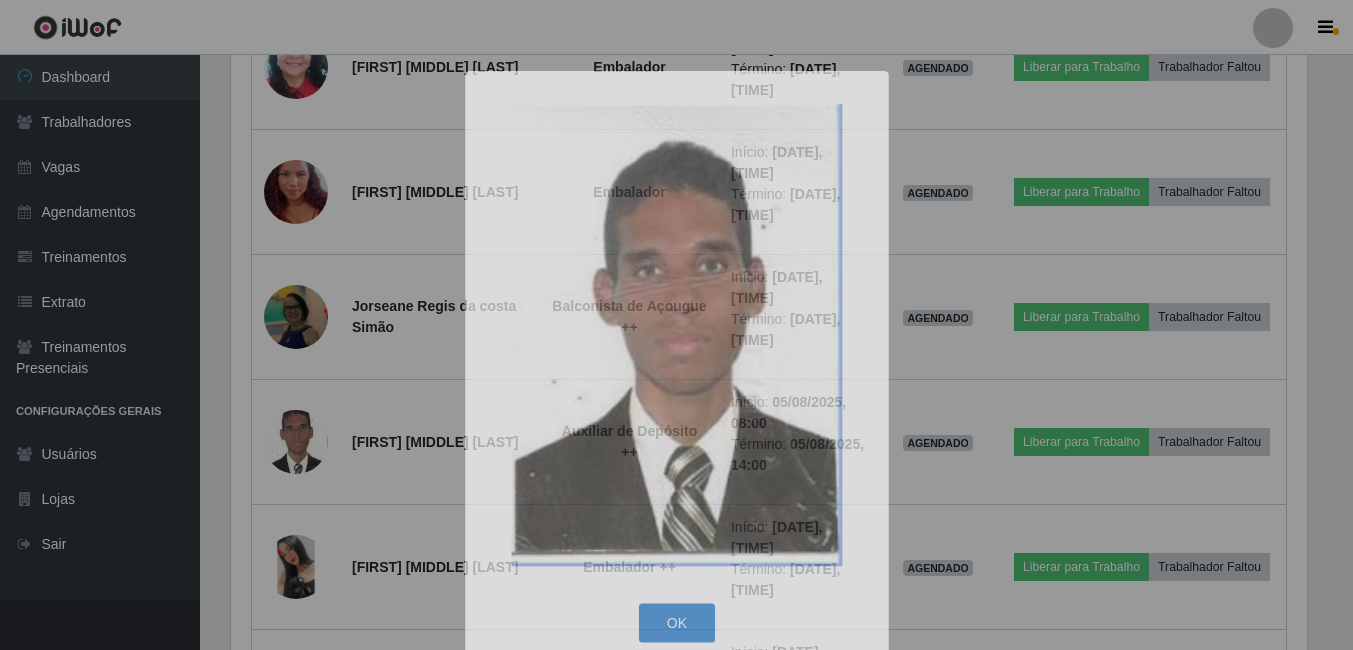 scroll, scrollTop: 999585, scrollLeft: 998909, axis: both 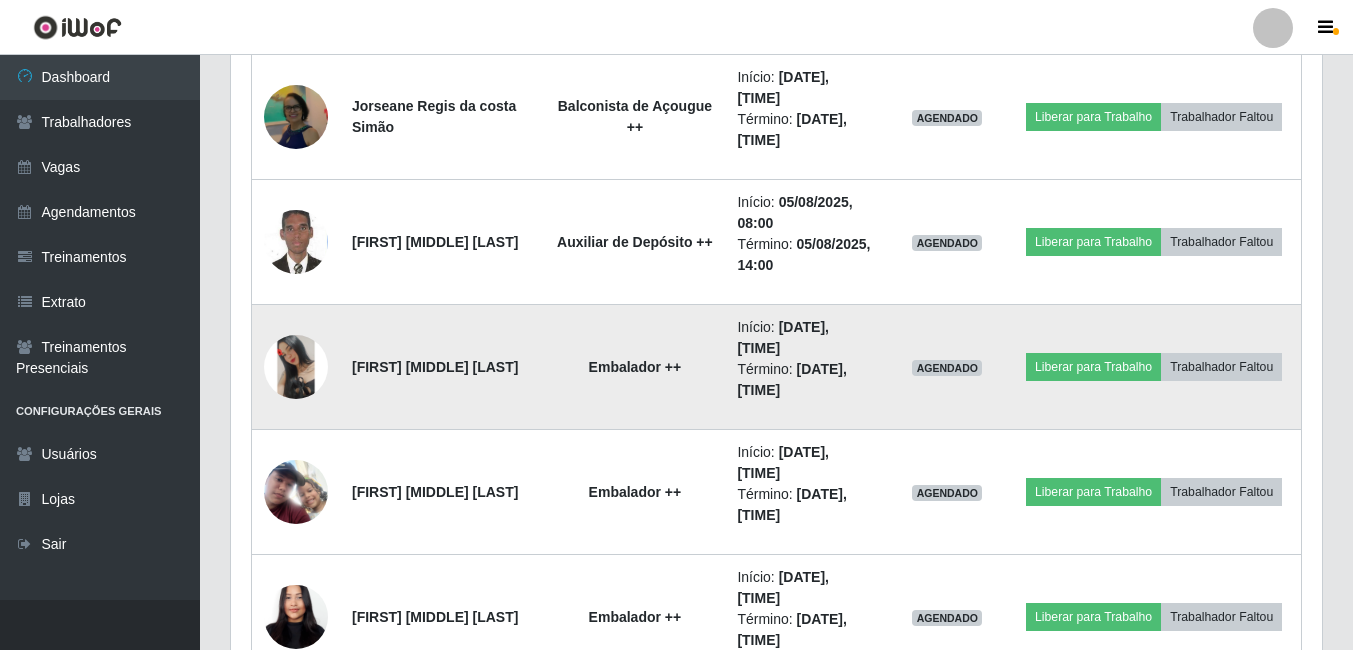 click at bounding box center (296, 367) 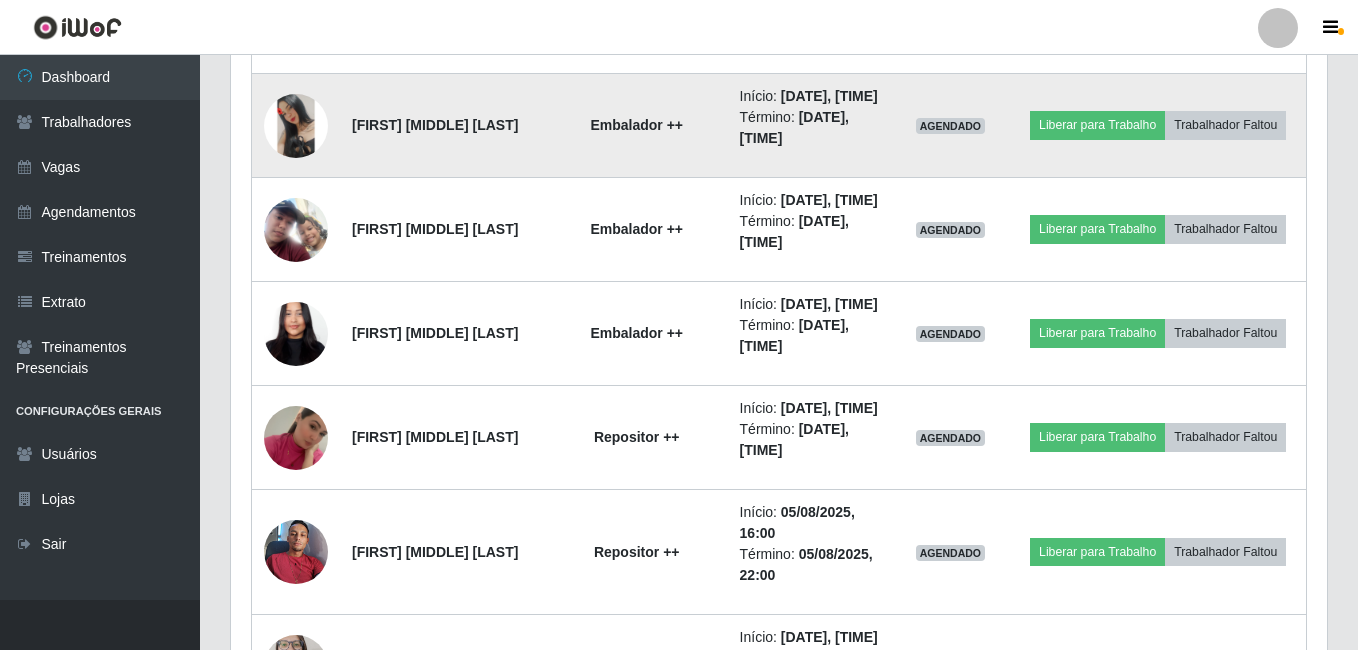 scroll, scrollTop: 999585, scrollLeft: 998919, axis: both 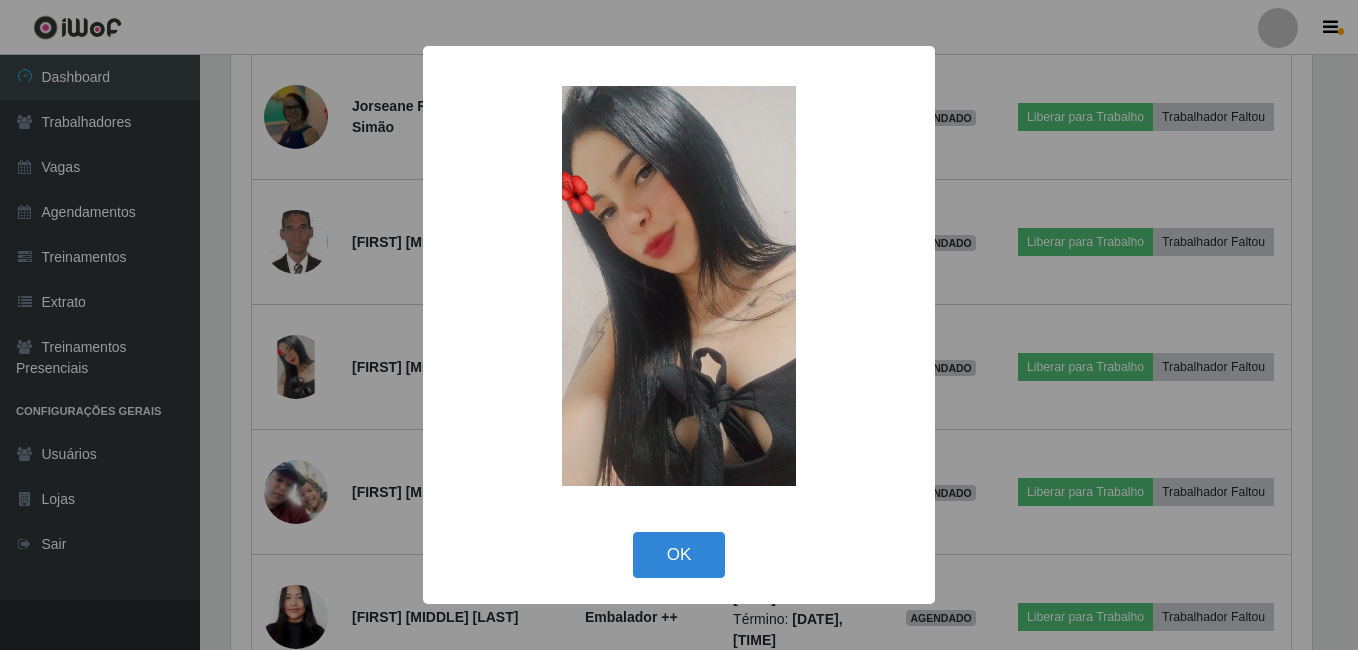 click on "× OK Cancel" at bounding box center (679, 325) 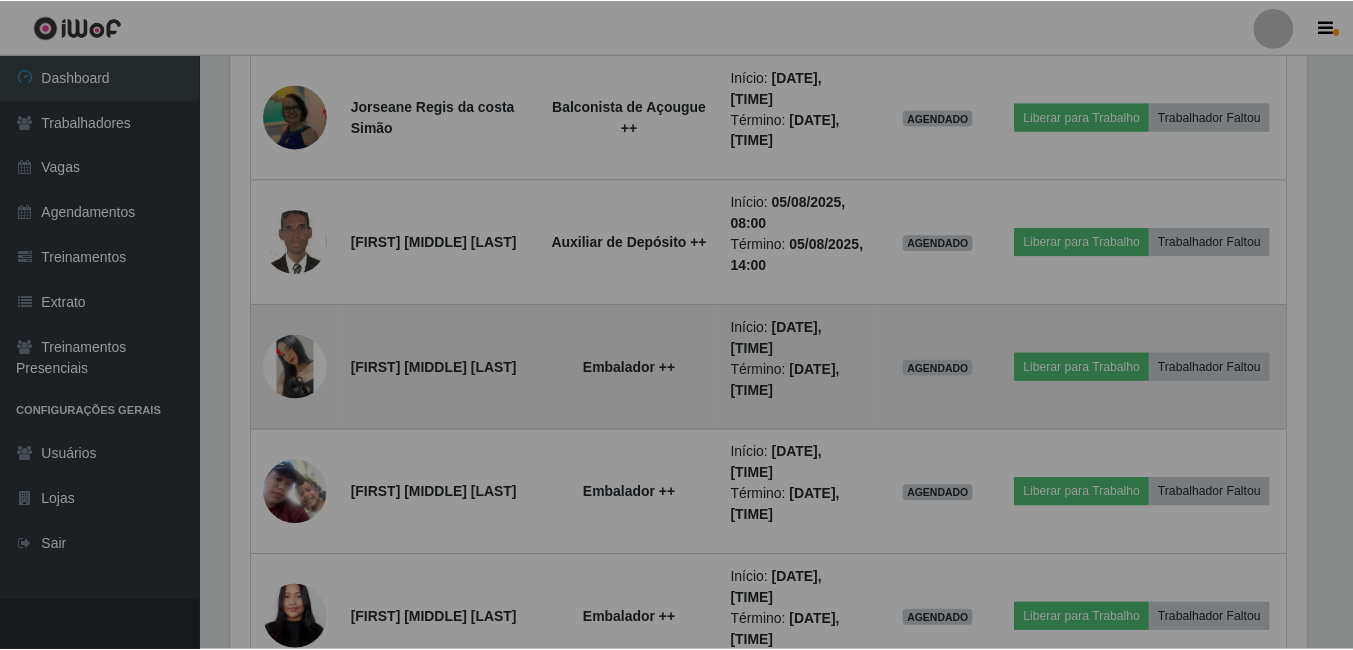 scroll 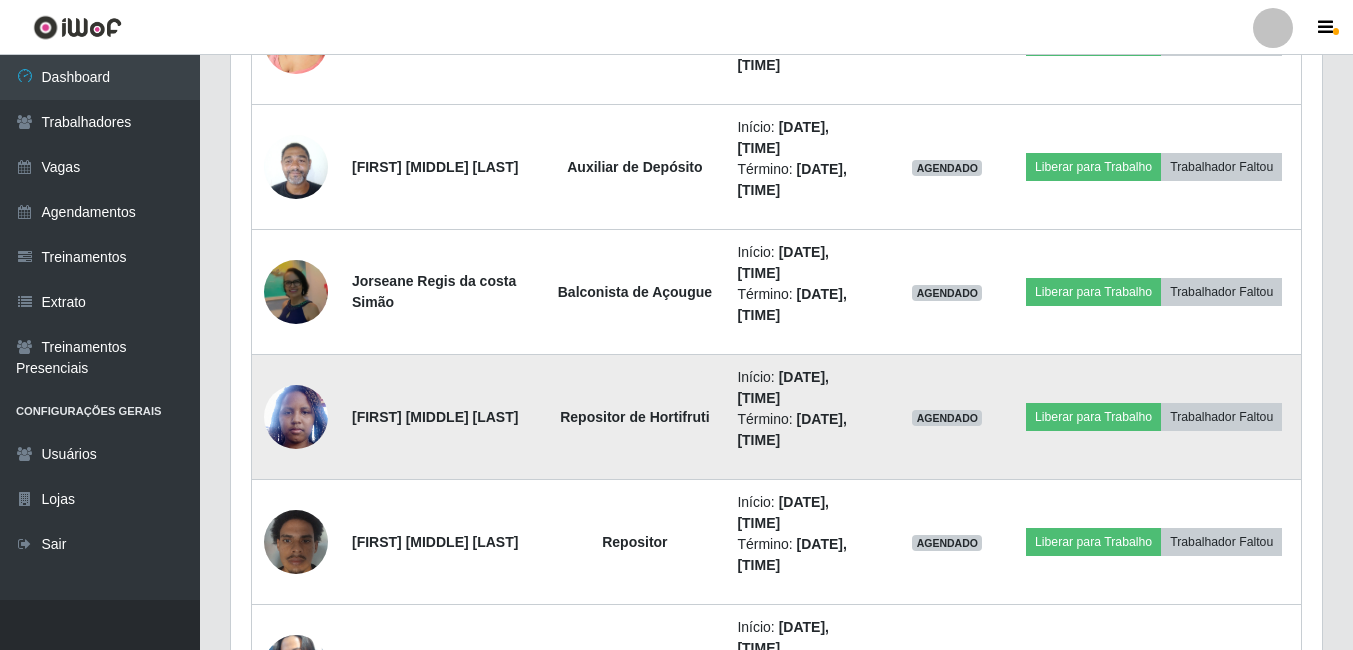 click at bounding box center [296, 416] 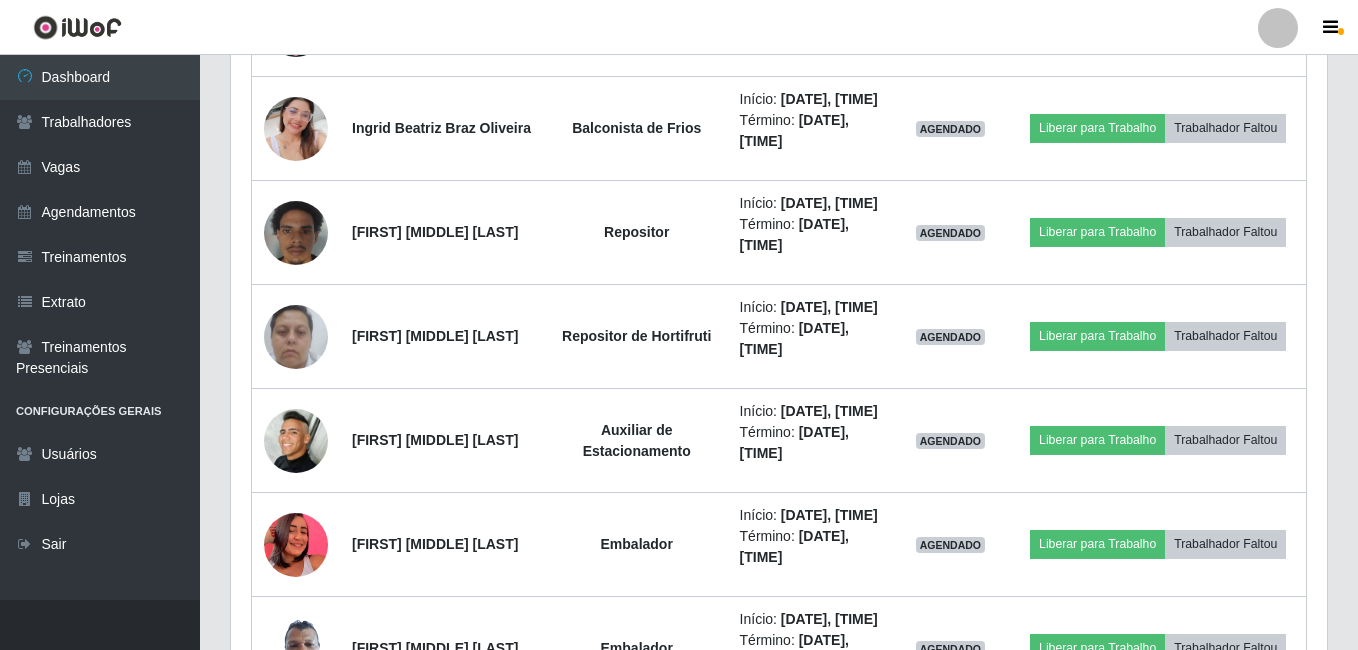 scroll, scrollTop: 999585, scrollLeft: 998919, axis: both 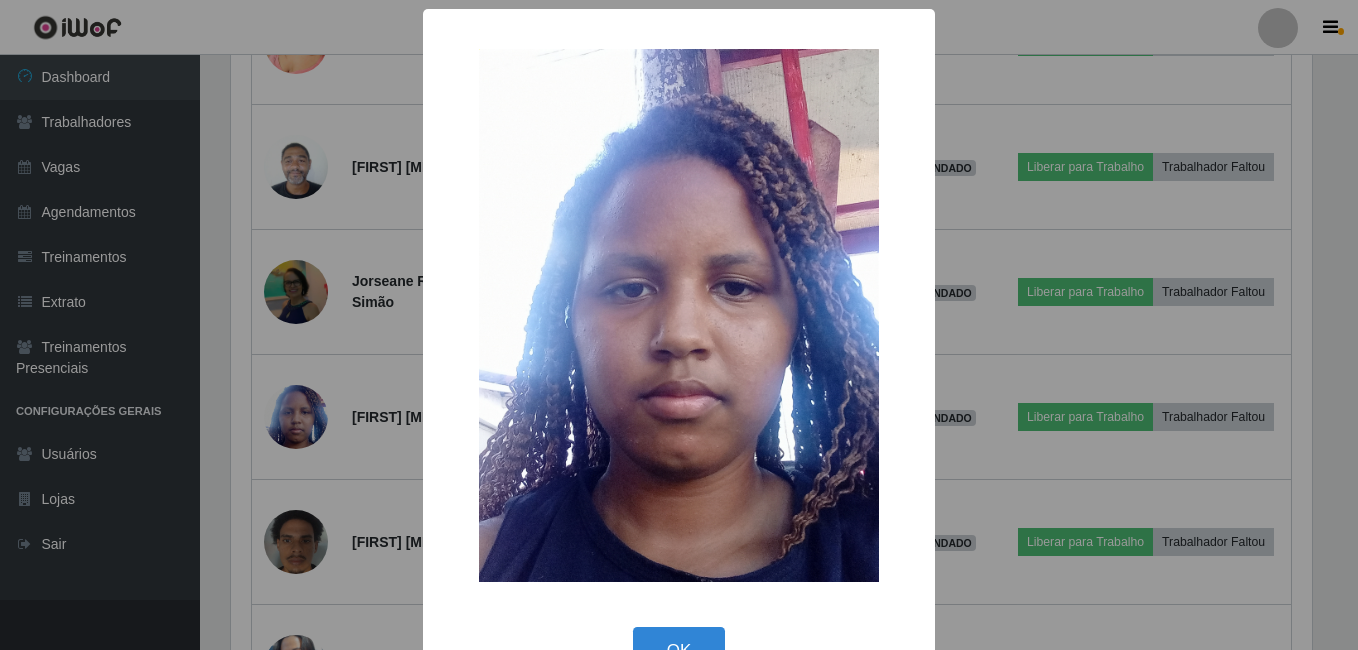 click on "× OK Cancel" at bounding box center [679, 325] 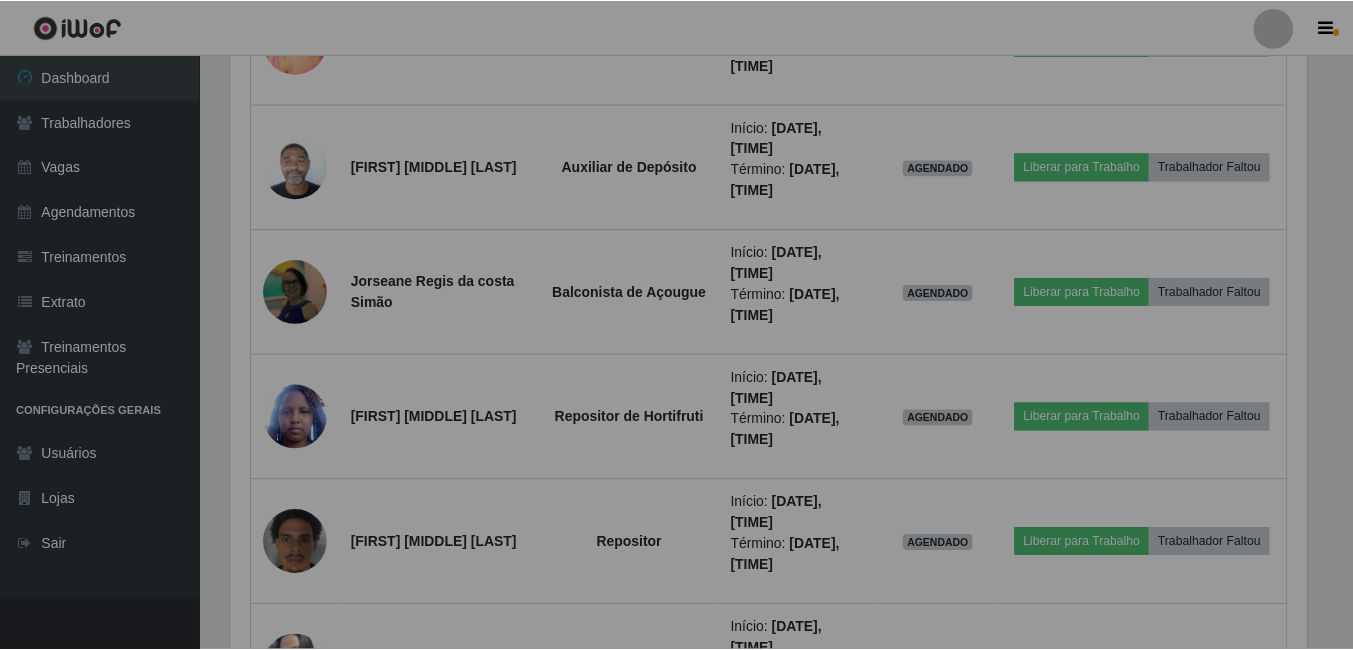scroll, scrollTop: 999585, scrollLeft: 998909, axis: both 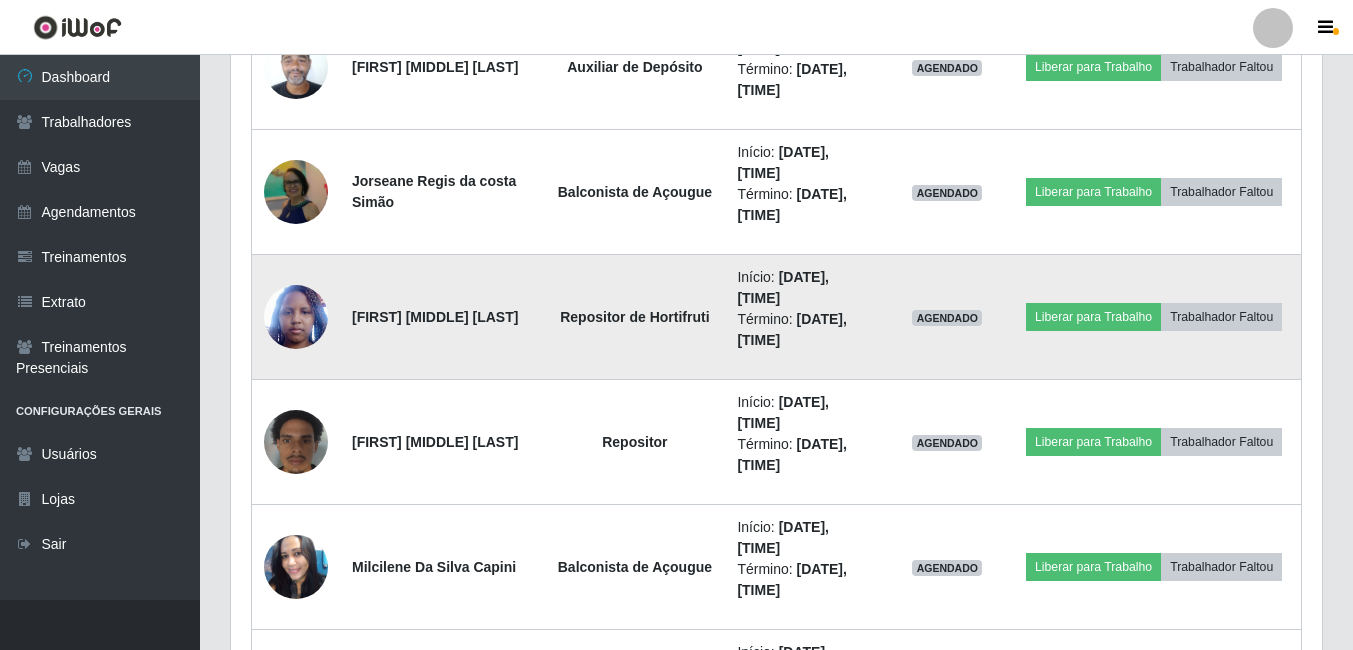 click at bounding box center (296, 316) 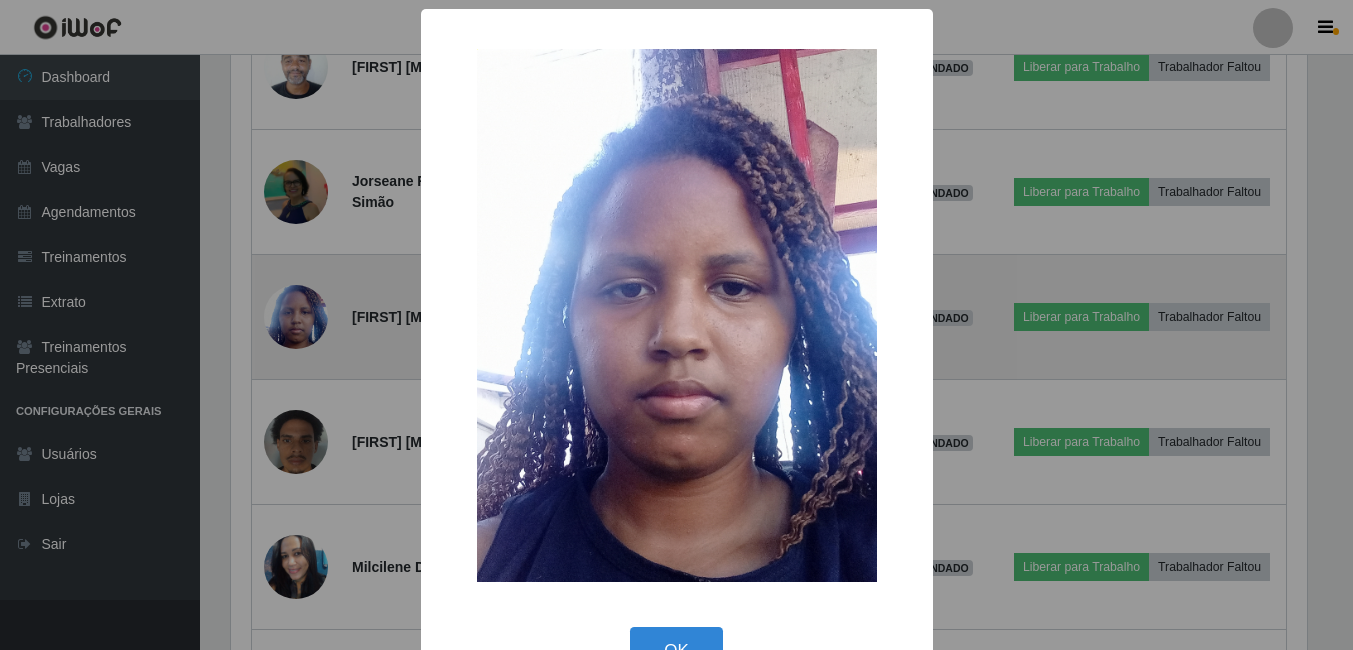 scroll, scrollTop: 999585, scrollLeft: 998919, axis: both 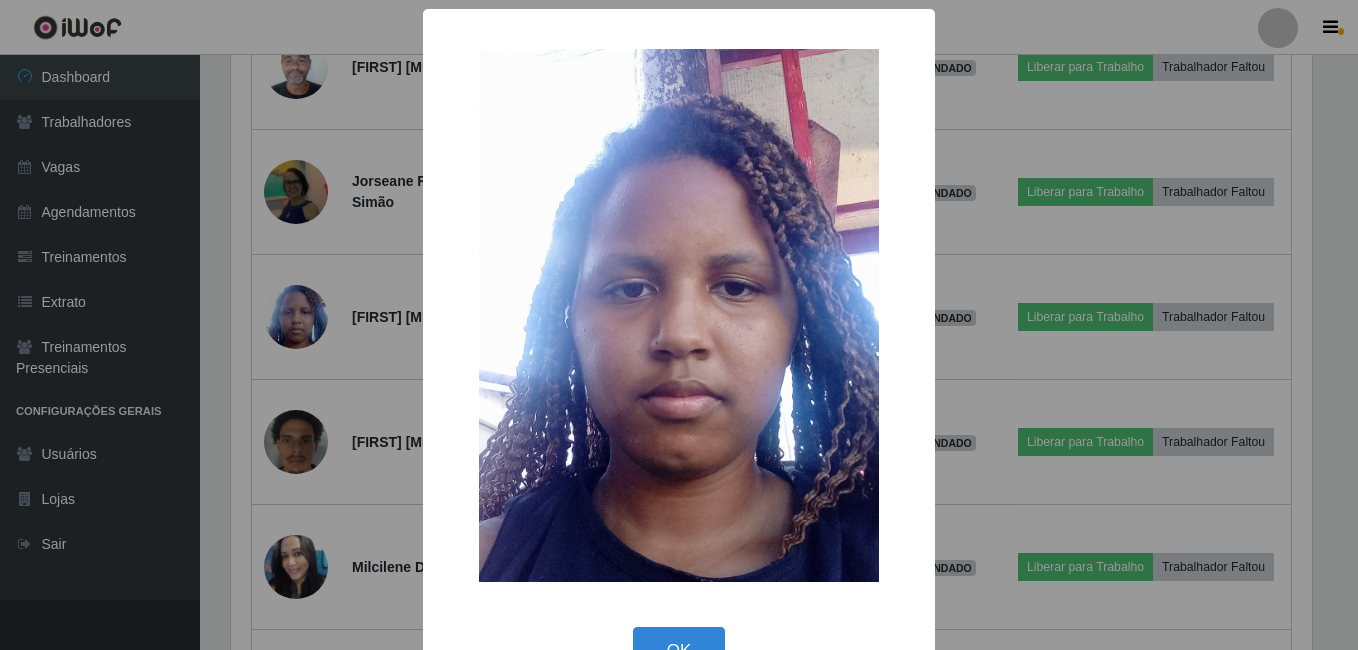 click on "× OK Cancel" at bounding box center (679, 325) 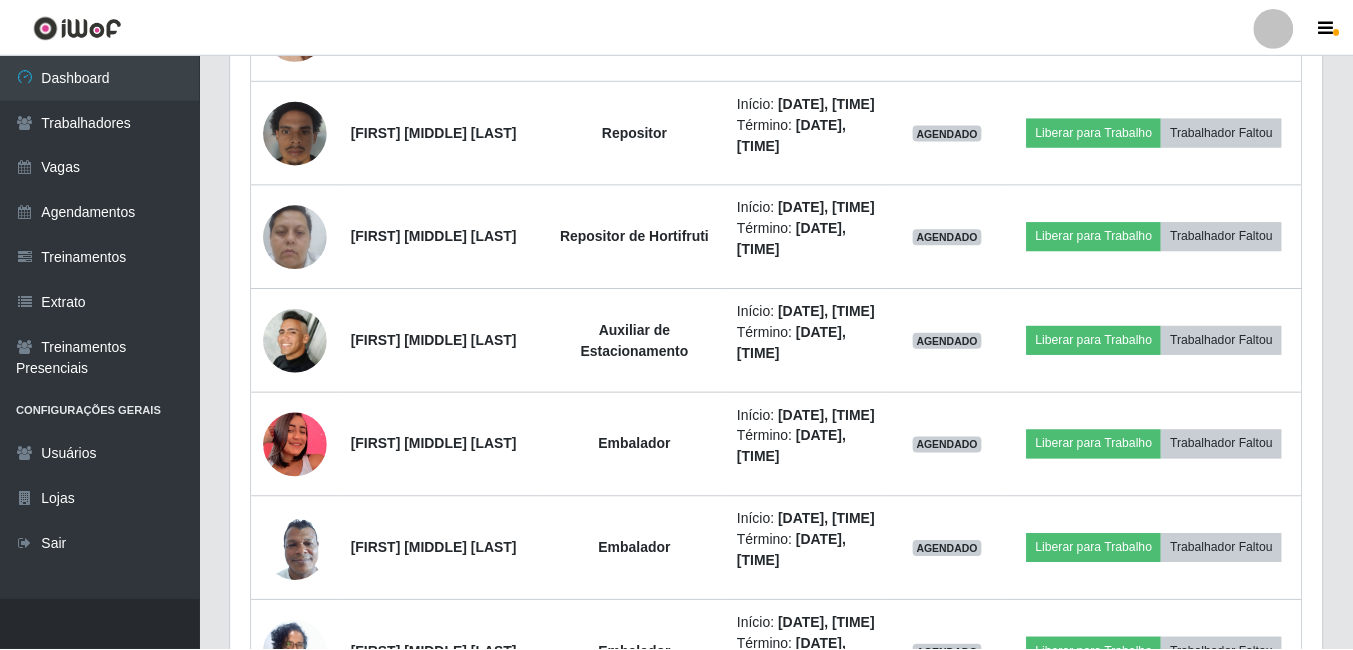 scroll, scrollTop: 999585, scrollLeft: 998909, axis: both 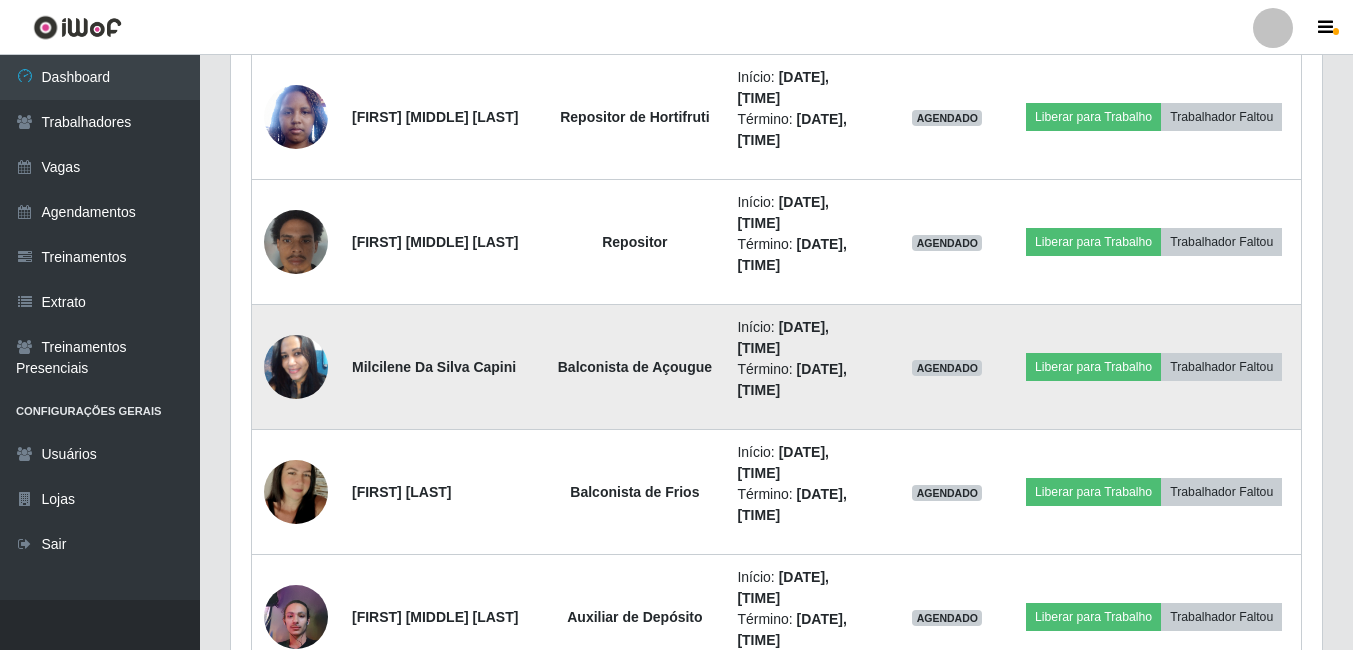 click at bounding box center [296, 367] 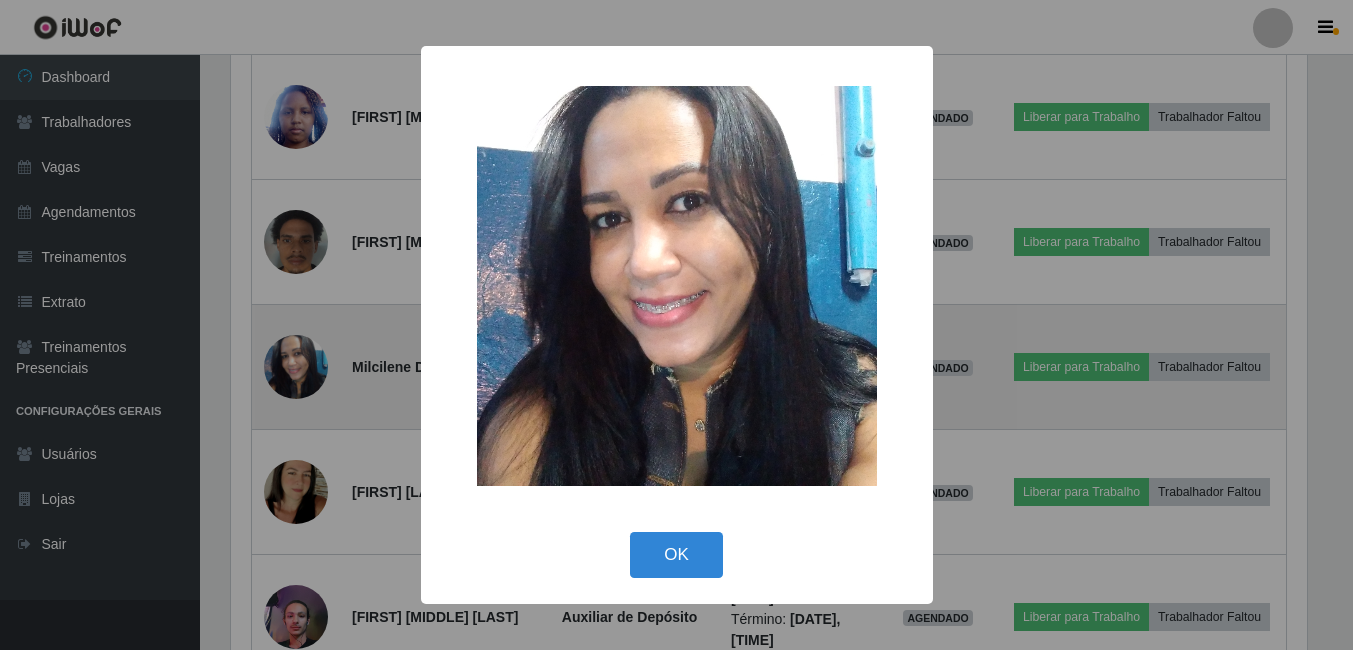 scroll, scrollTop: 999585, scrollLeft: 998919, axis: both 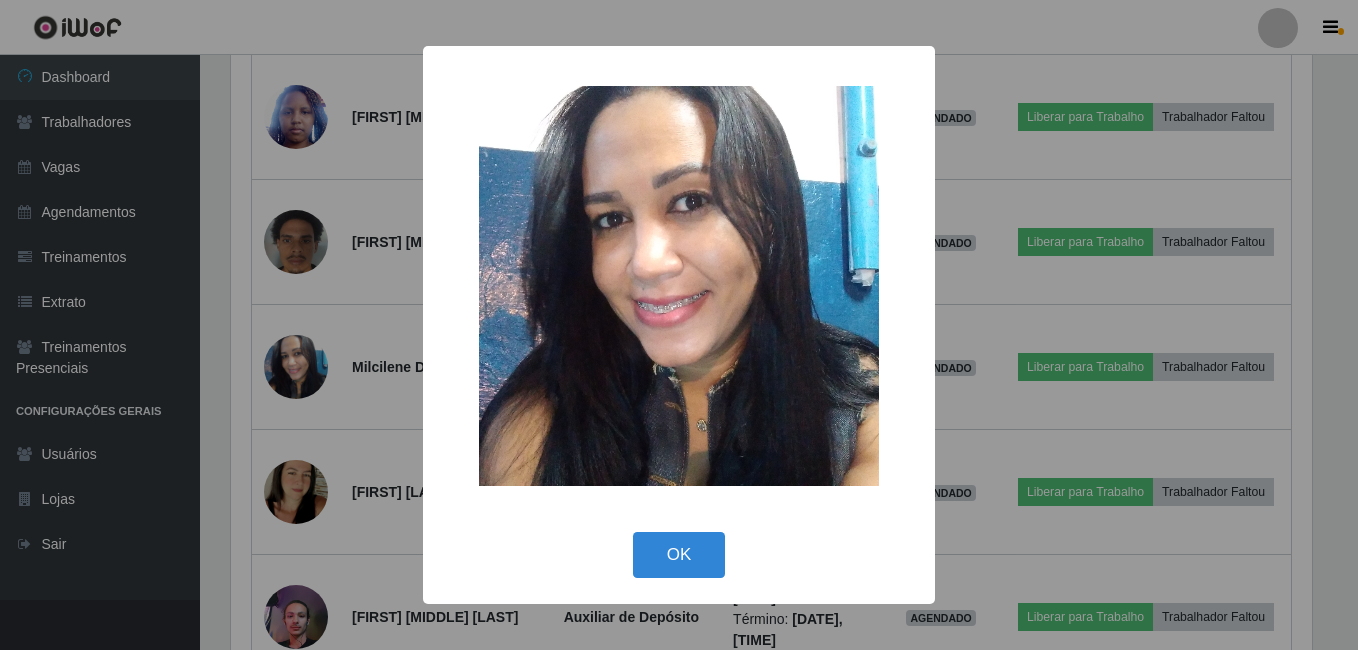 click on "× OK Cancel" at bounding box center (679, 325) 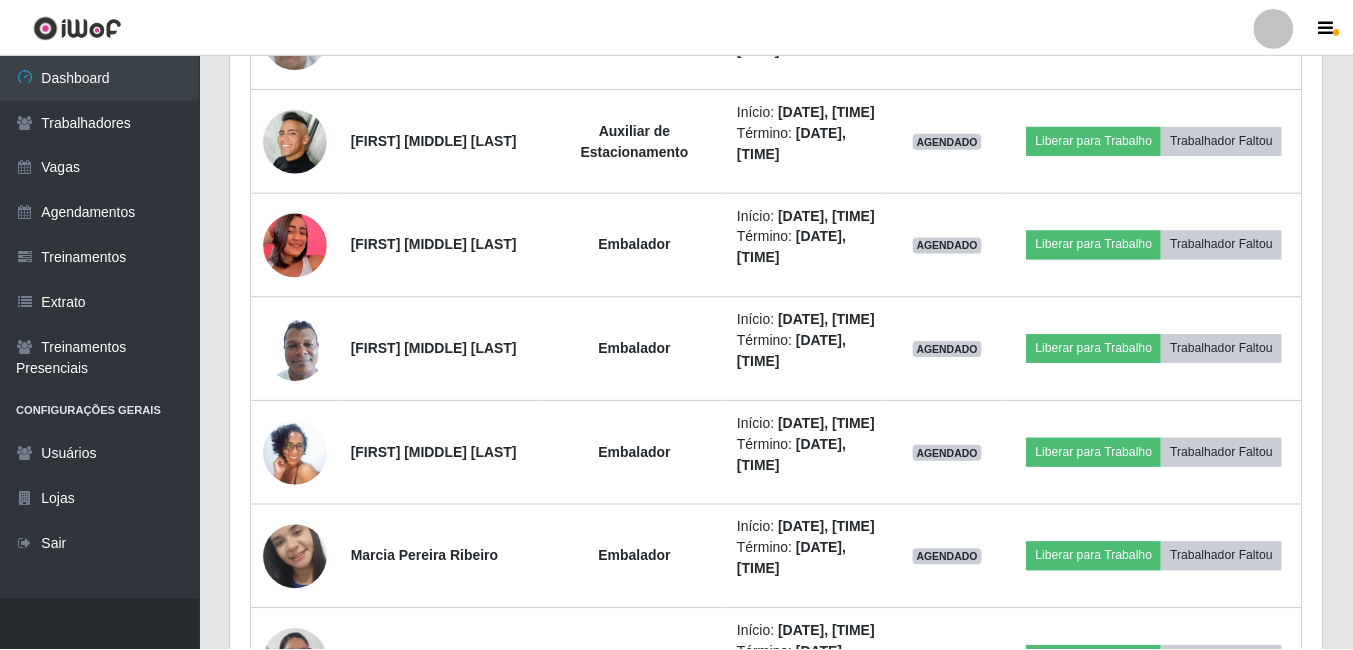 scroll, scrollTop: 999585, scrollLeft: 998909, axis: both 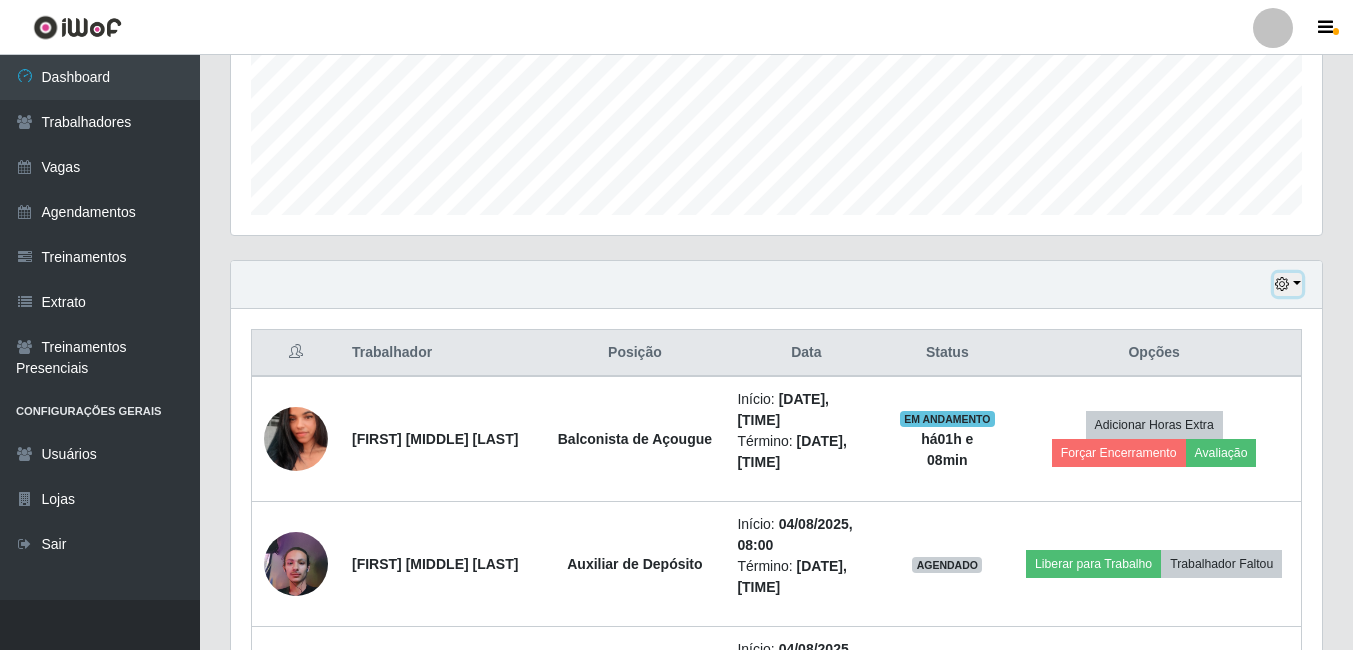 click at bounding box center (1282, 284) 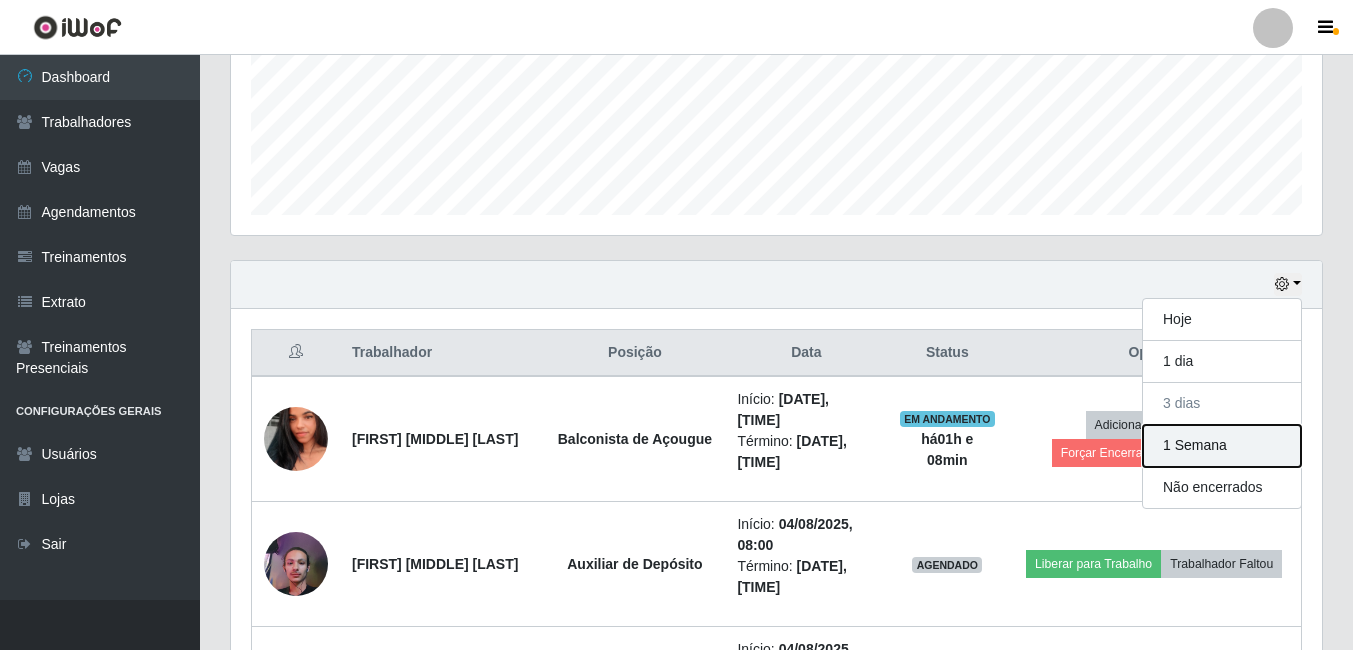 click on "1 Semana" at bounding box center [1222, 446] 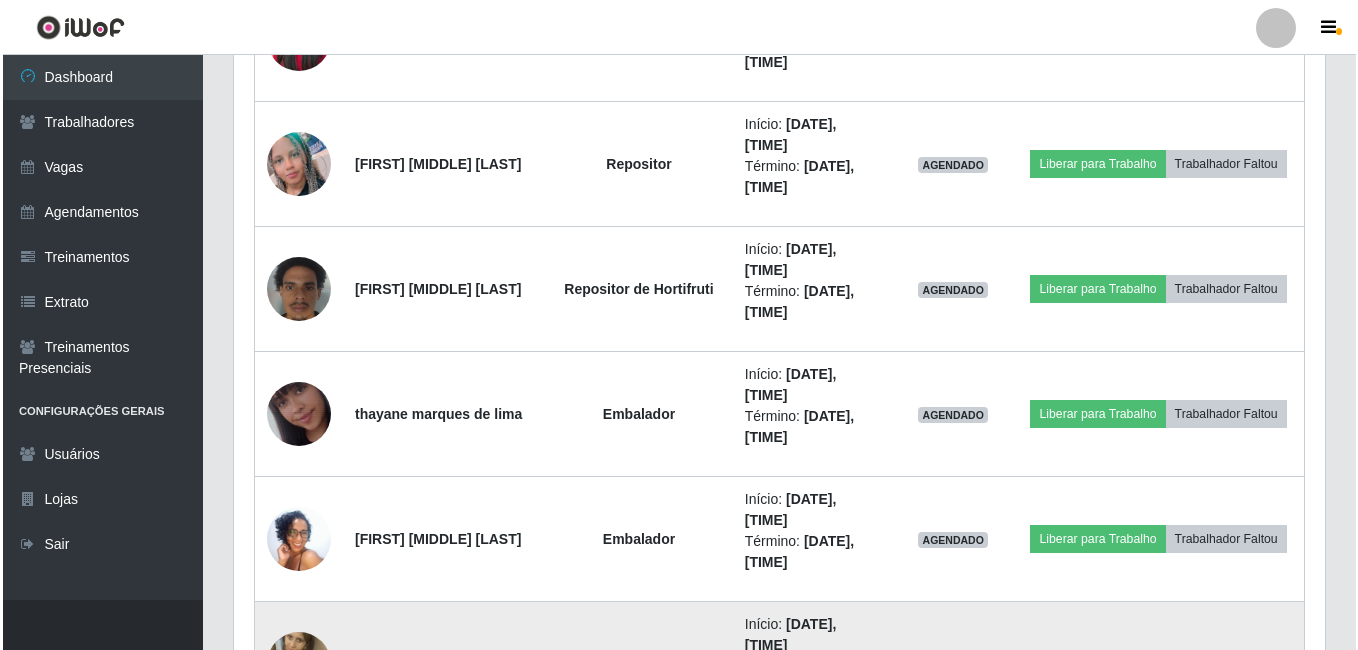 scroll, scrollTop: 5300, scrollLeft: 0, axis: vertical 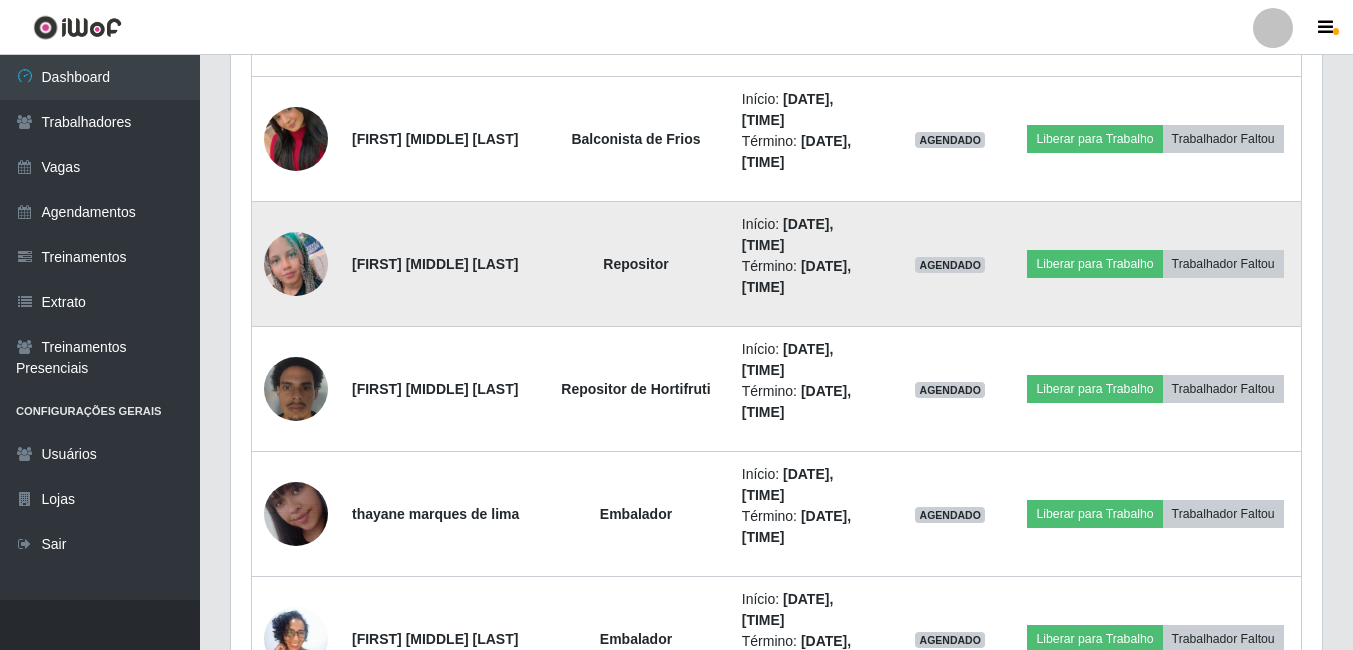 click at bounding box center [296, 264] 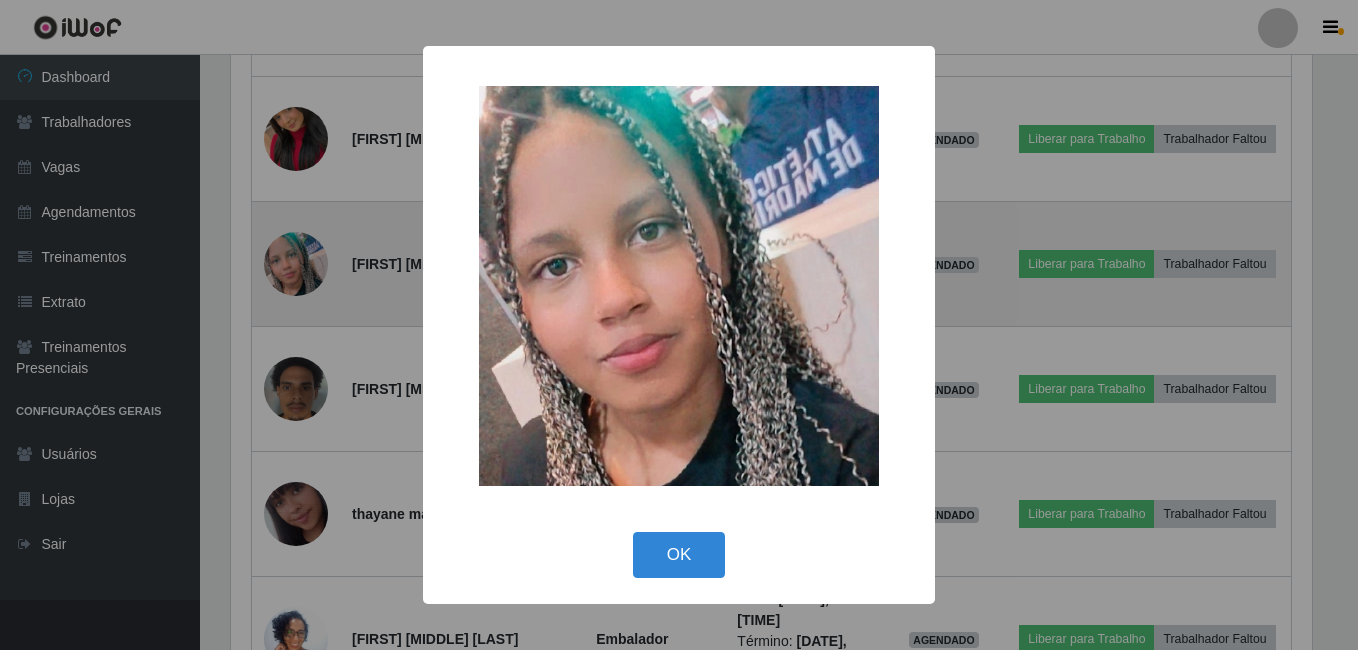 scroll, scrollTop: 999585, scrollLeft: 998919, axis: both 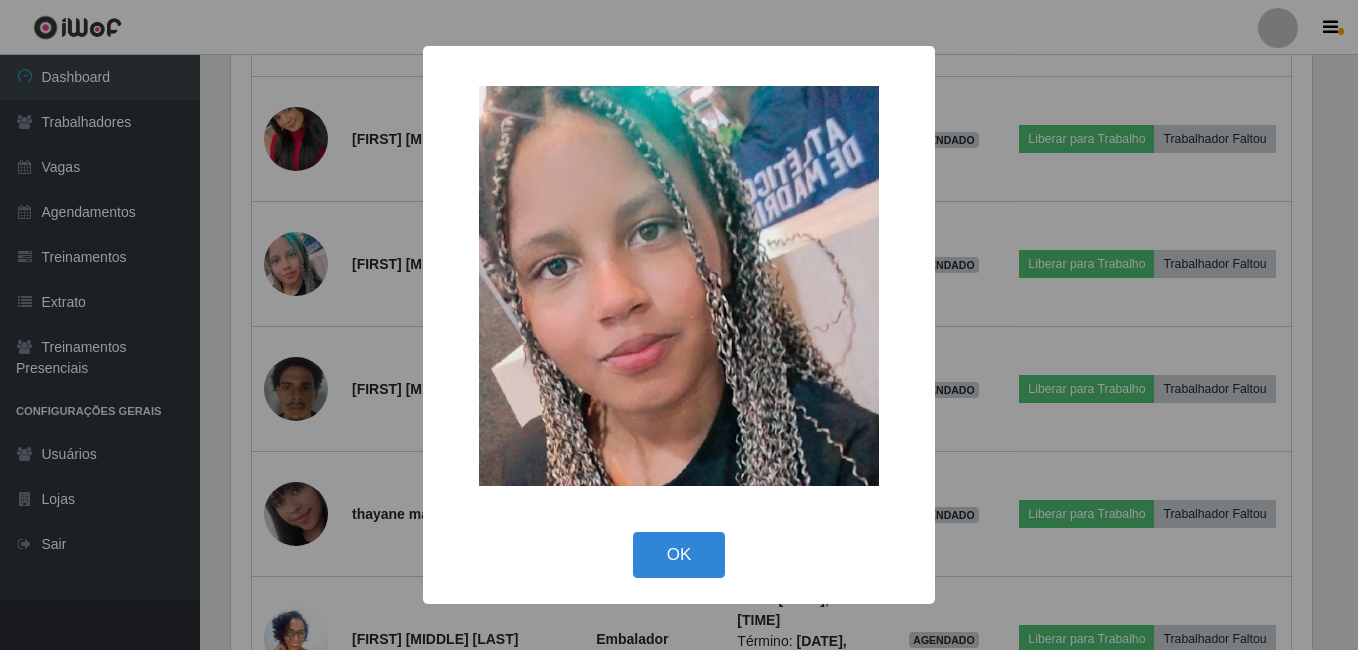 click on "× OK Cancel" at bounding box center [679, 325] 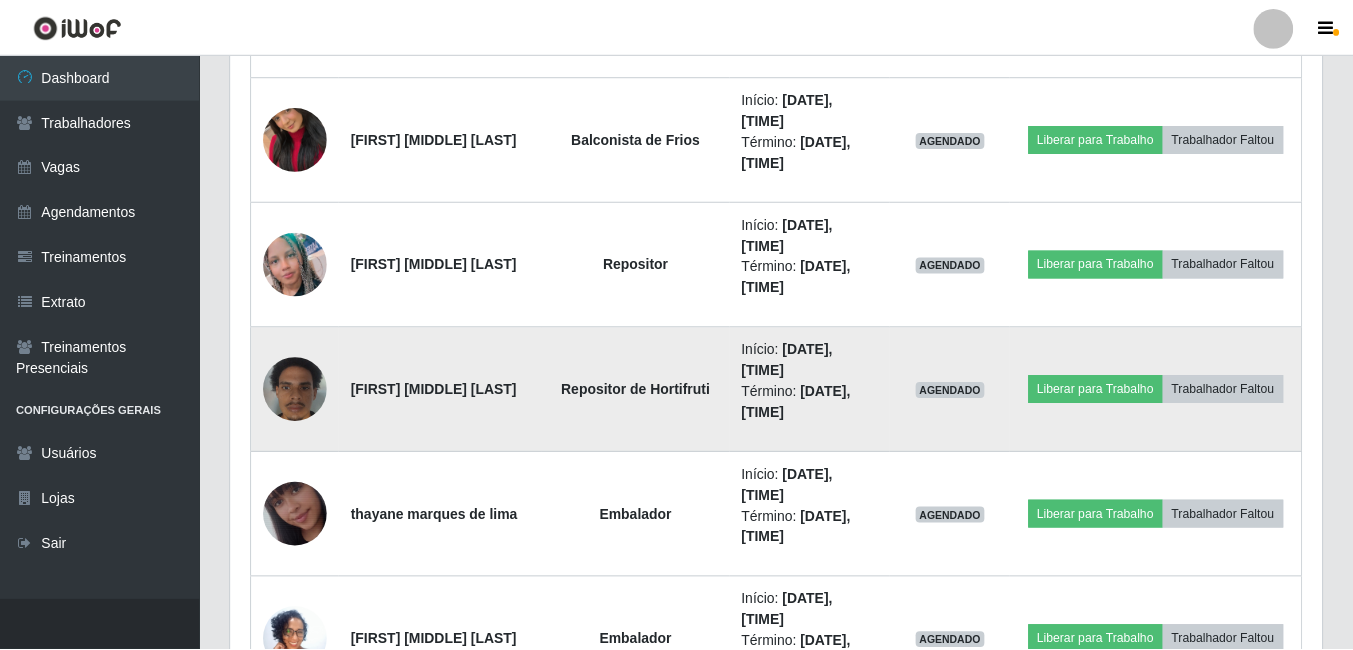 scroll, scrollTop: 999585, scrollLeft: 998909, axis: both 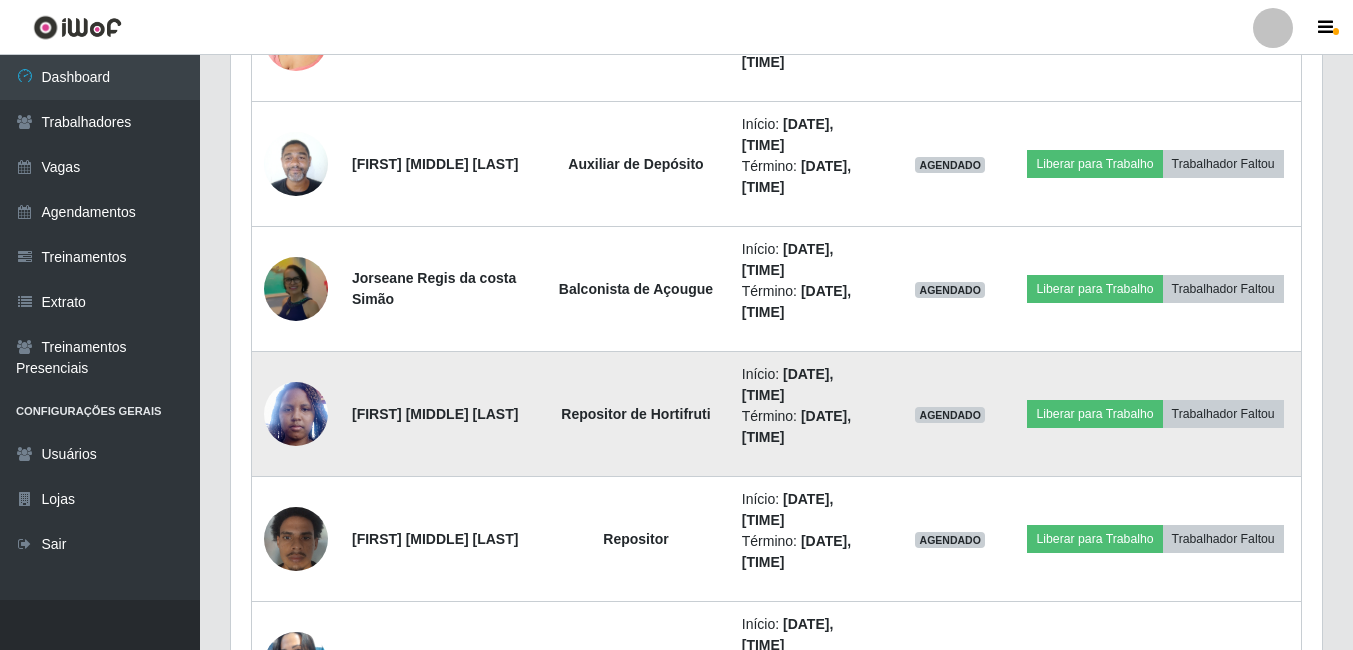 click at bounding box center (296, 413) 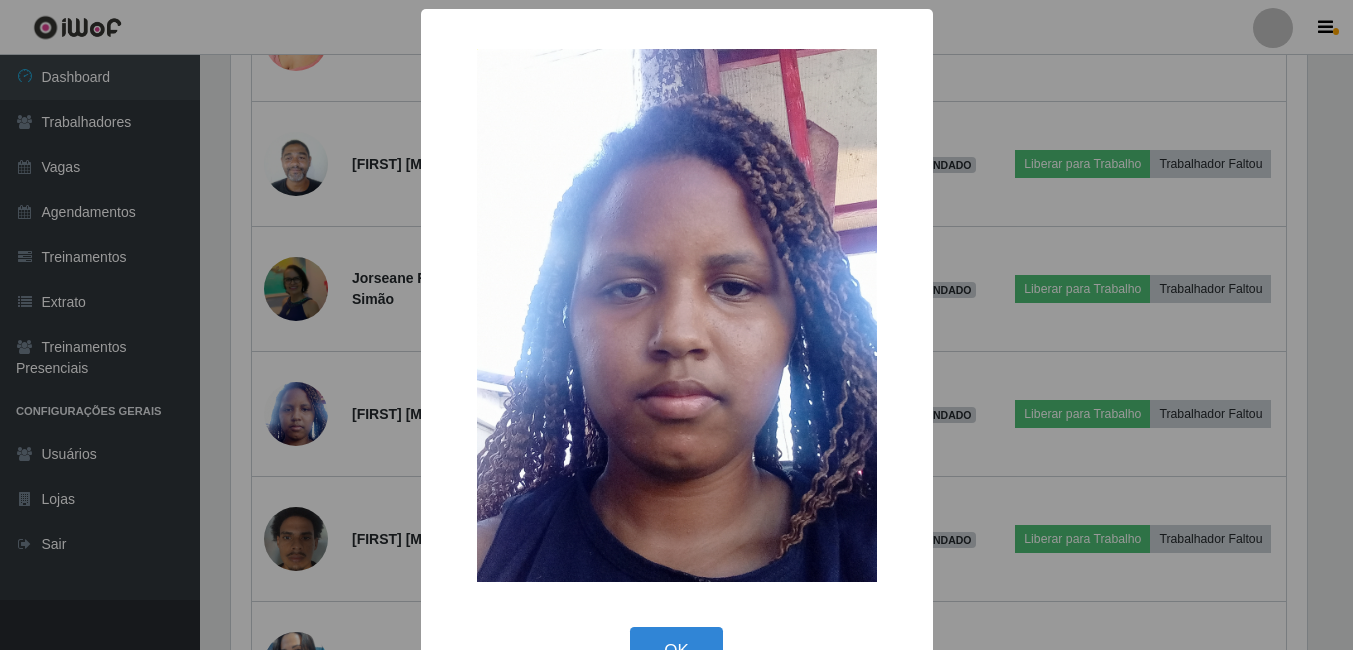 scroll, scrollTop: 999585, scrollLeft: 998919, axis: both 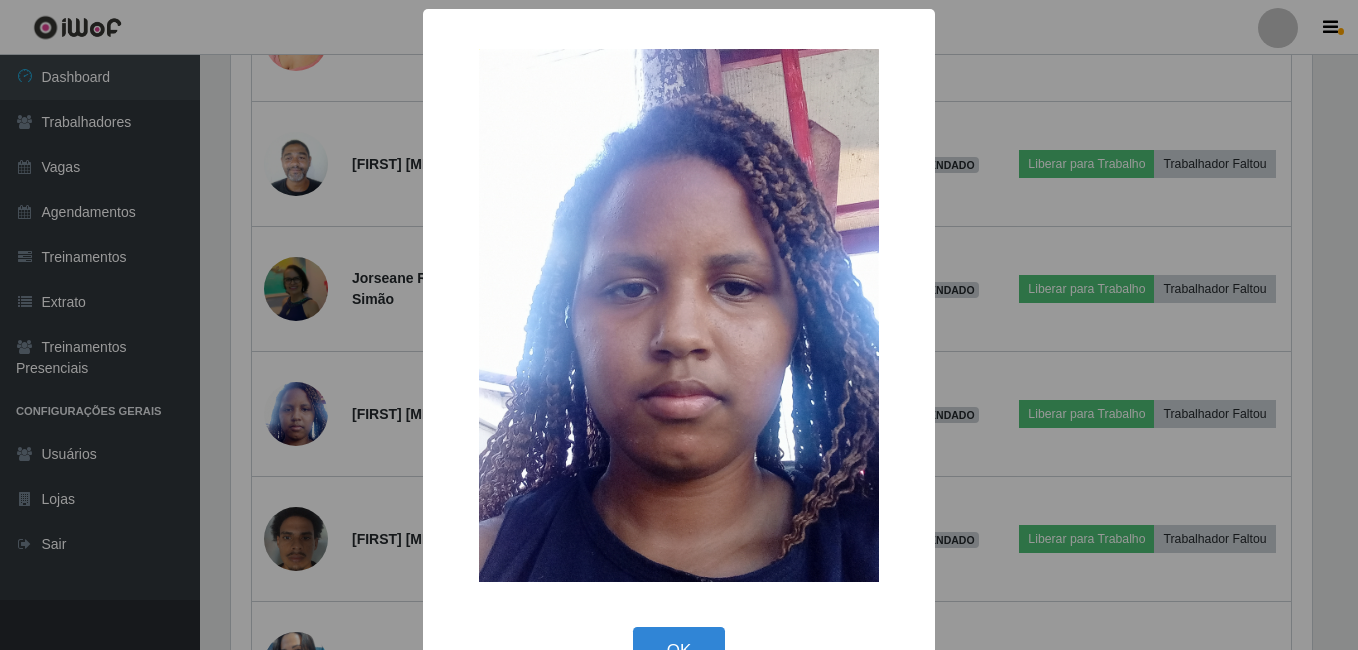 click on "× OK Cancel" at bounding box center (679, 325) 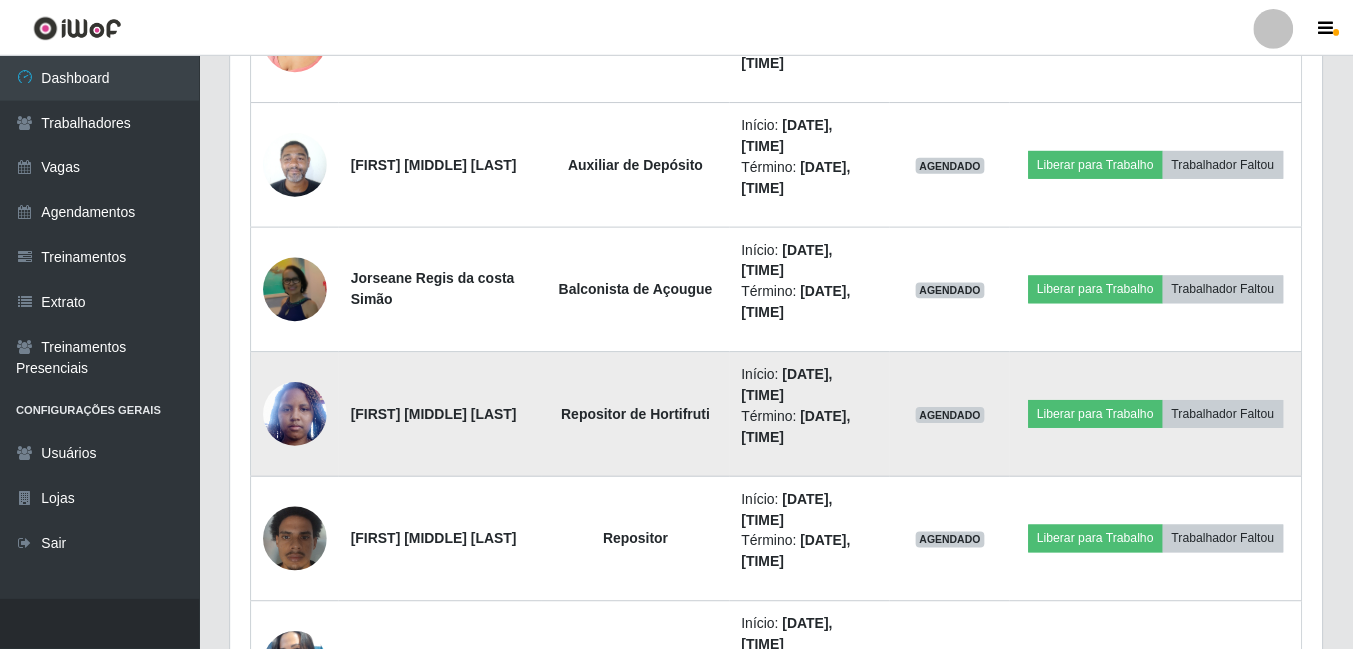 scroll, scrollTop: 999585, scrollLeft: 998909, axis: both 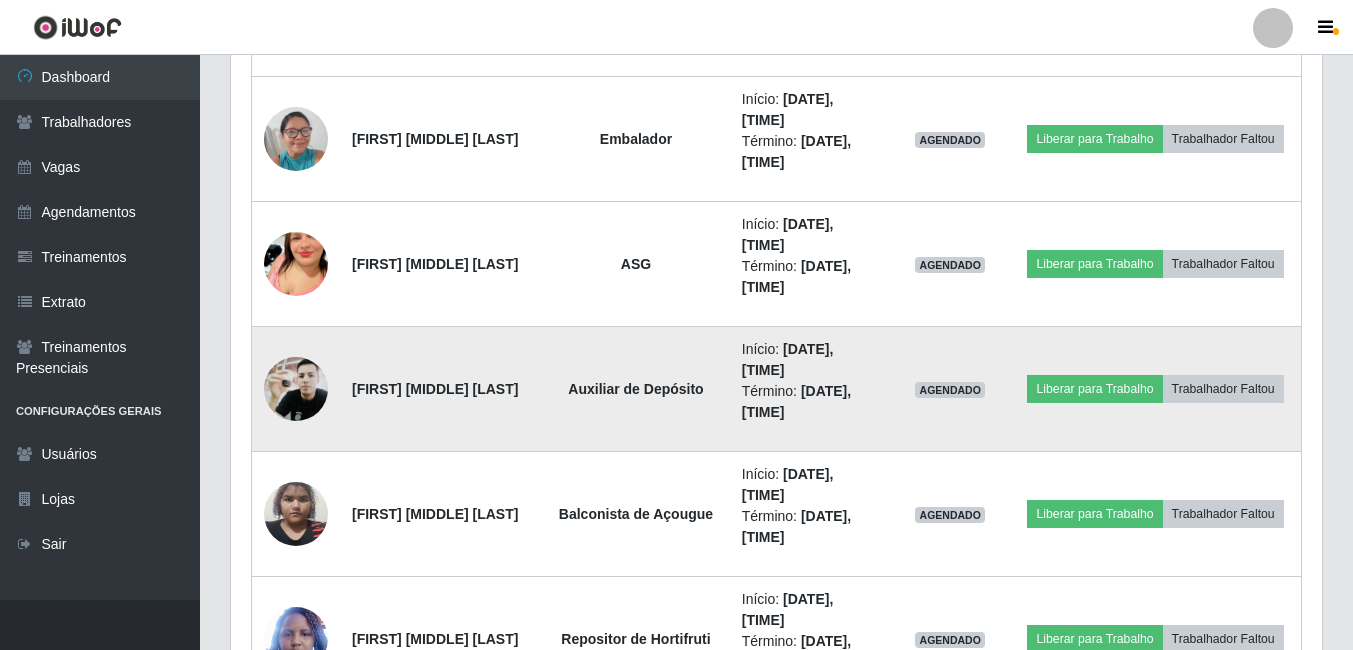 click at bounding box center [296, 389] 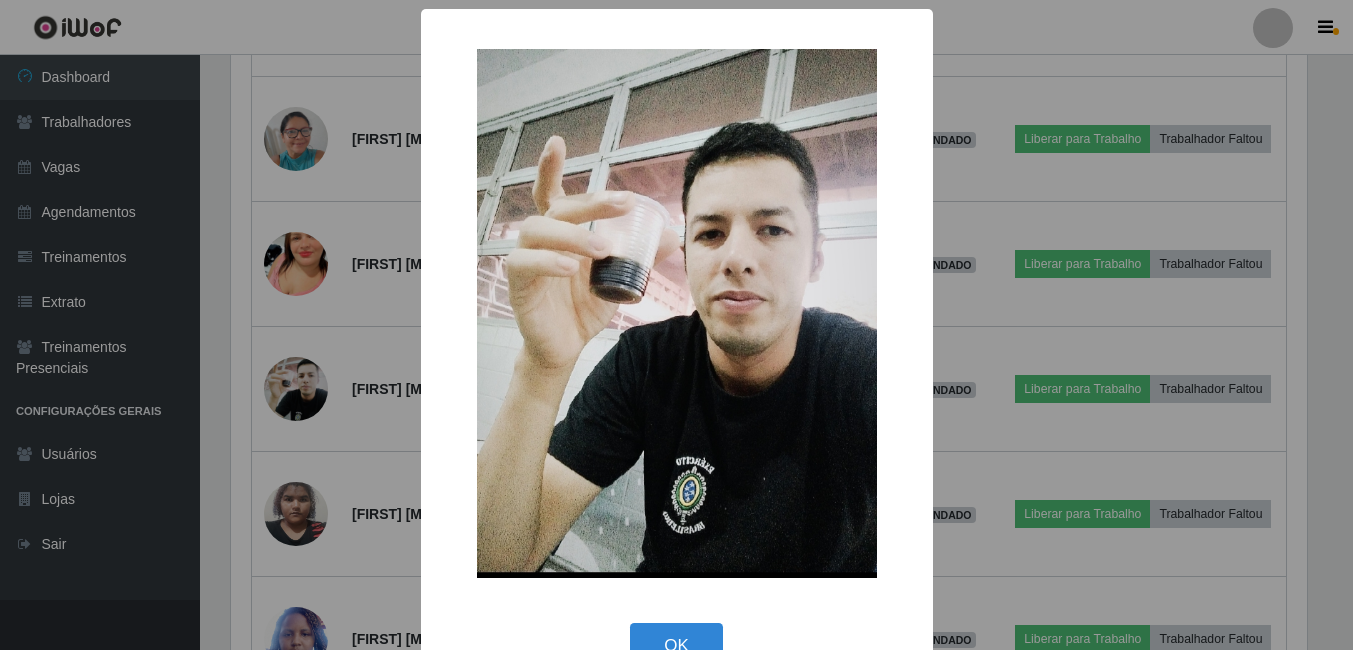 scroll, scrollTop: 999585, scrollLeft: 998919, axis: both 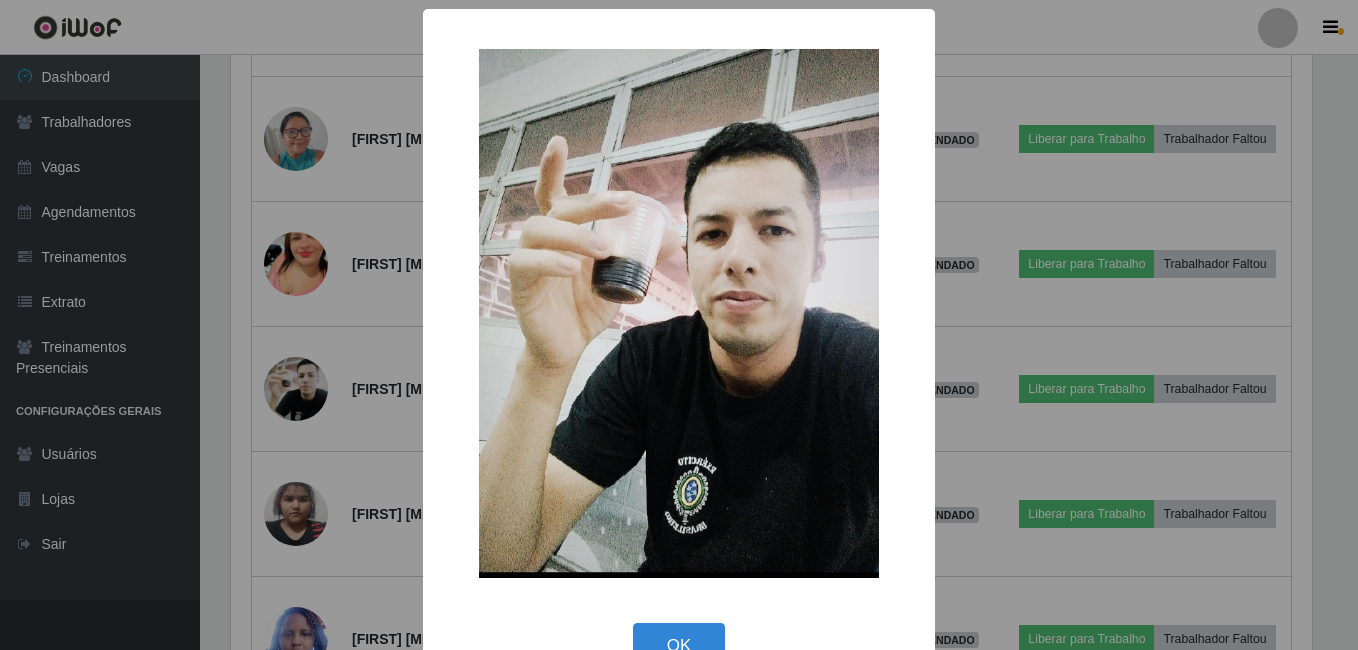 click on "× OK Cancel" at bounding box center [679, 325] 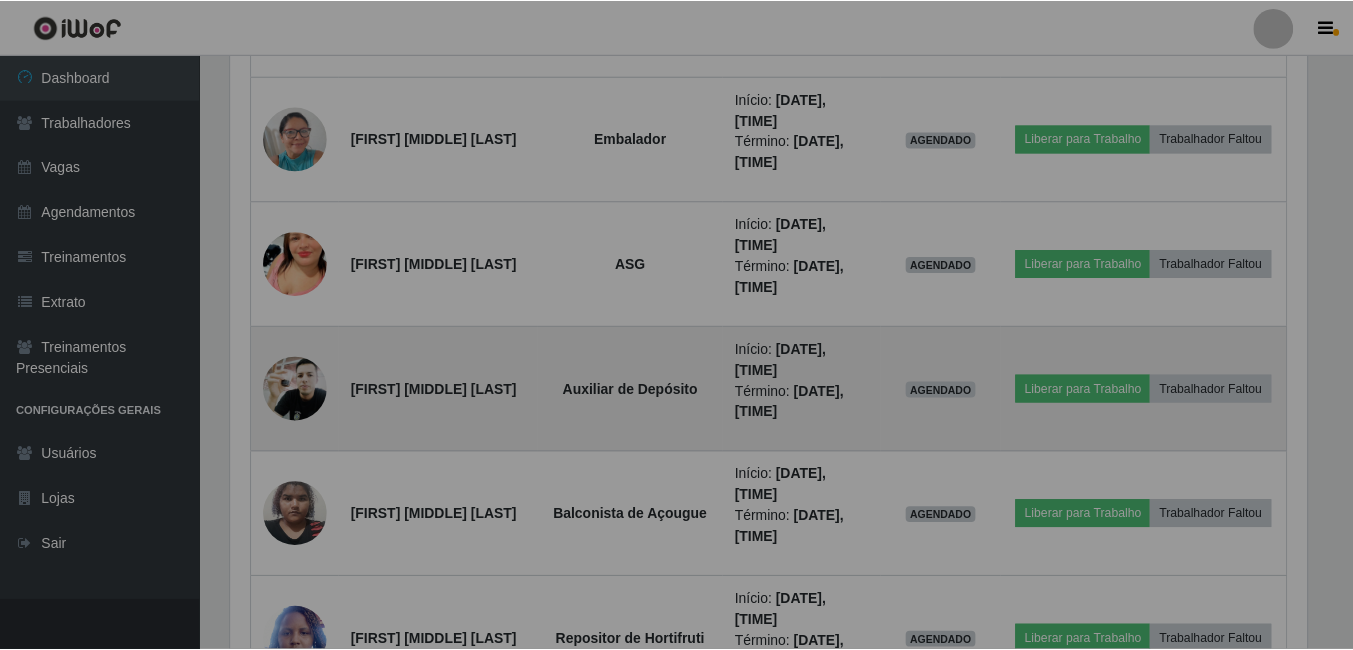 scroll, scrollTop: 999585, scrollLeft: 998909, axis: both 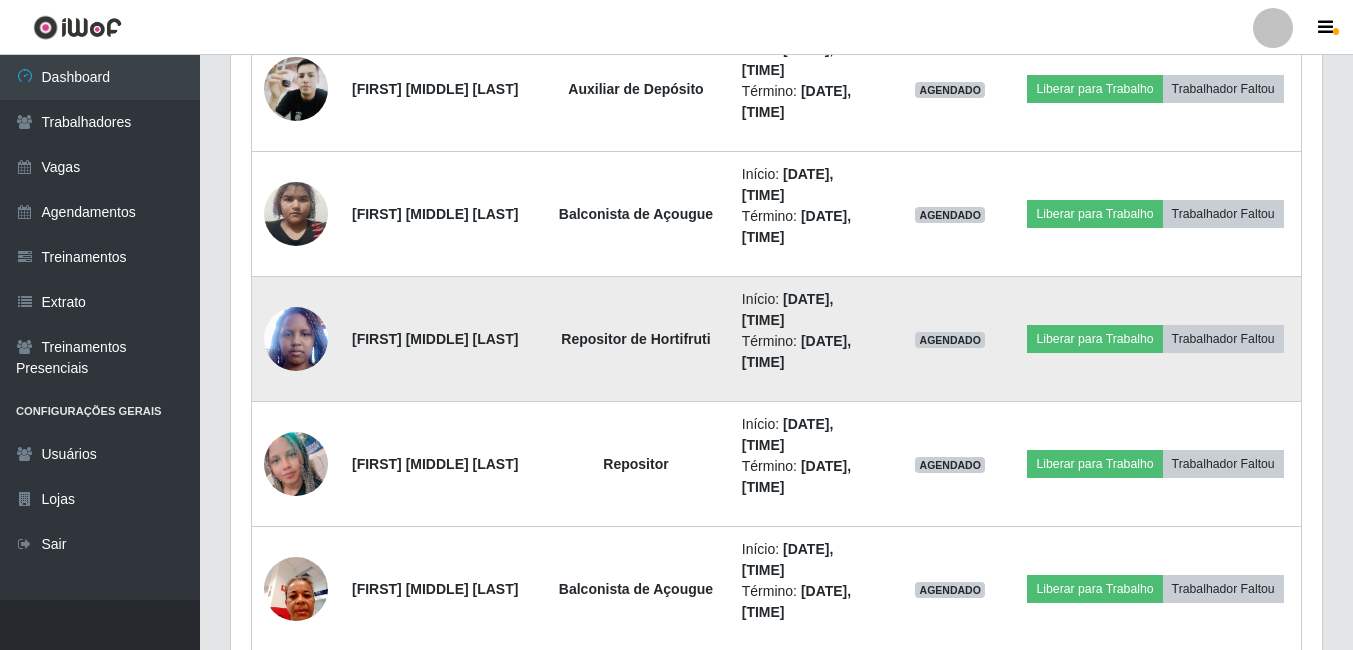 click at bounding box center (296, 338) 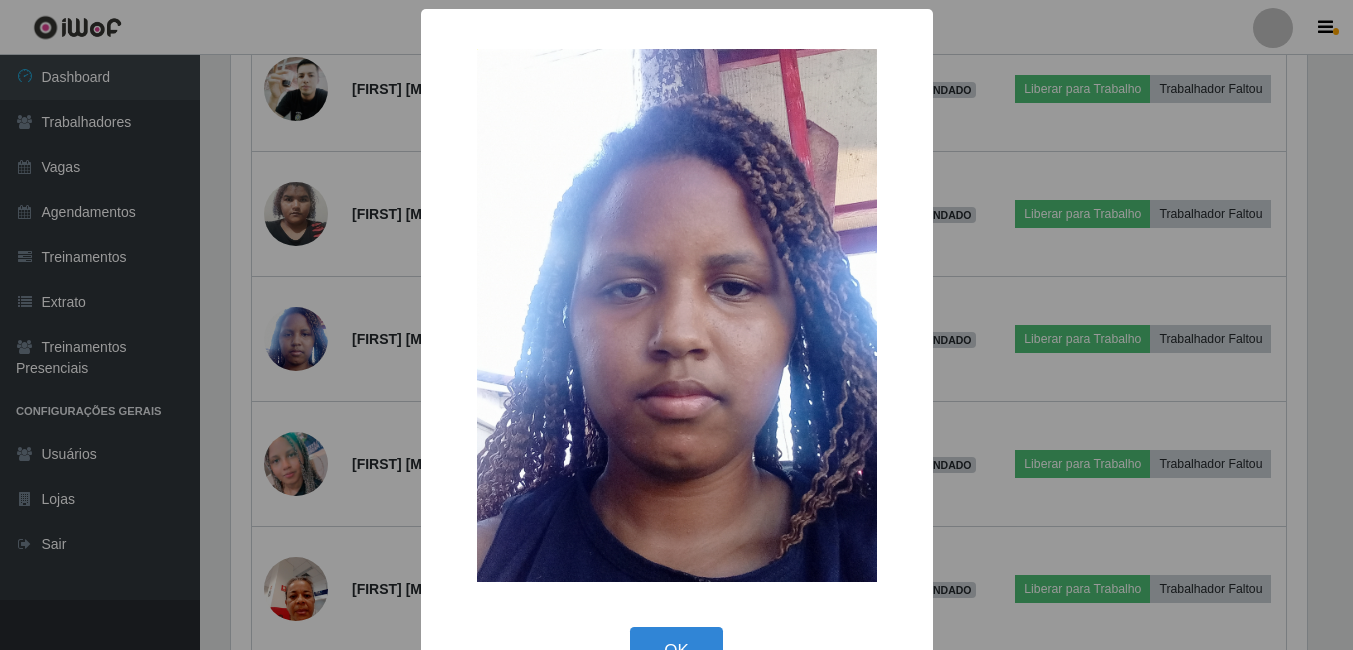 scroll, scrollTop: 999585, scrollLeft: 998919, axis: both 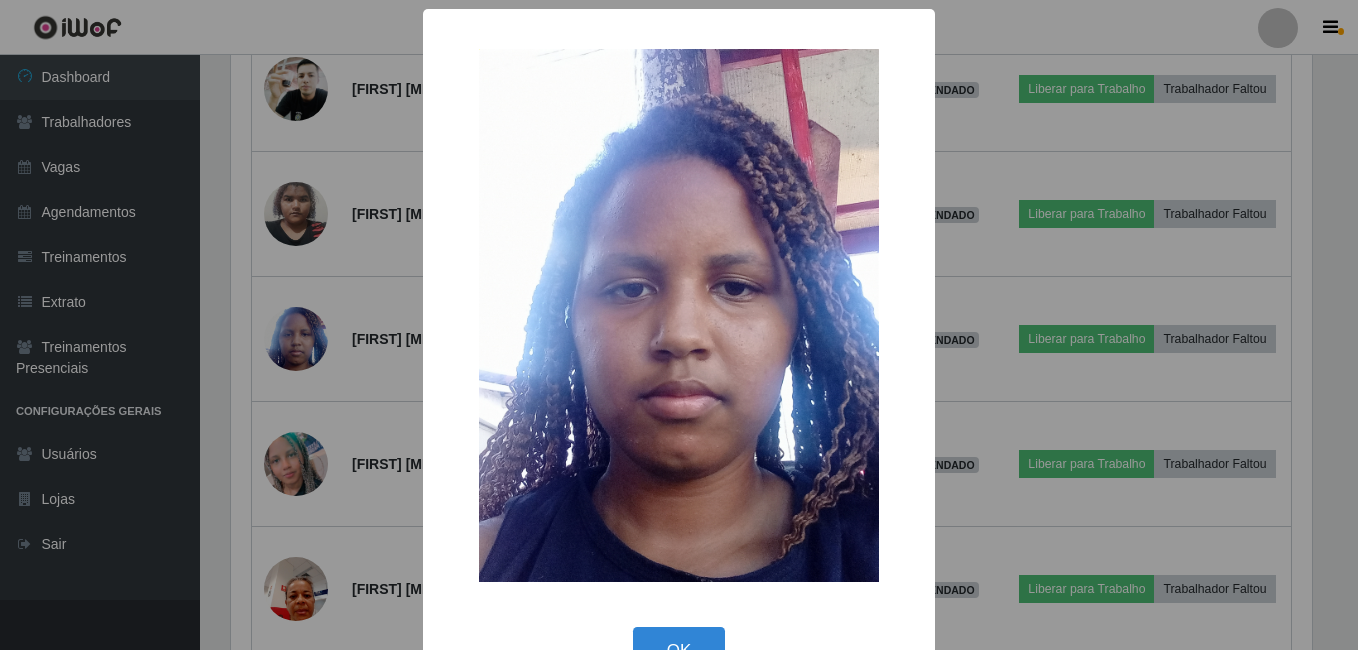 click on "× OK Cancel" at bounding box center (679, 325) 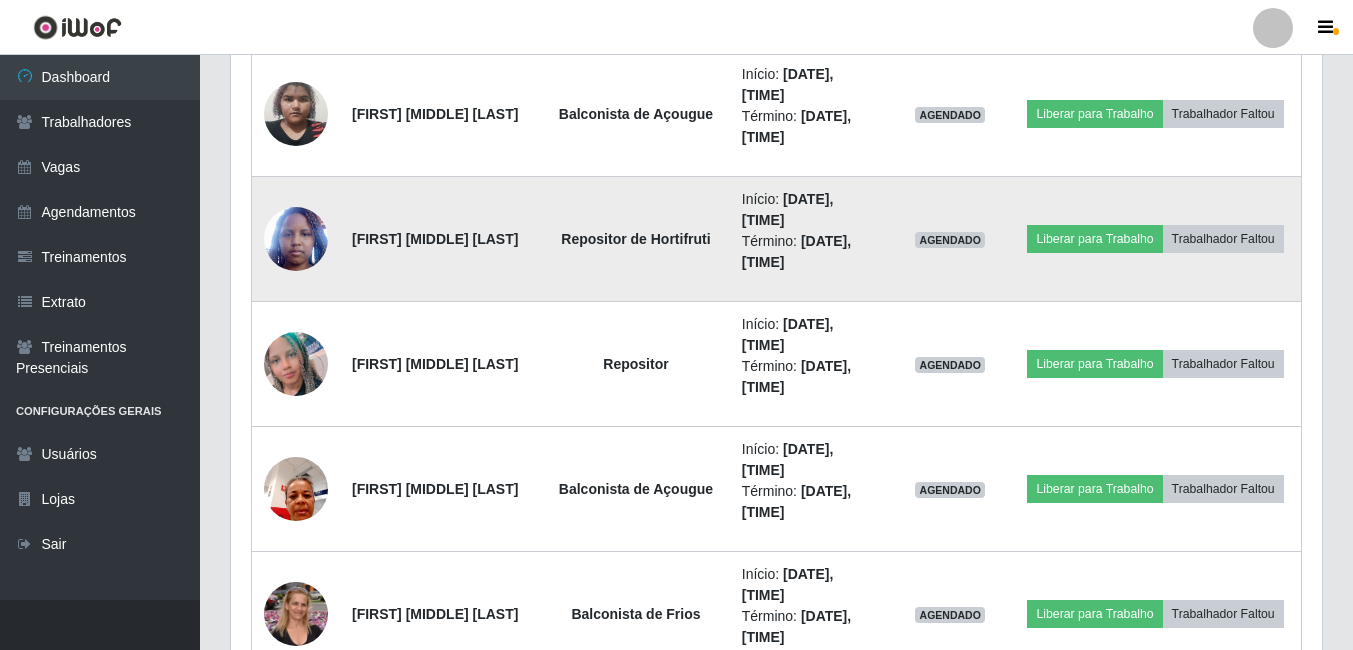 click at bounding box center (296, 238) 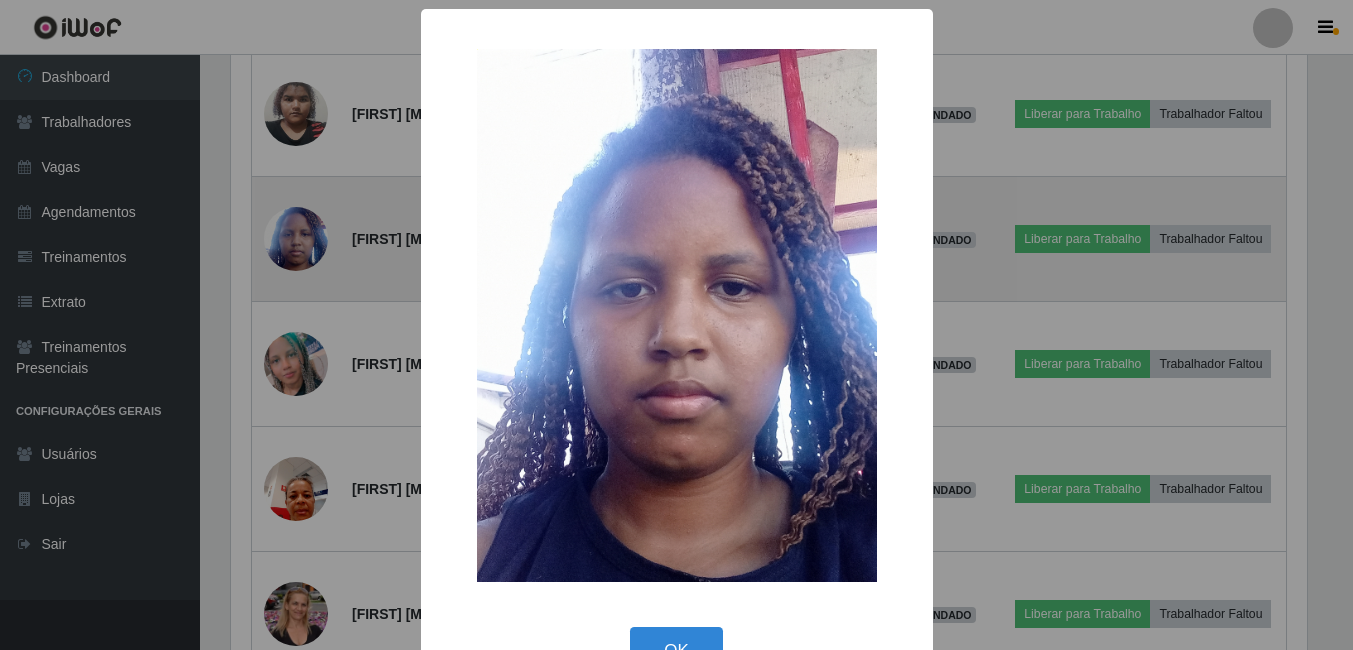 scroll, scrollTop: 999585, scrollLeft: 998919, axis: both 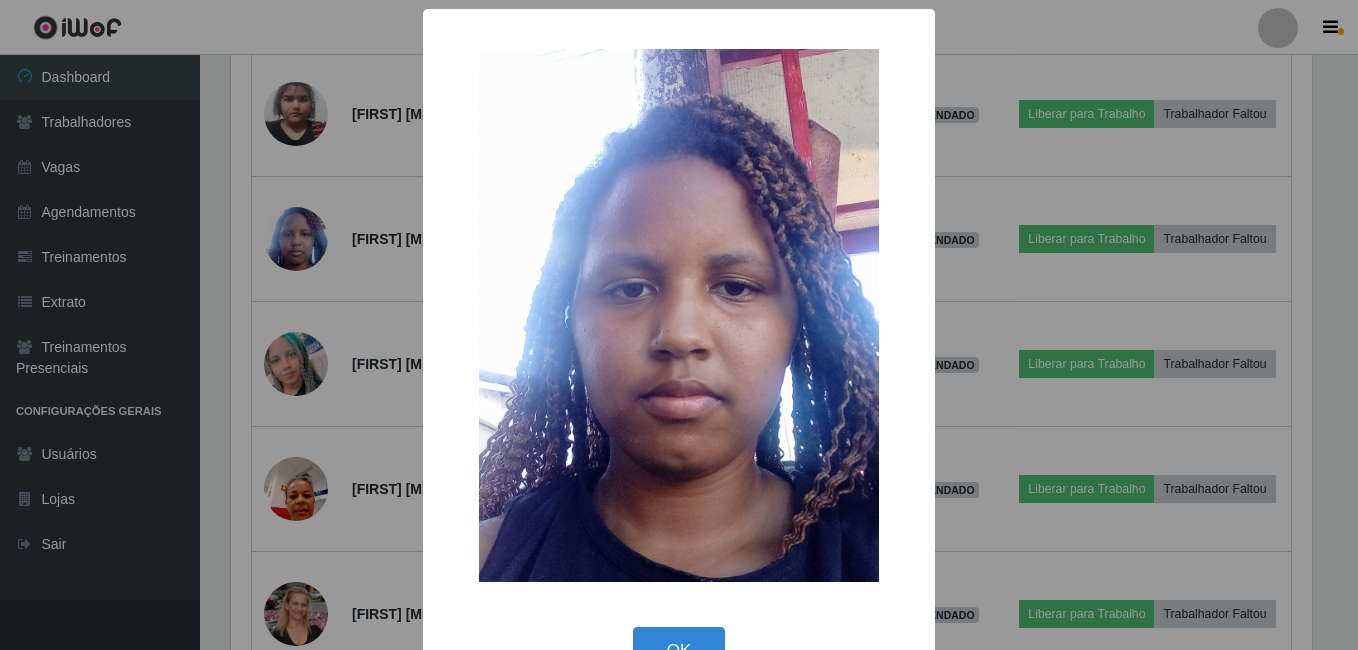 click on "× OK Cancel" at bounding box center (679, 325) 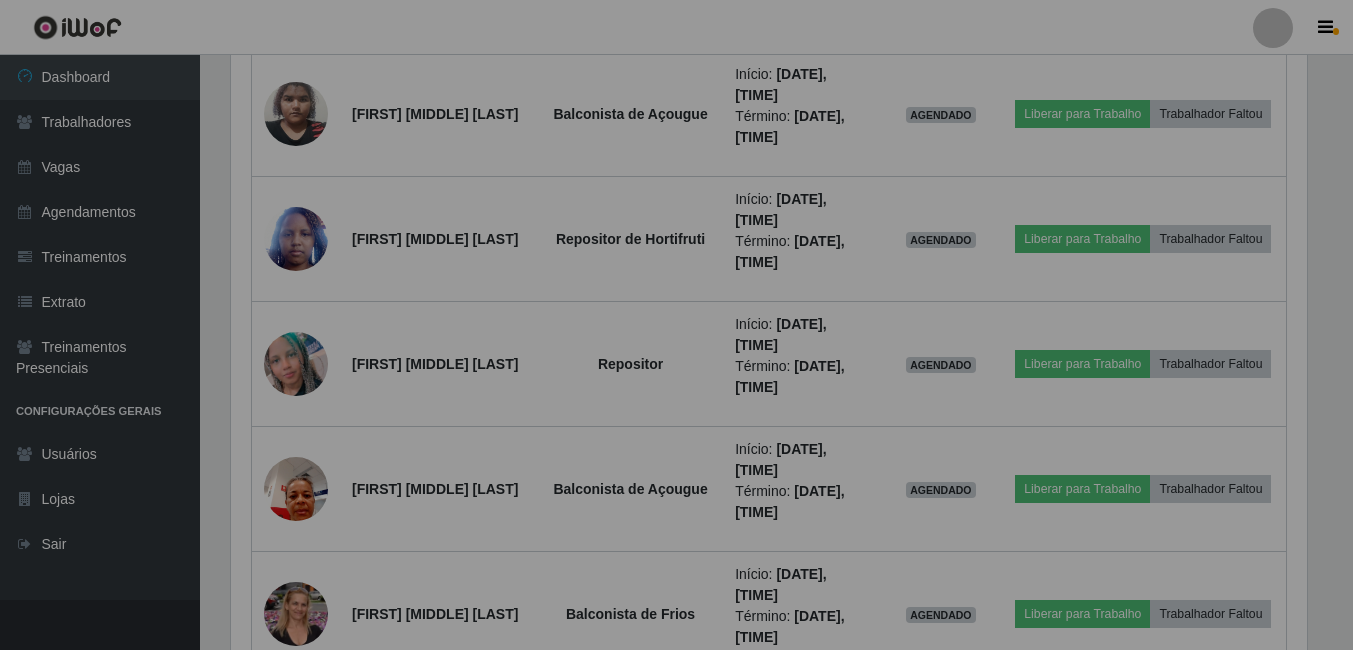 scroll, scrollTop: 999585, scrollLeft: 998909, axis: both 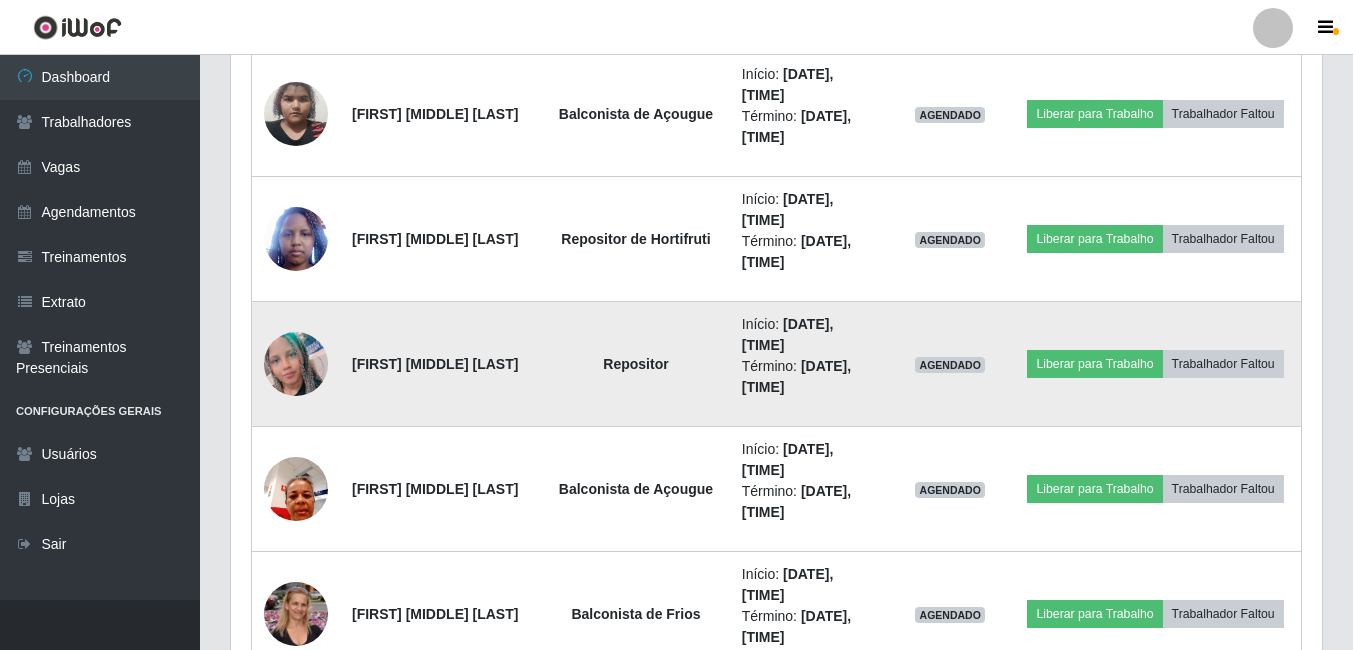 click on "[FIRST] [MIDDLE] [LAST]" at bounding box center [441, 364] 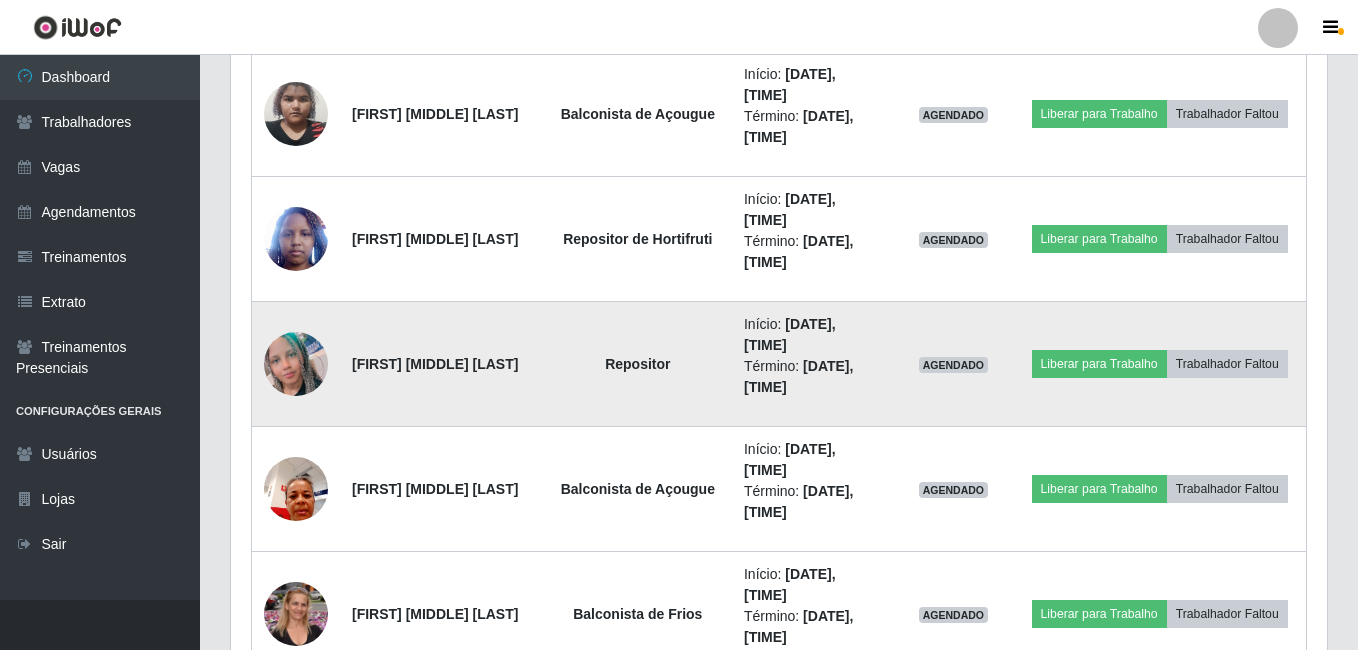 scroll, scrollTop: 999585, scrollLeft: 998919, axis: both 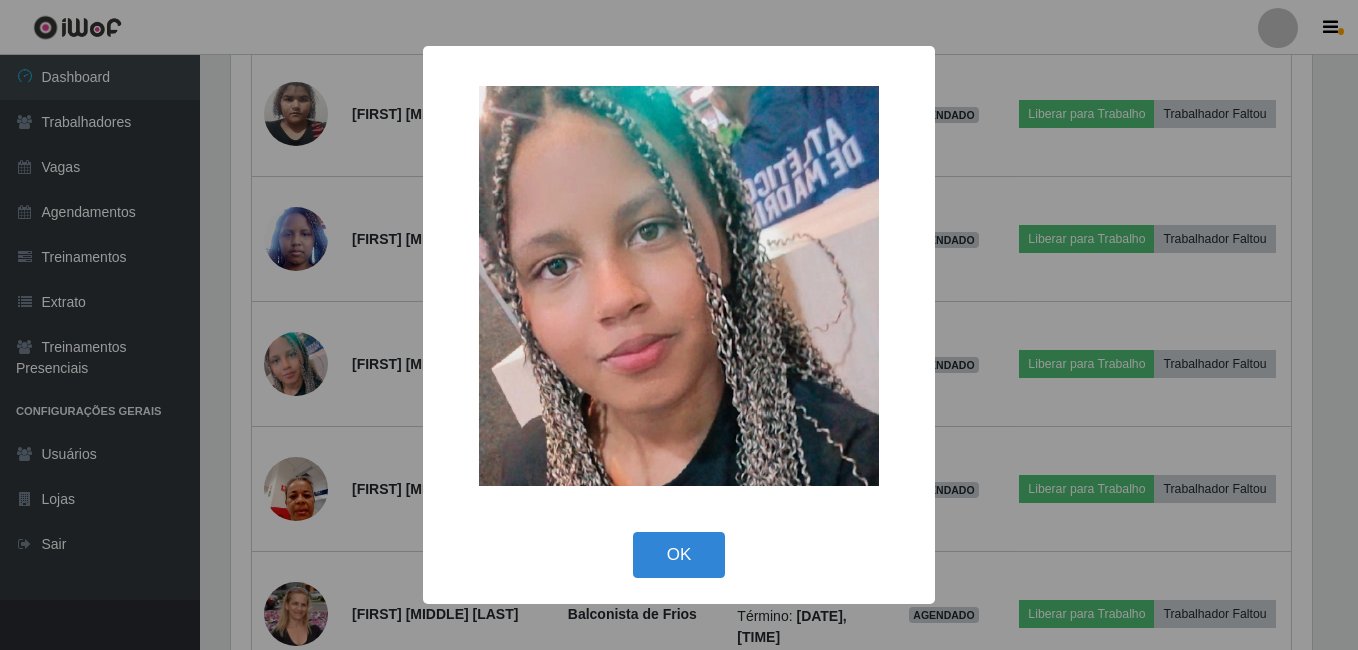 drag, startPoint x: 158, startPoint y: 374, endPoint x: 174, endPoint y: 338, distance: 39.39543 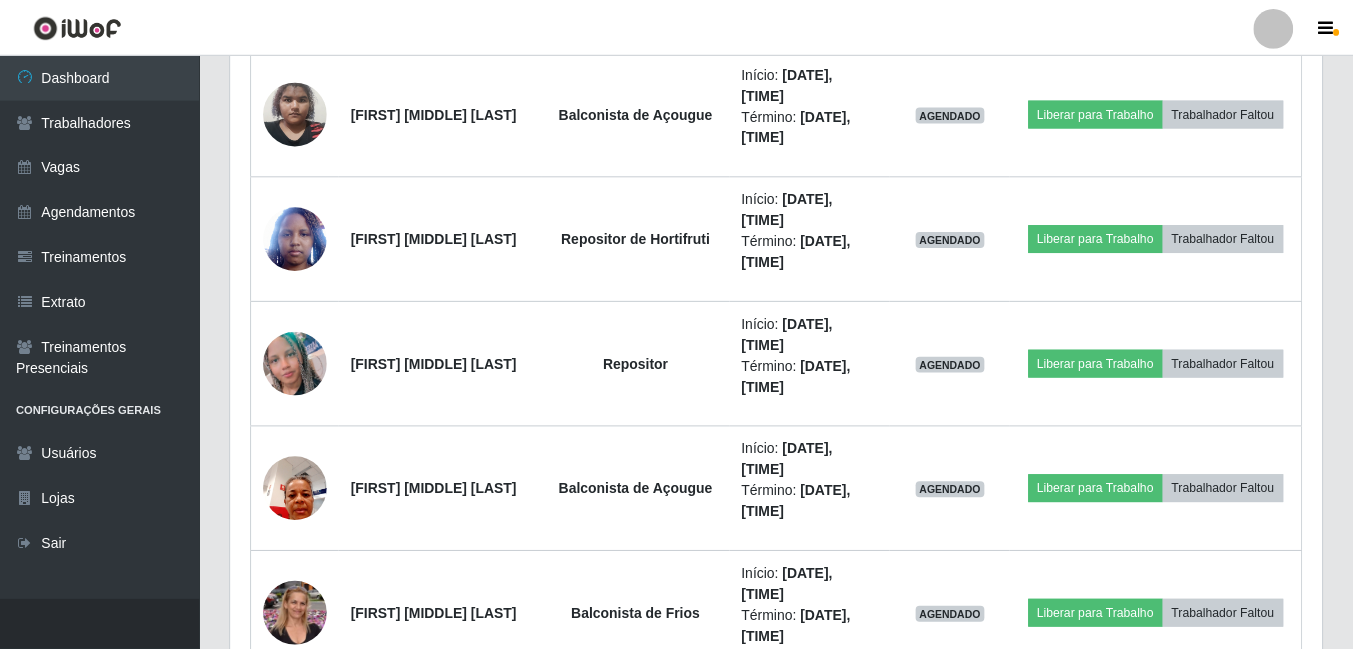 scroll, scrollTop: 999585, scrollLeft: 998909, axis: both 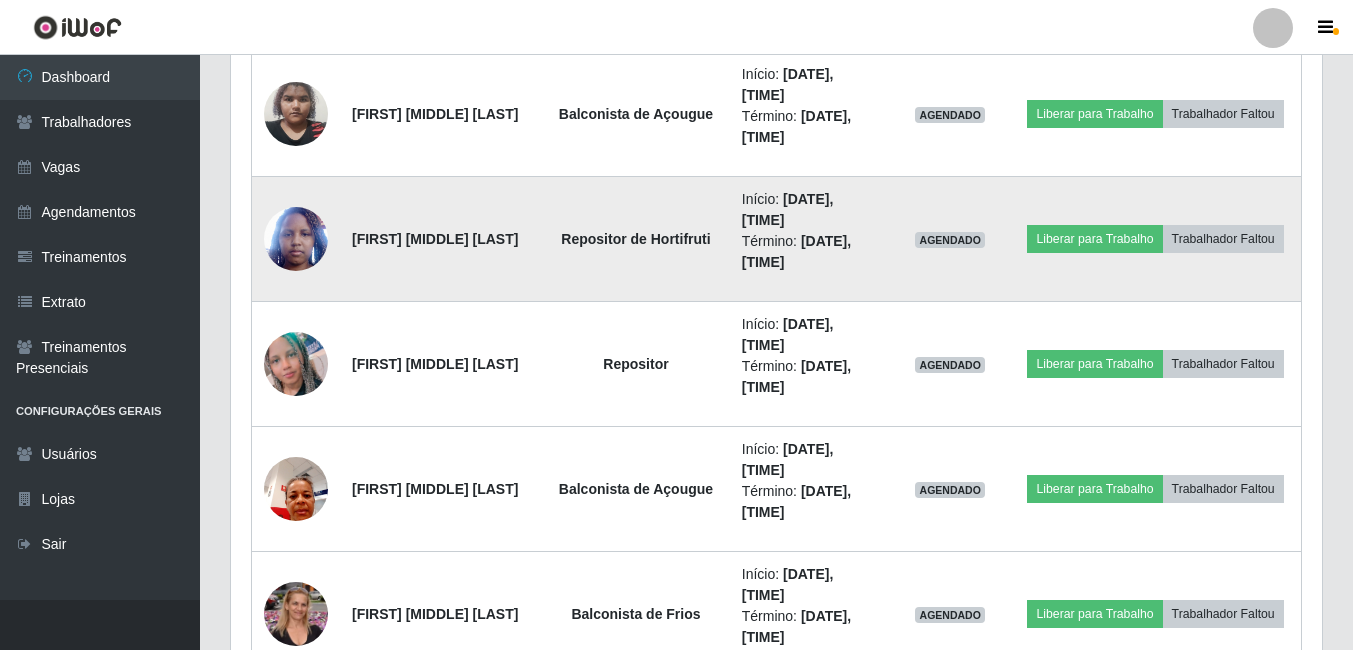 click at bounding box center (296, 238) 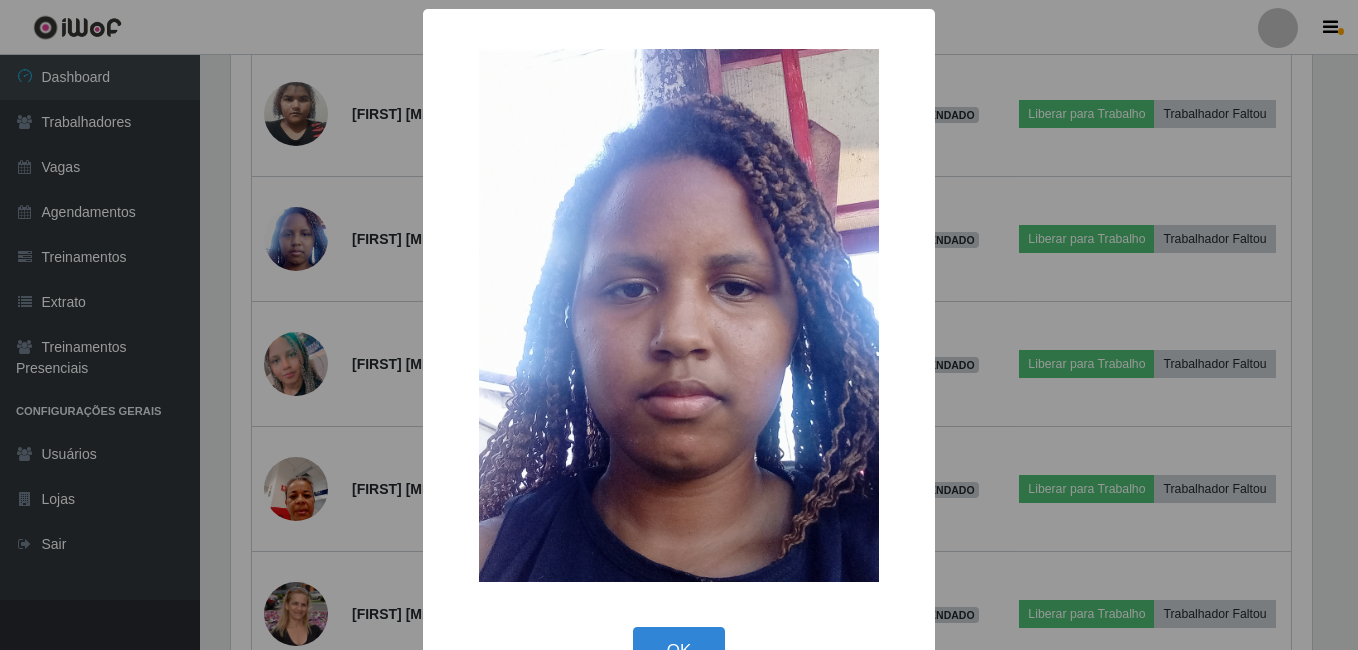 click on "× OK Cancel" at bounding box center (679, 325) 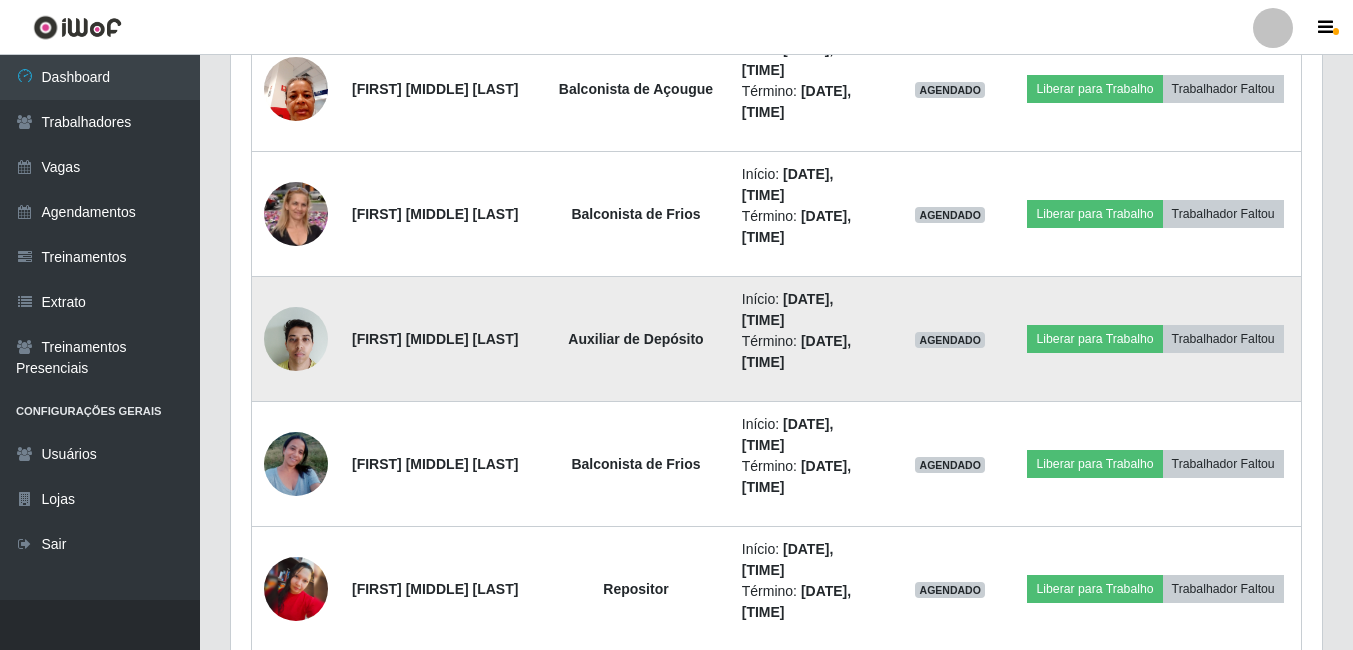 click at bounding box center (296, 338) 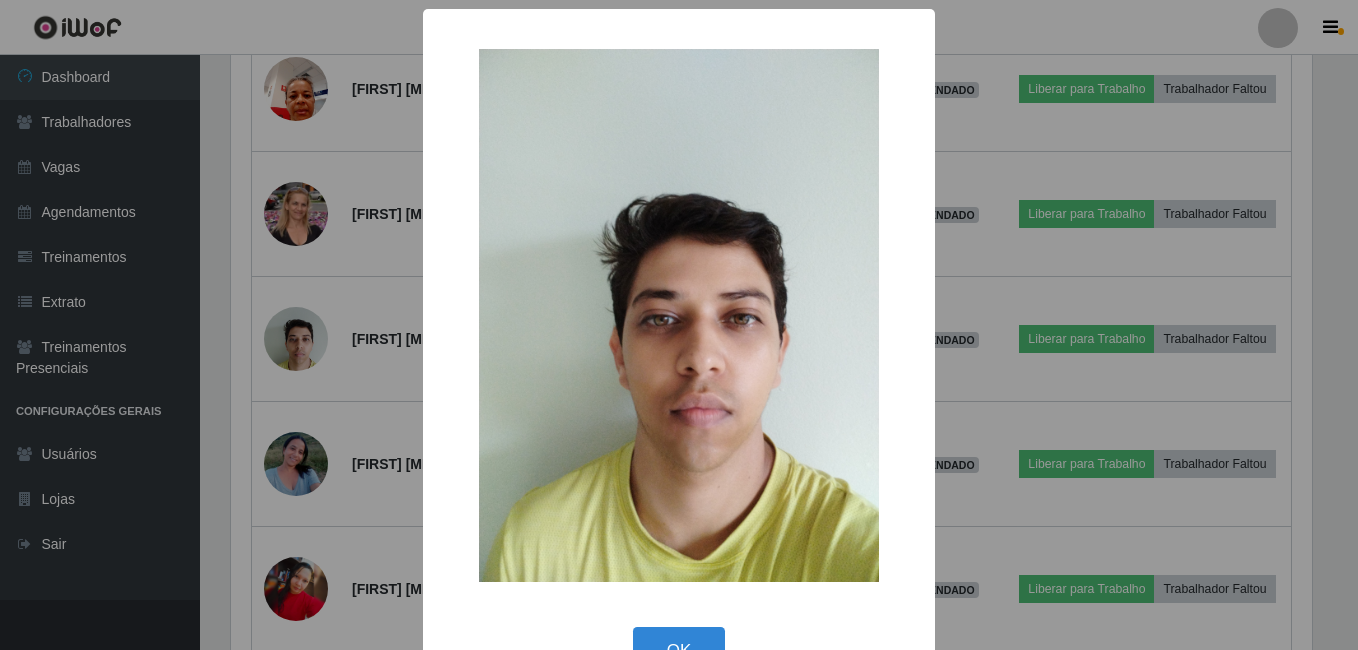 click on "× OK Cancel" at bounding box center [679, 325] 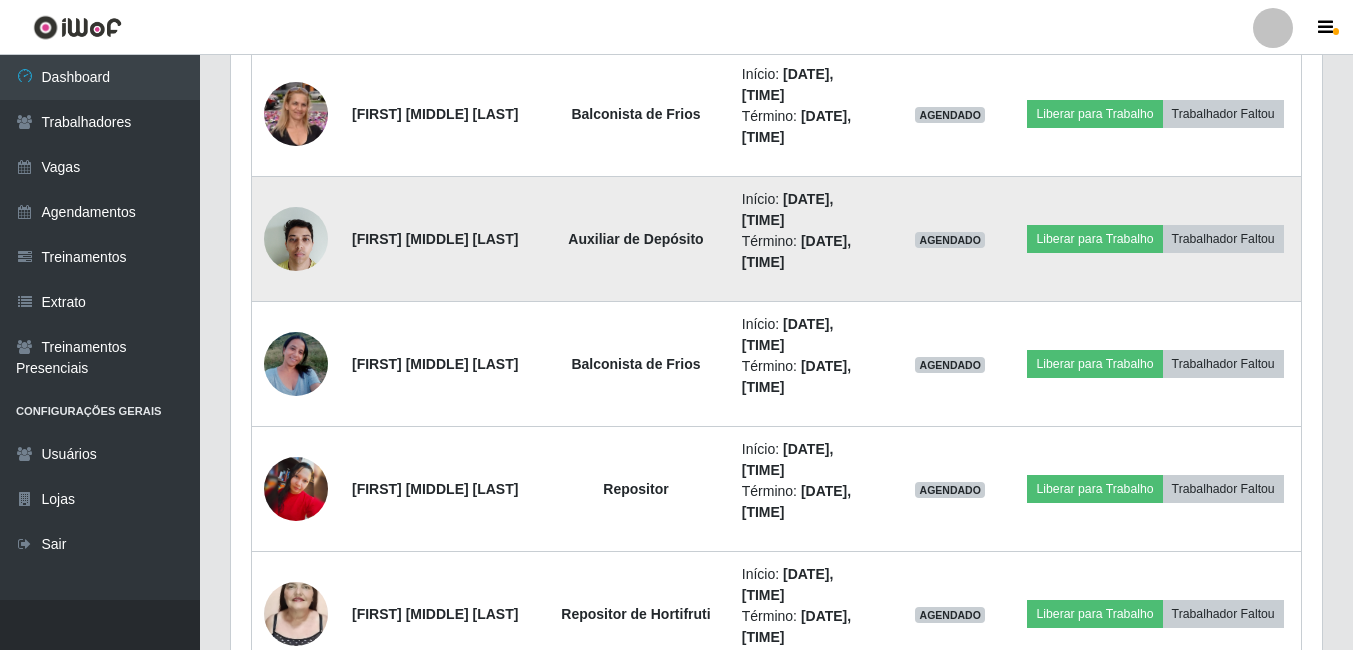click at bounding box center (296, 238) 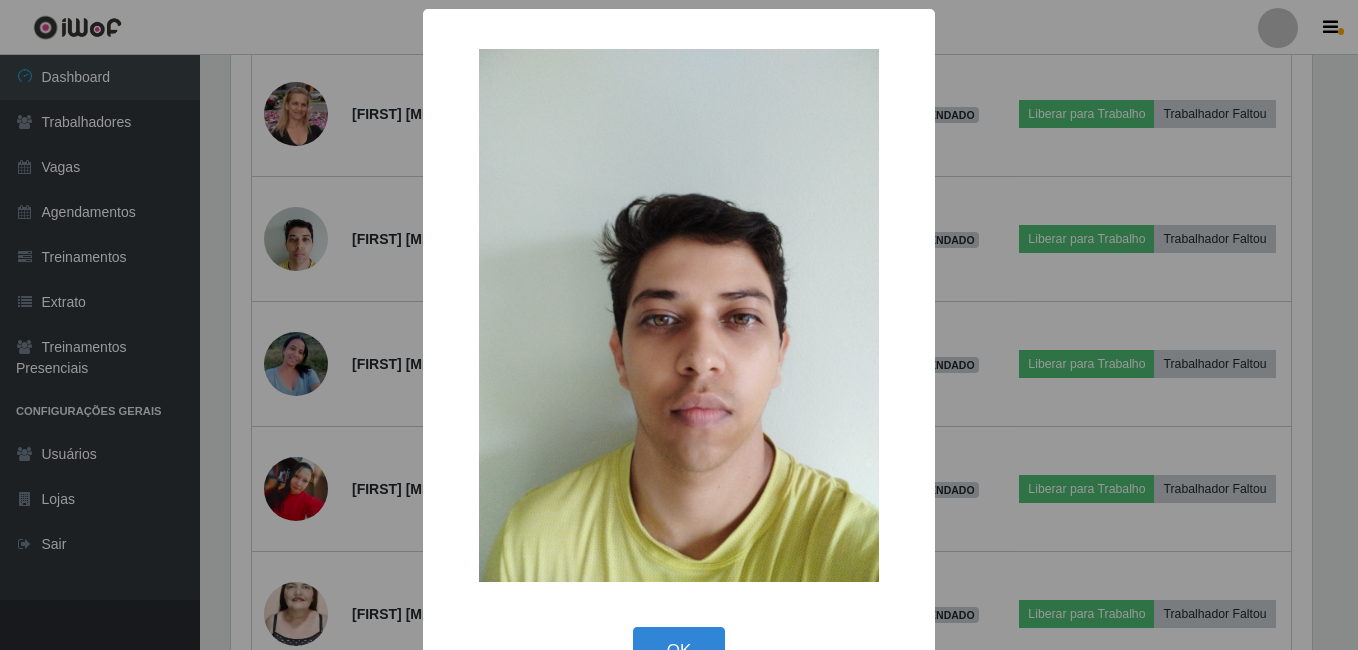 click on "× OK Cancel" at bounding box center [679, 325] 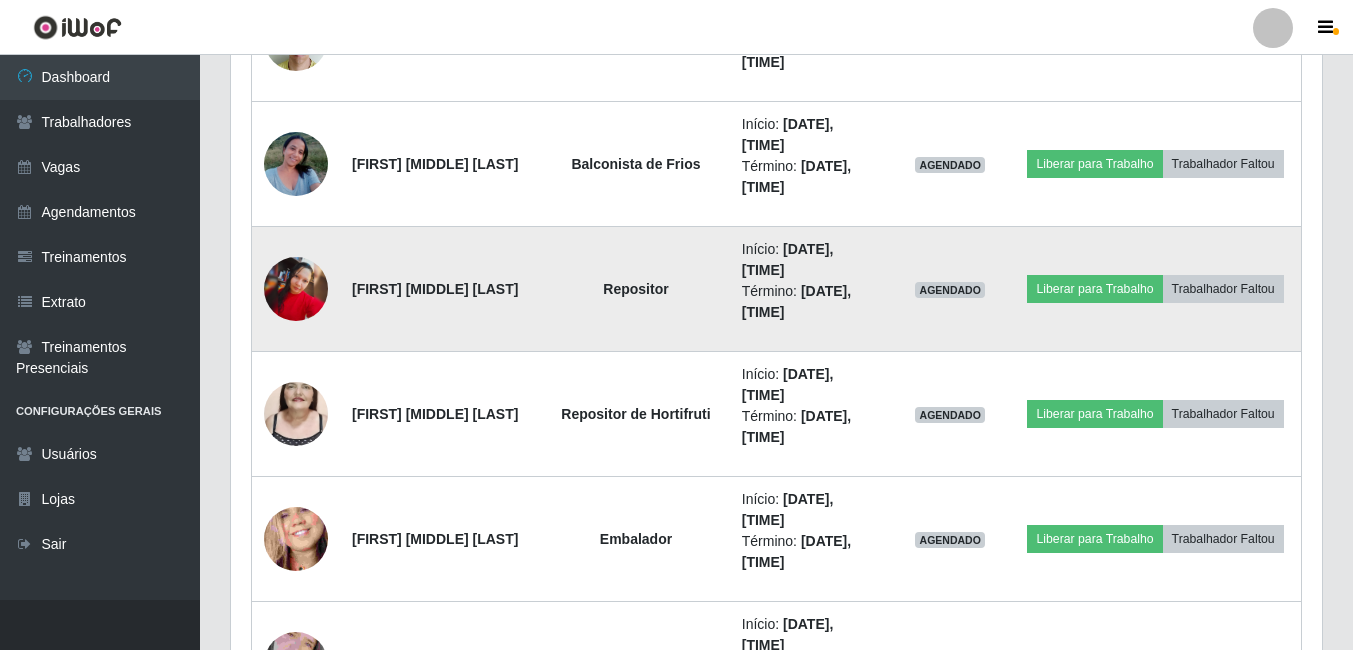 click at bounding box center (296, 289) 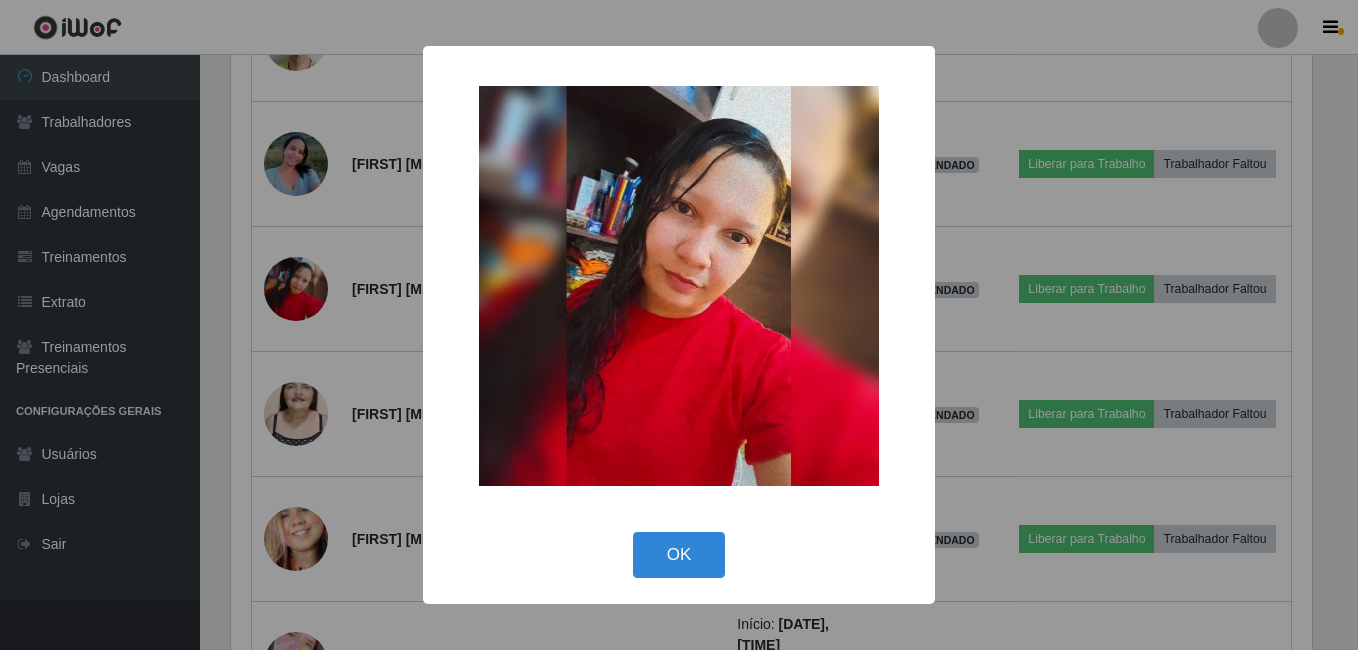 click on "× OK Cancel" at bounding box center (679, 325) 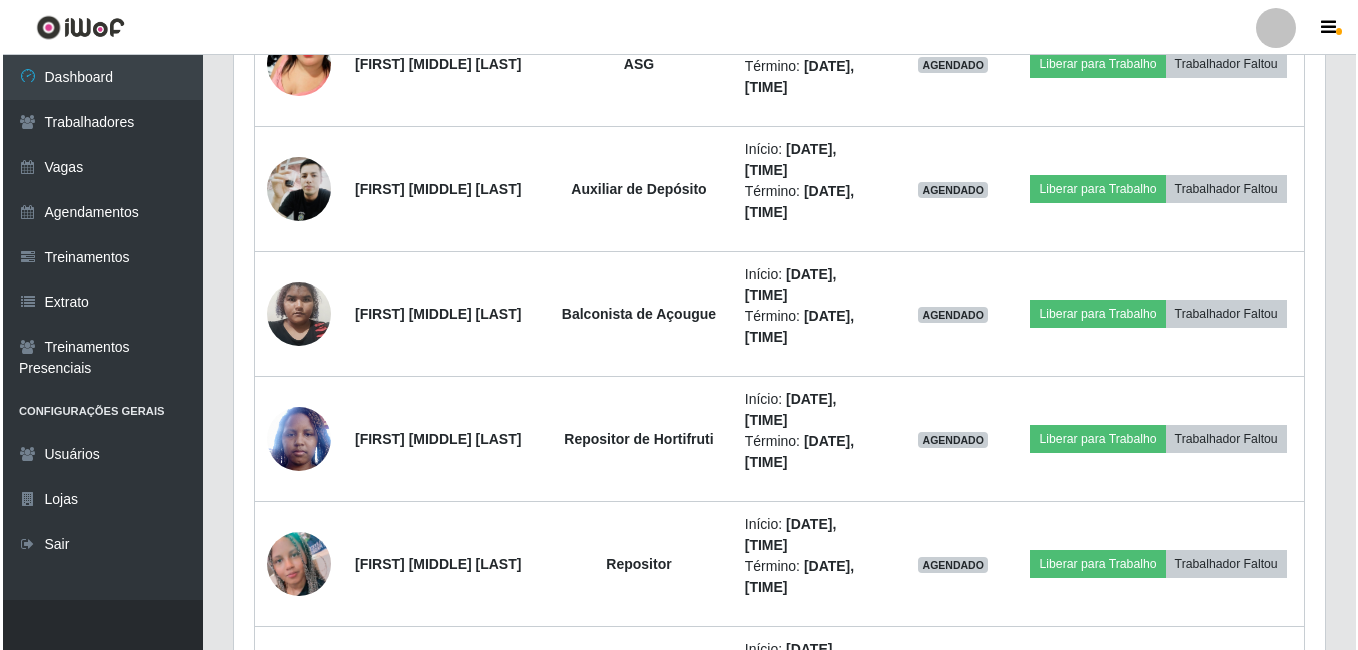 scroll, scrollTop: 8700, scrollLeft: 0, axis: vertical 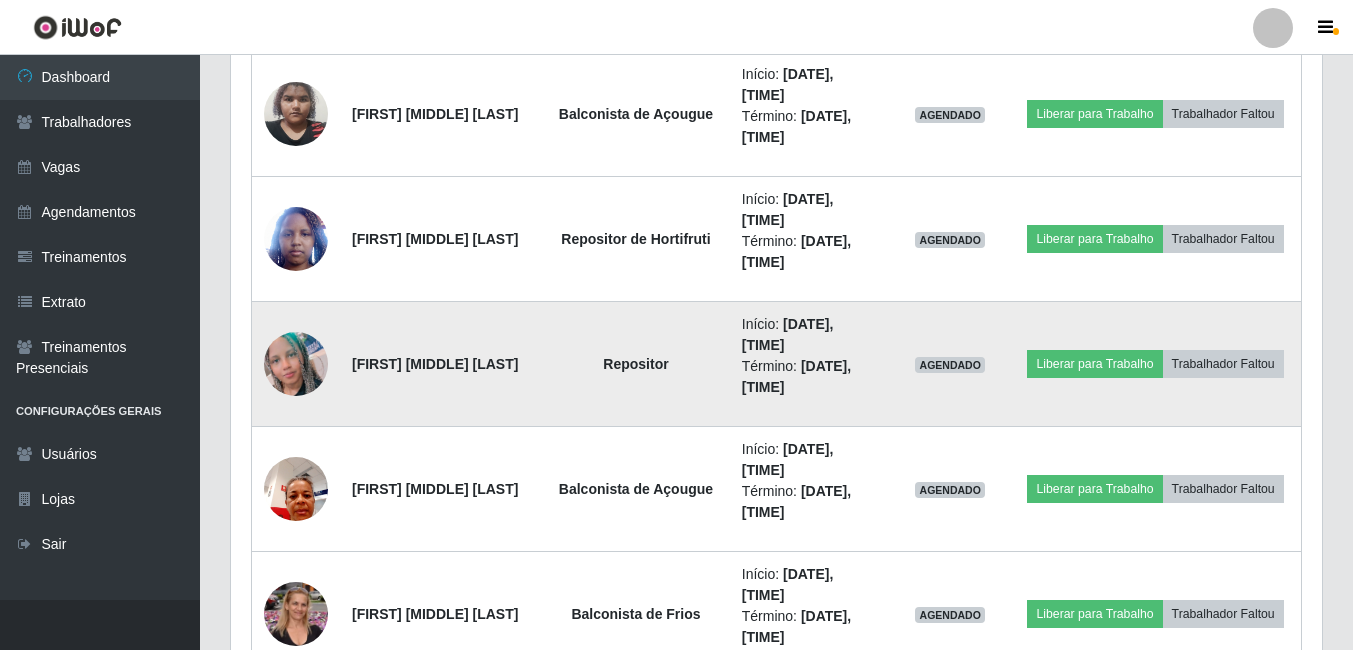 click at bounding box center [296, 364] 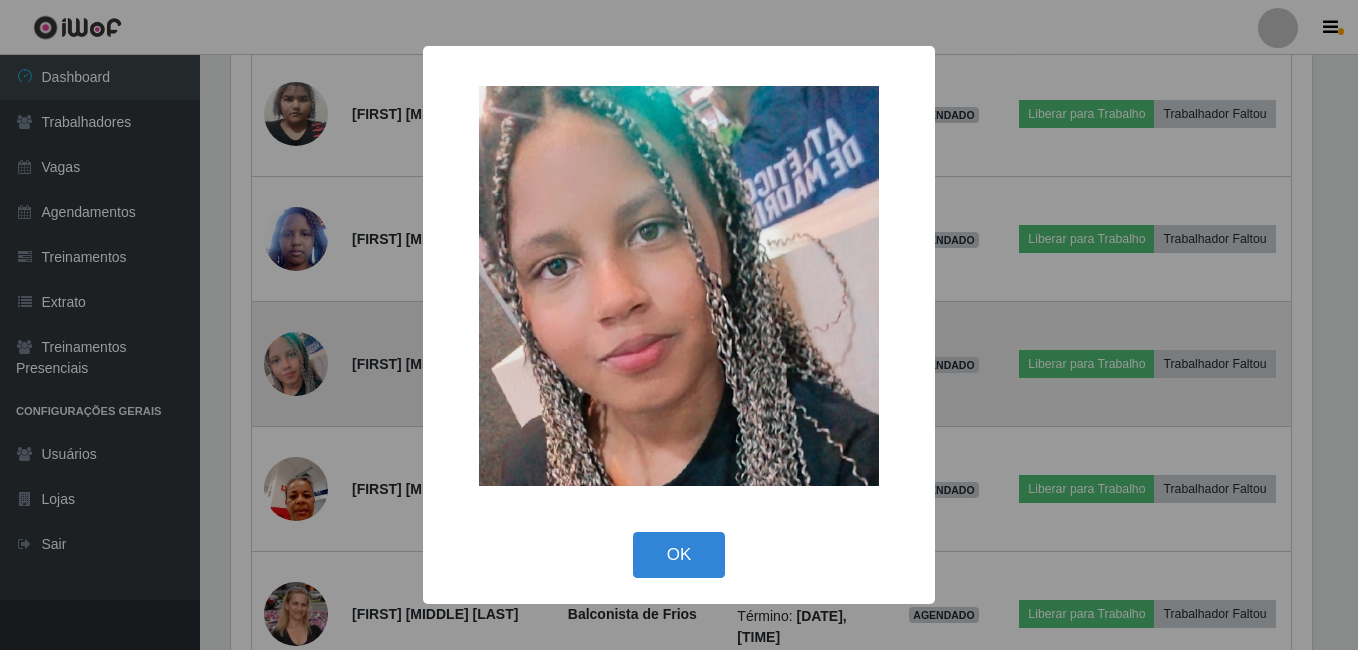 scroll, scrollTop: 999585, scrollLeft: 998919, axis: both 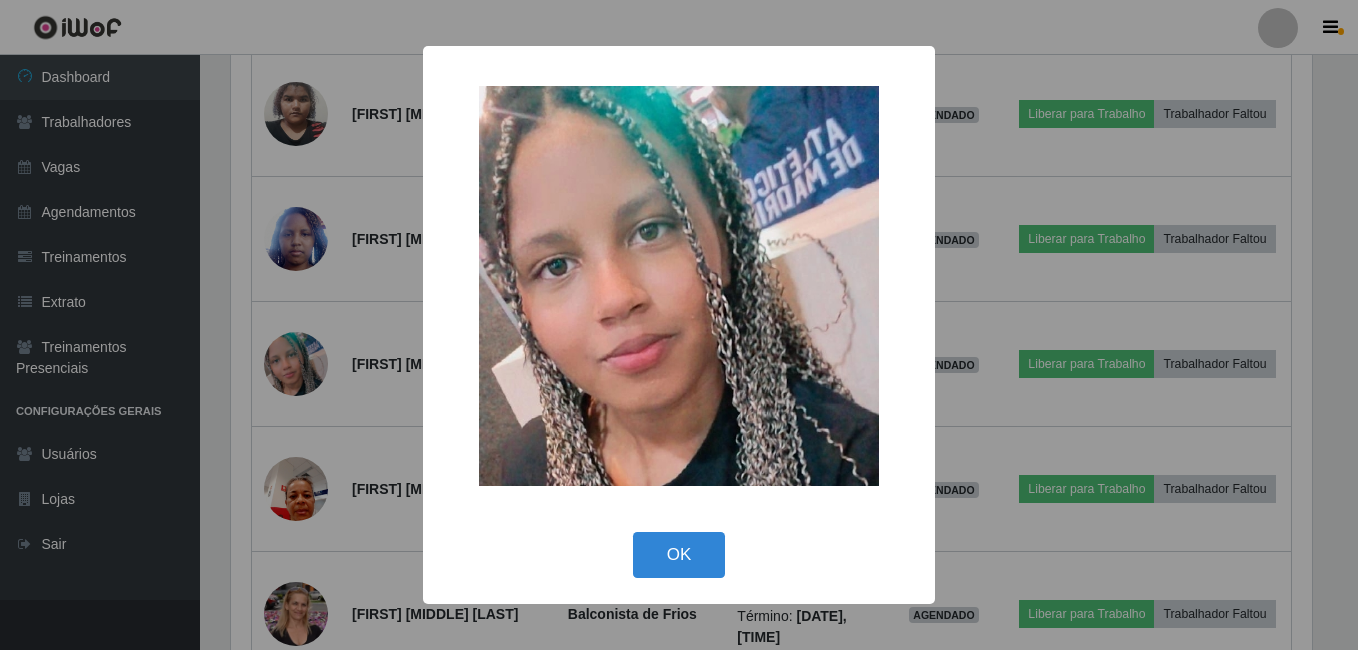 drag, startPoint x: 295, startPoint y: 302, endPoint x: 296, endPoint y: 288, distance: 14.035668 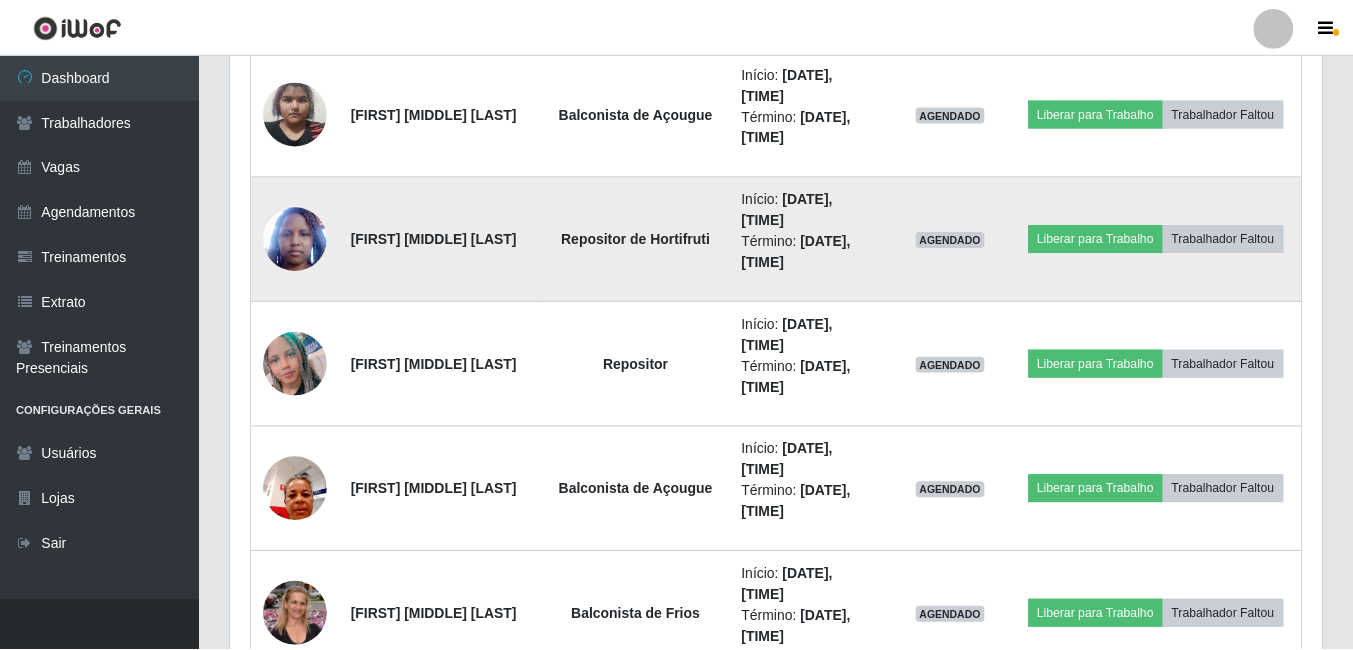 scroll, scrollTop: 999585, scrollLeft: 998909, axis: both 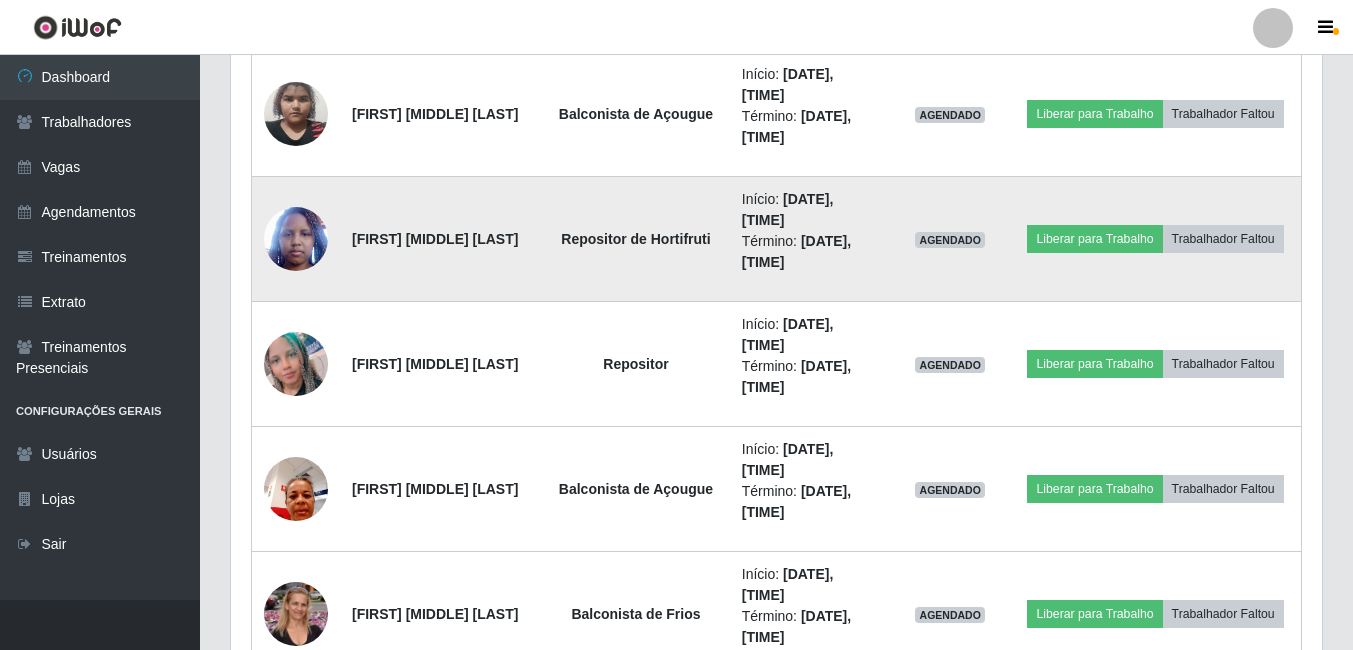 click at bounding box center [296, 238] 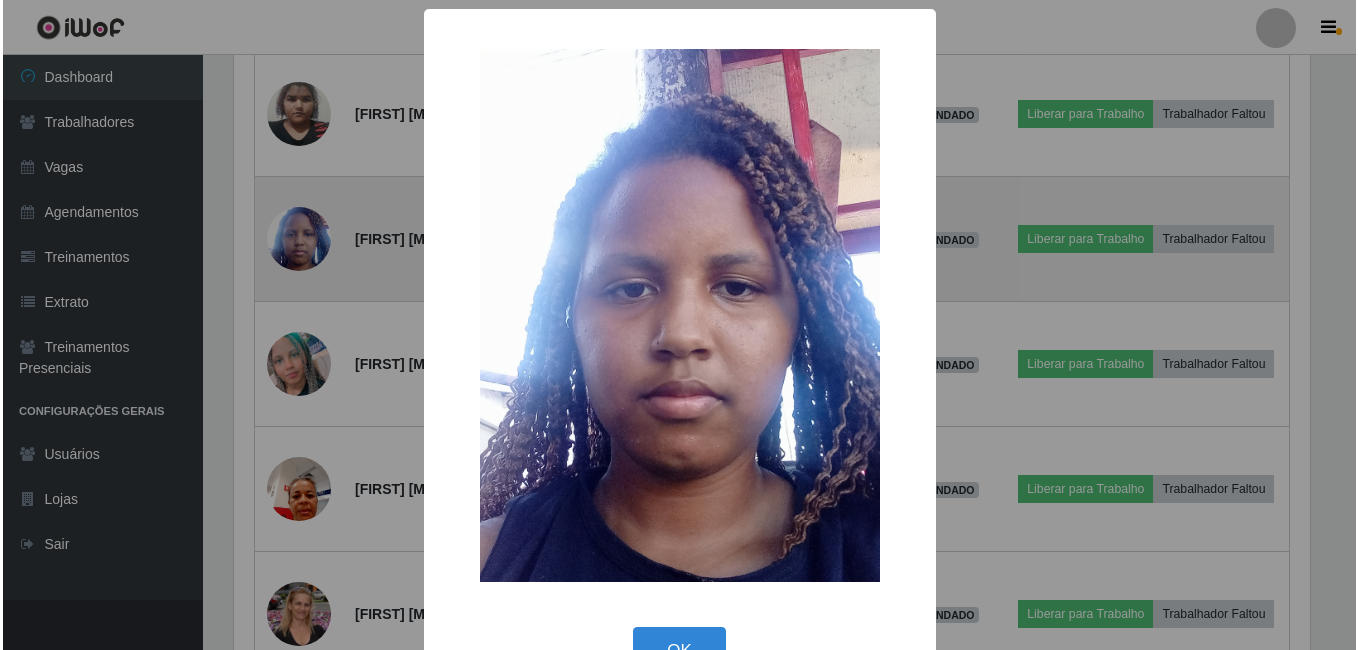 scroll, scrollTop: 999585, scrollLeft: 998919, axis: both 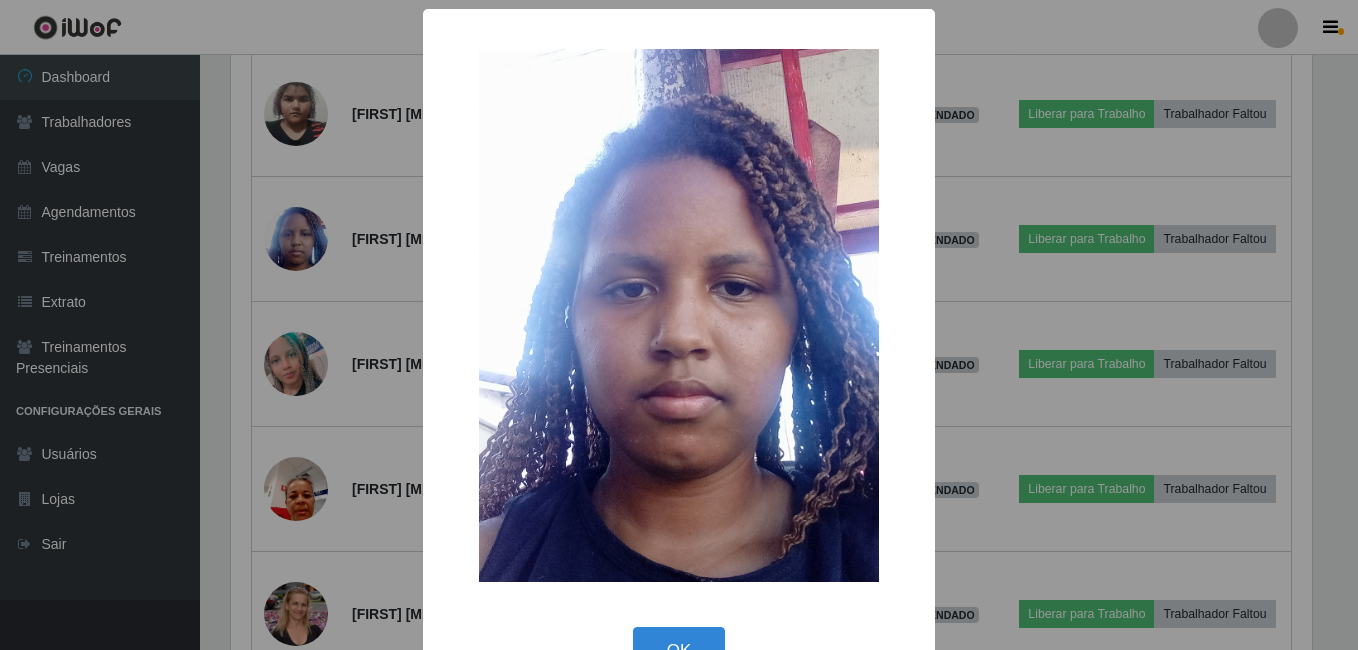 click on "× OK Cancel" at bounding box center (679, 325) 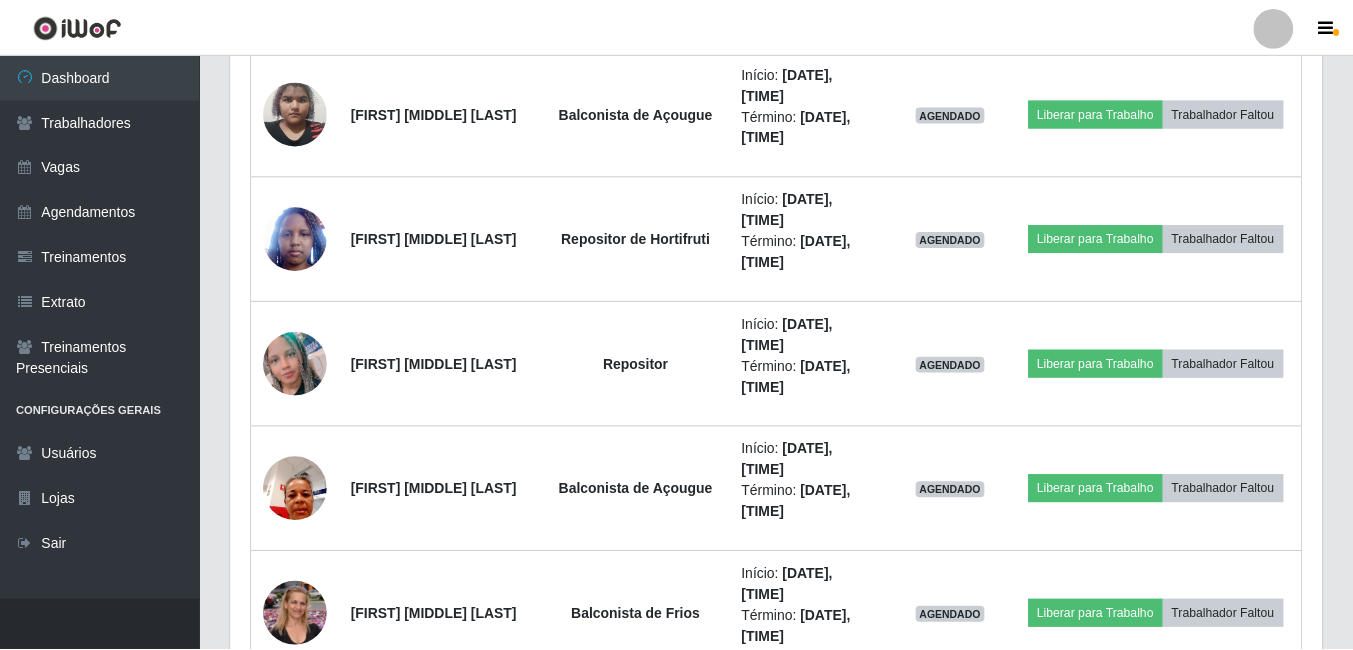 scroll, scrollTop: 999585, scrollLeft: 998909, axis: both 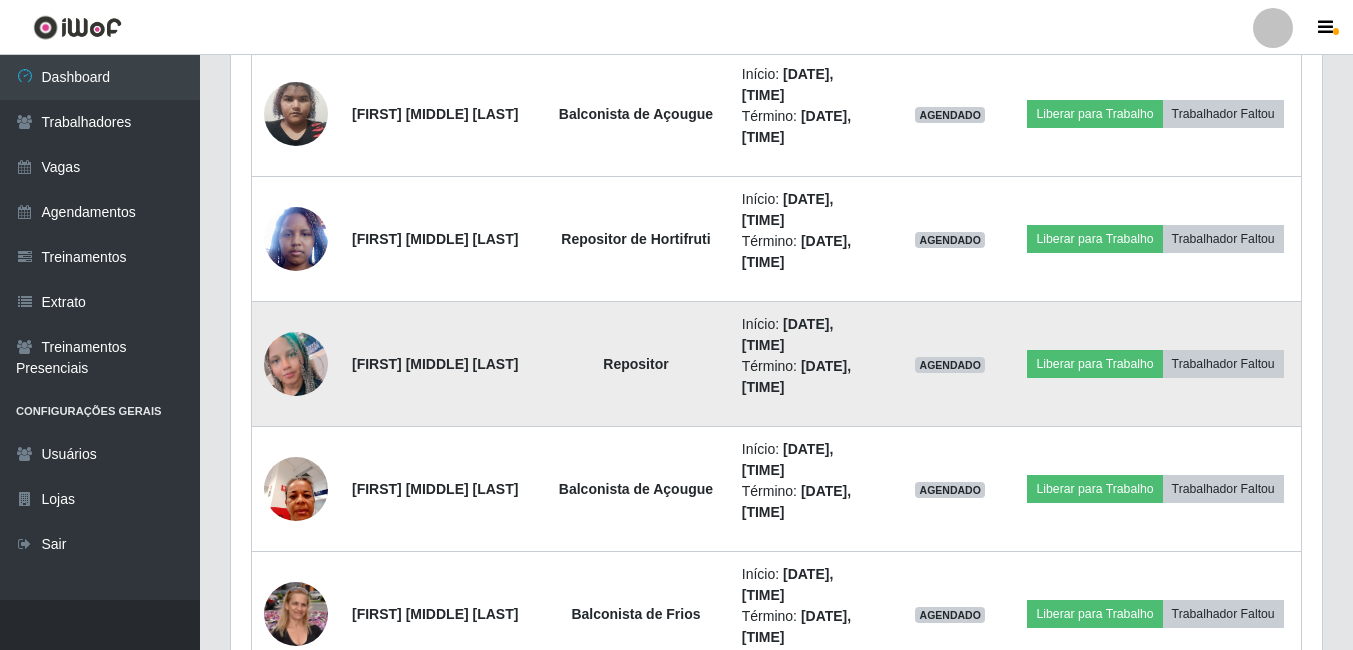 click at bounding box center (296, 364) 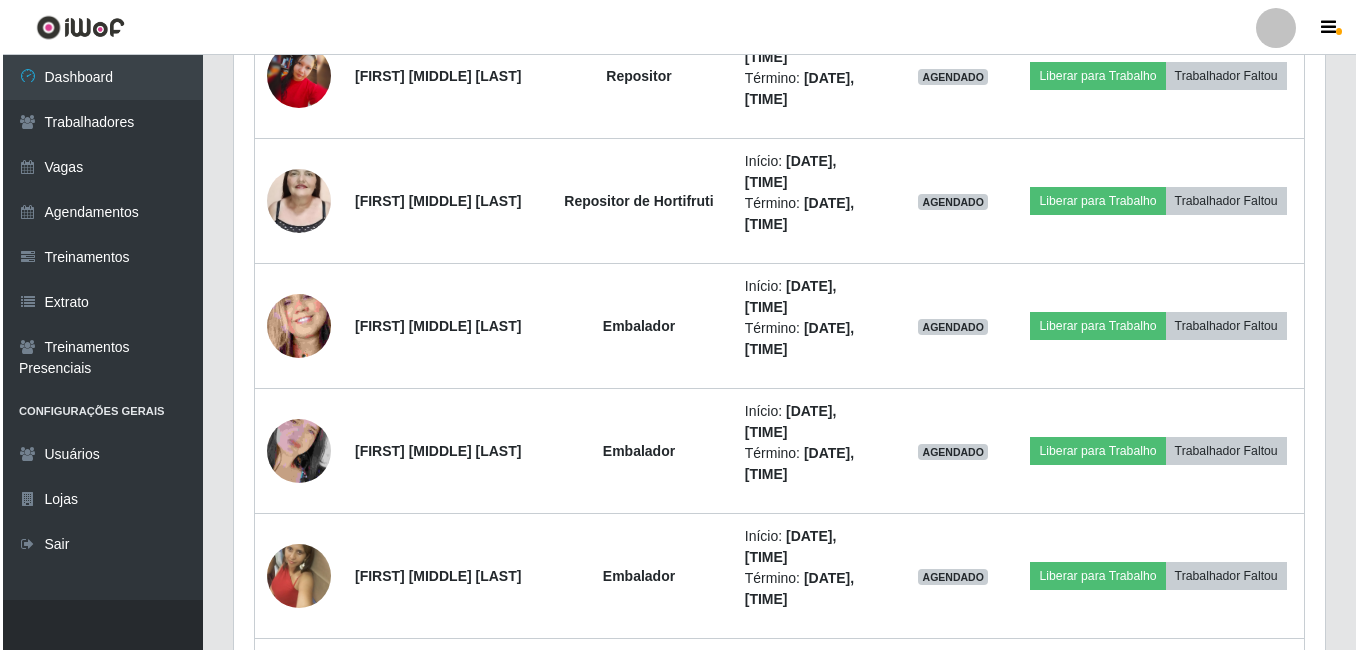 scroll, scrollTop: 9700, scrollLeft: 0, axis: vertical 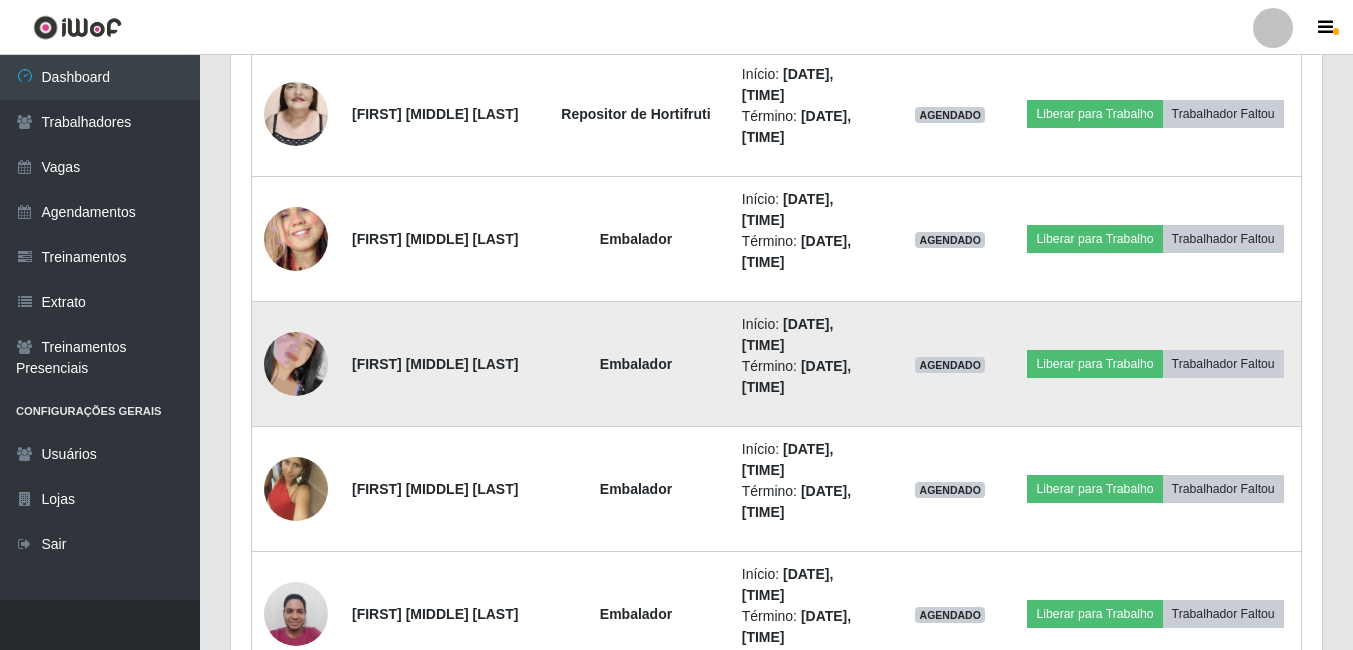 click at bounding box center (296, 364) 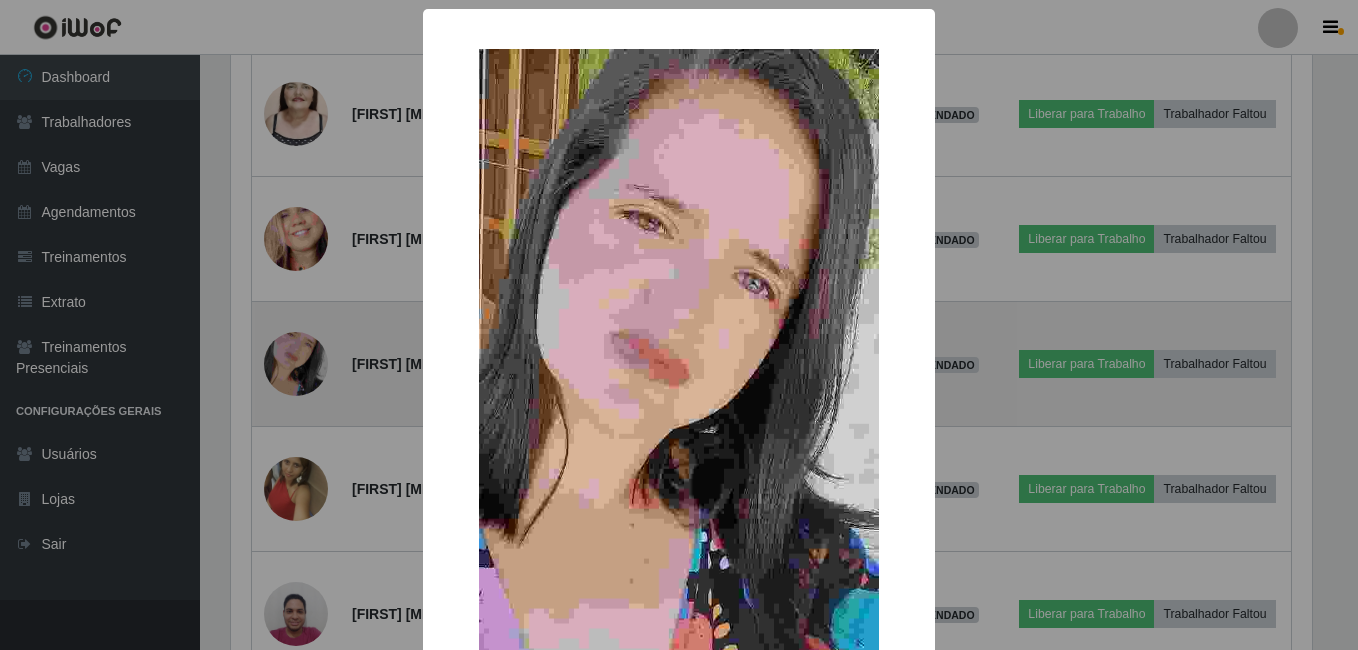 scroll, scrollTop: 999585, scrollLeft: 998919, axis: both 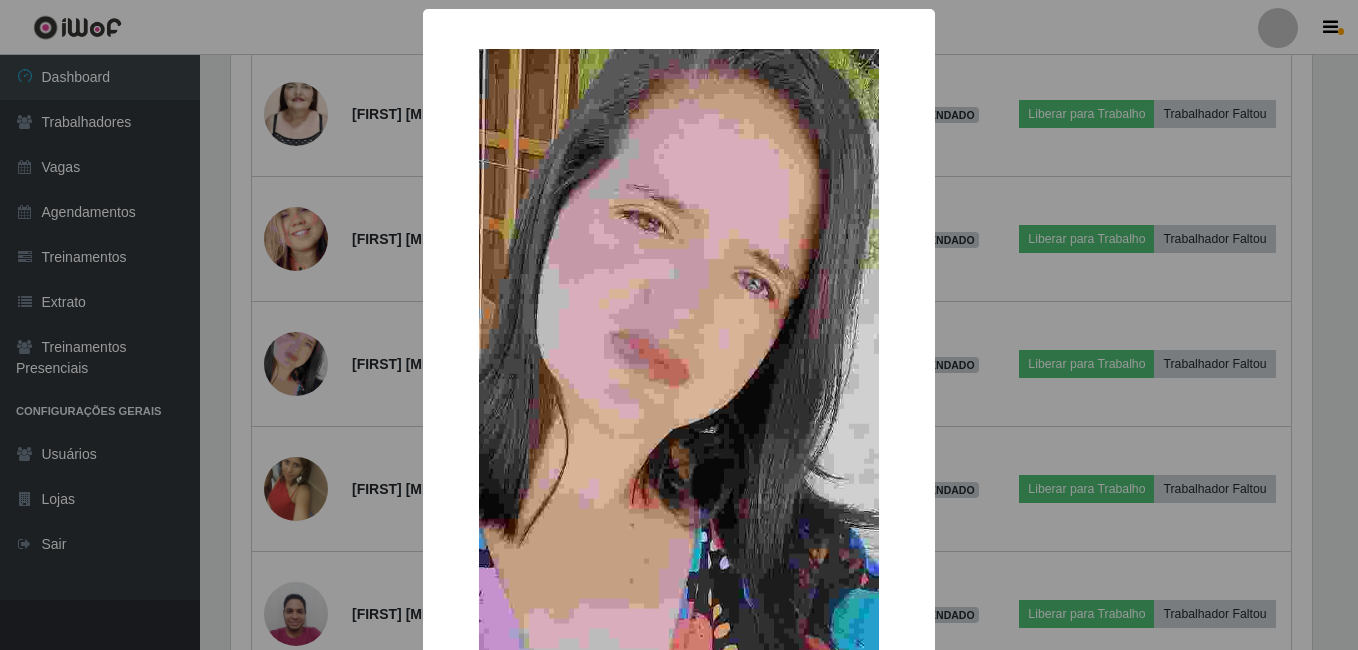 click on "× OK Cancel" at bounding box center [679, 325] 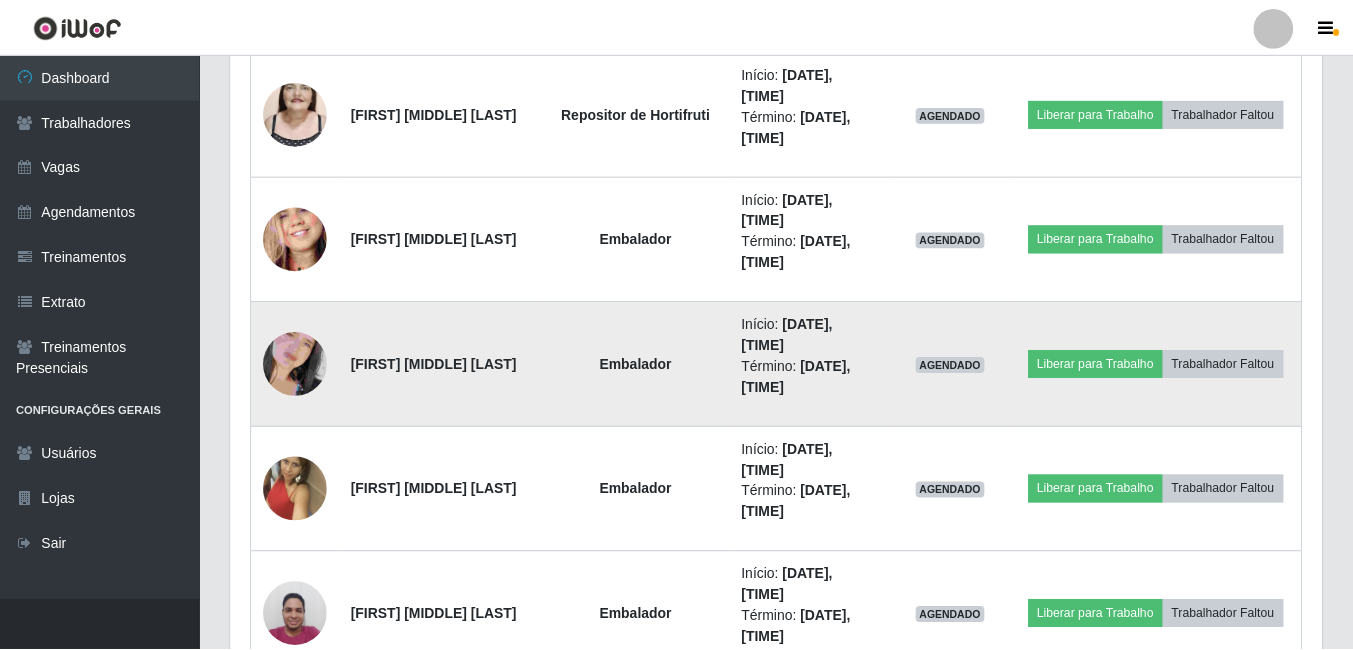 scroll, scrollTop: 999585, scrollLeft: 998909, axis: both 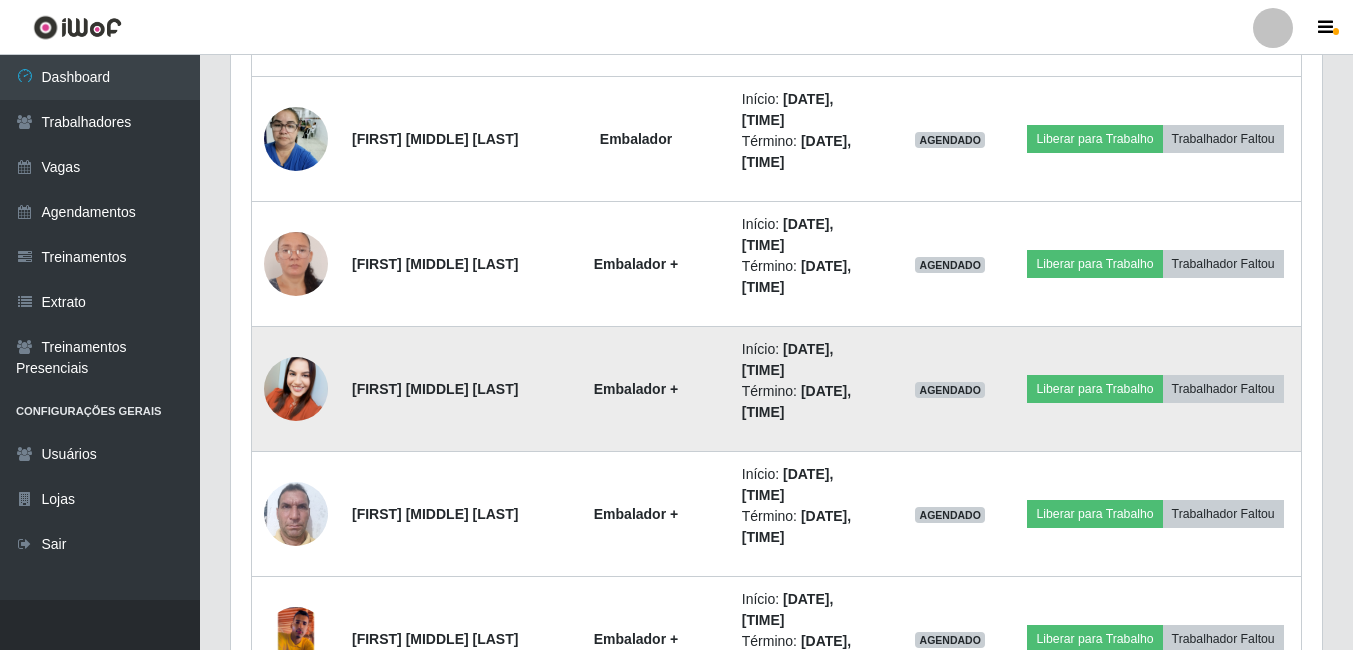 click at bounding box center (296, 388) 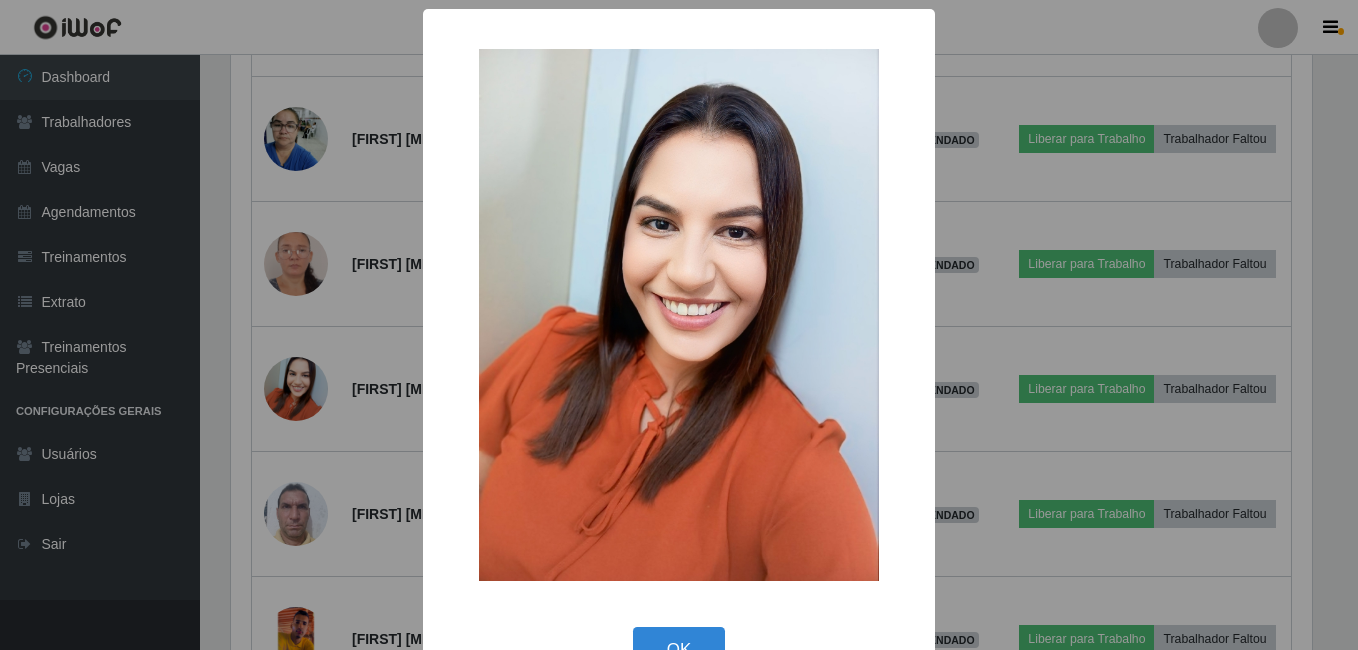 scroll, scrollTop: 999585, scrollLeft: 998919, axis: both 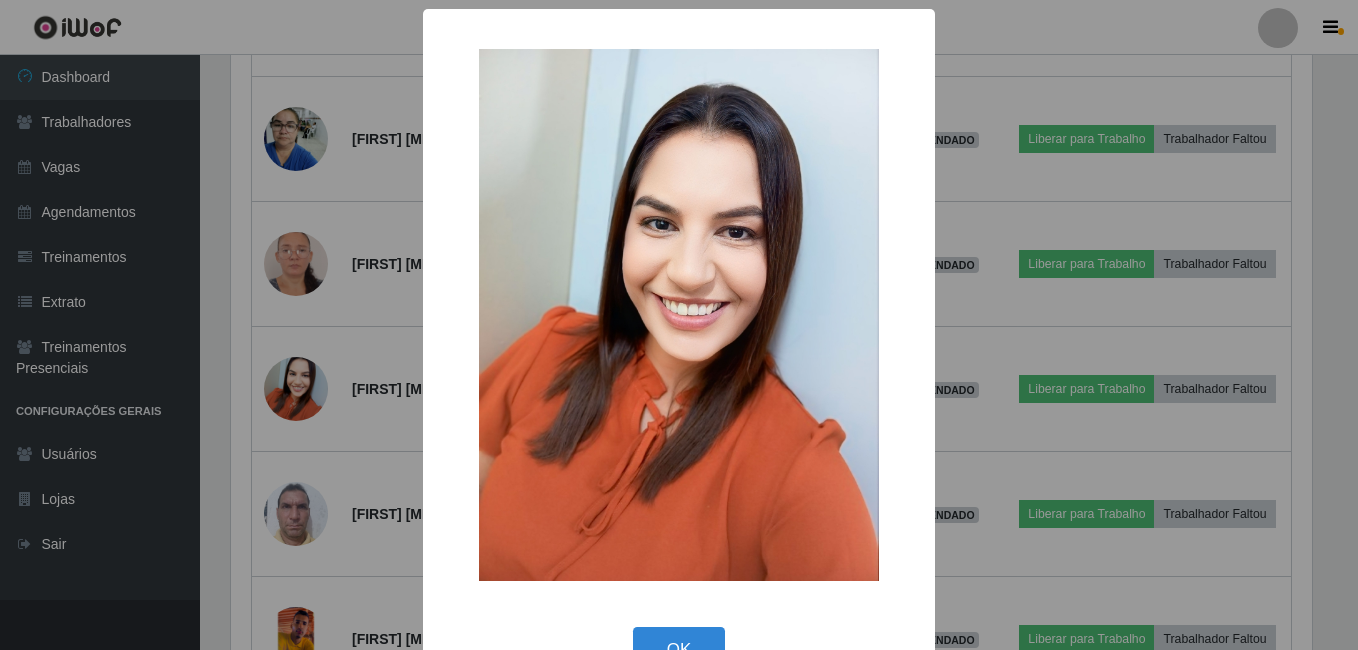 drag, startPoint x: 251, startPoint y: 366, endPoint x: 266, endPoint y: 364, distance: 15.132746 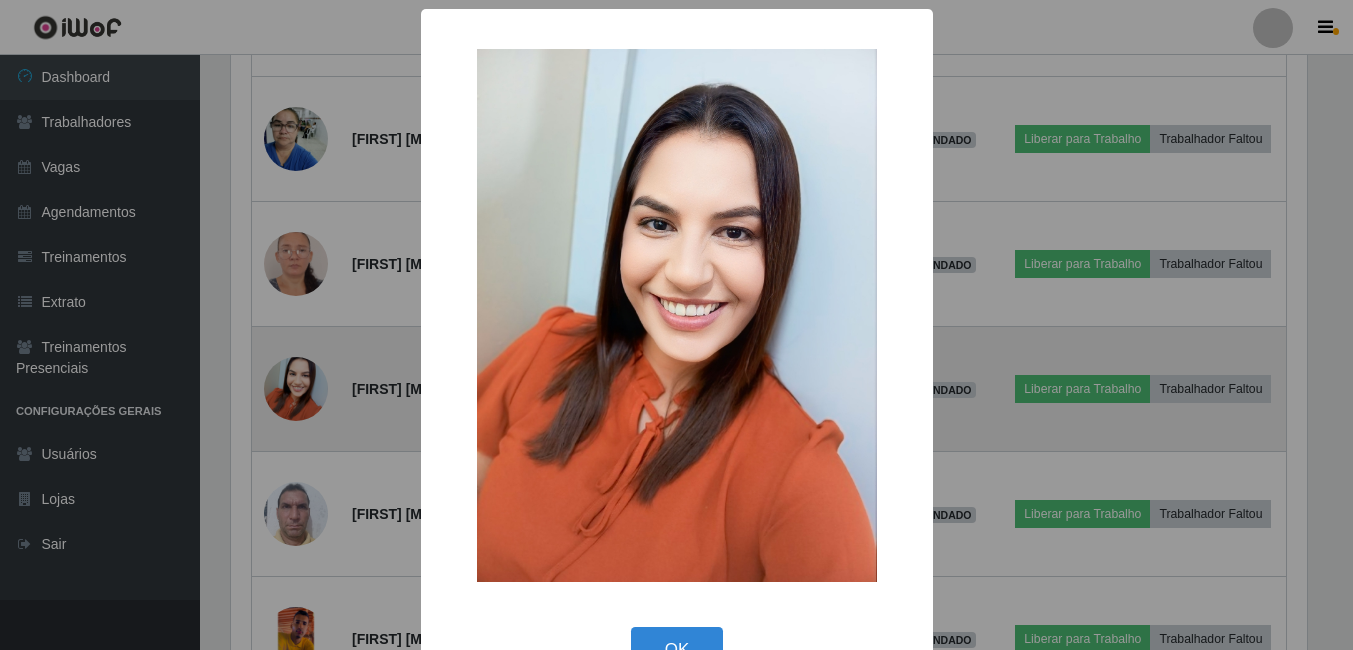 scroll, scrollTop: 10379, scrollLeft: 0, axis: vertical 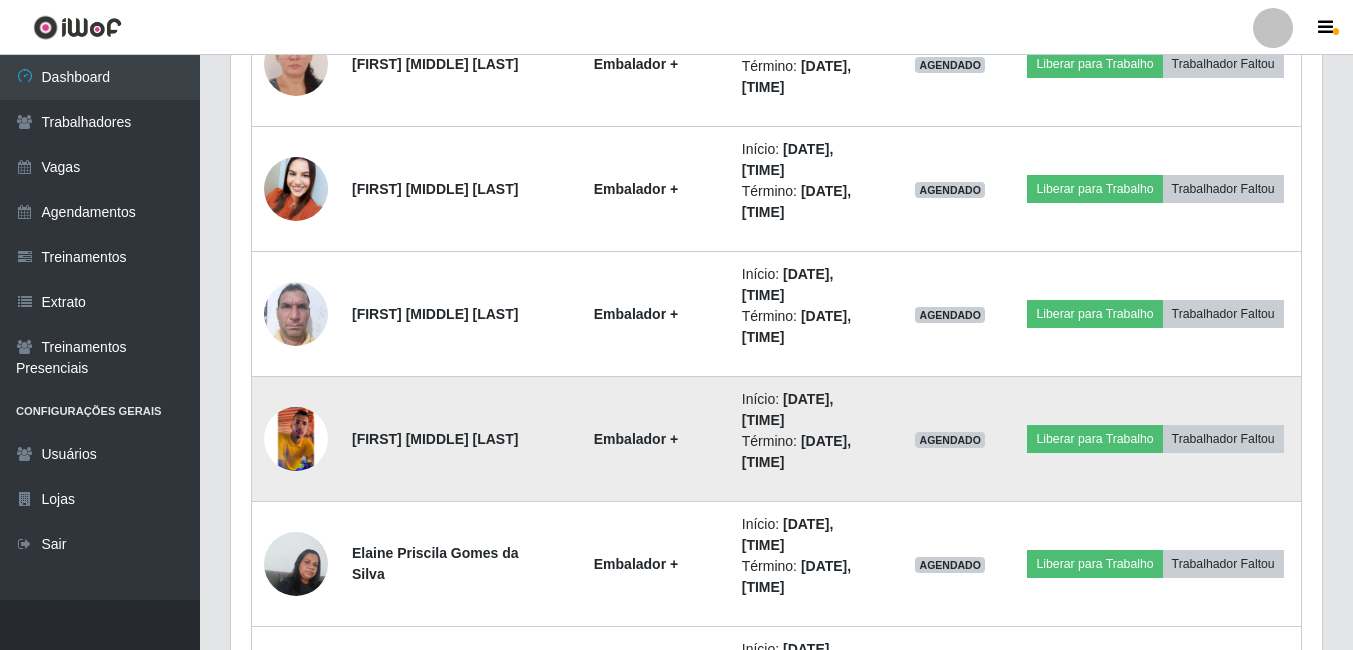 click at bounding box center (296, 439) 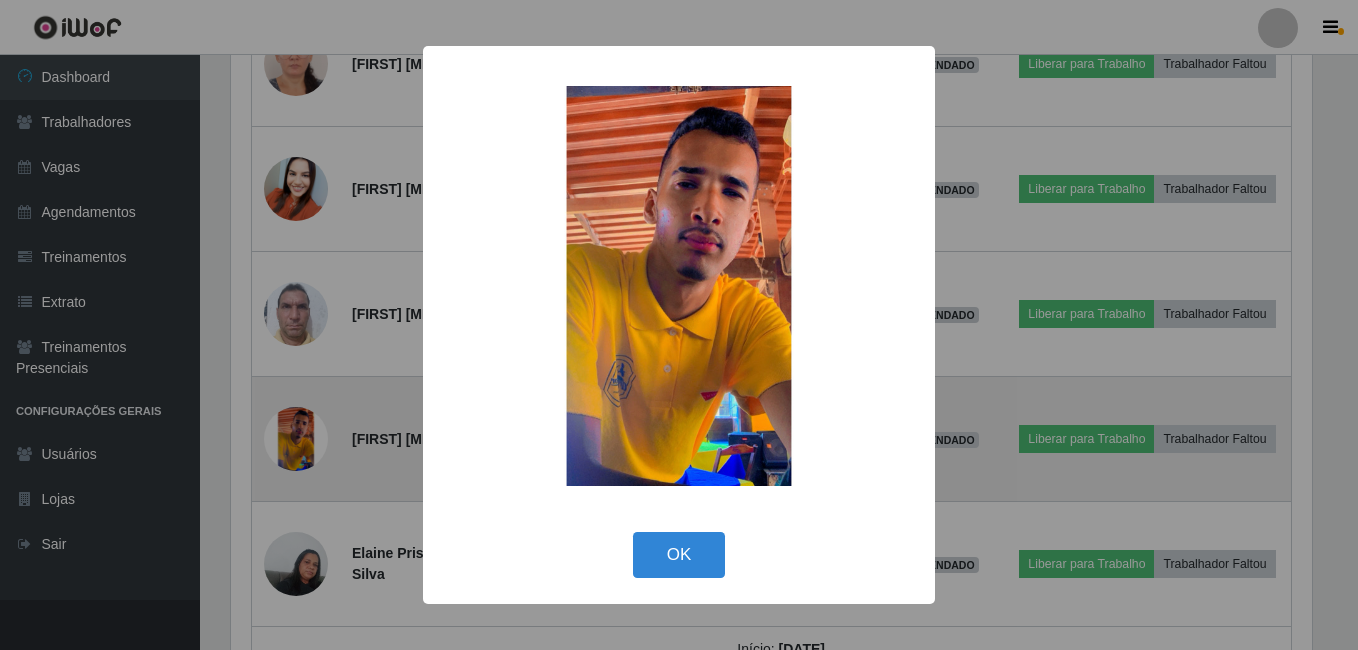 scroll, scrollTop: 999585, scrollLeft: 998919, axis: both 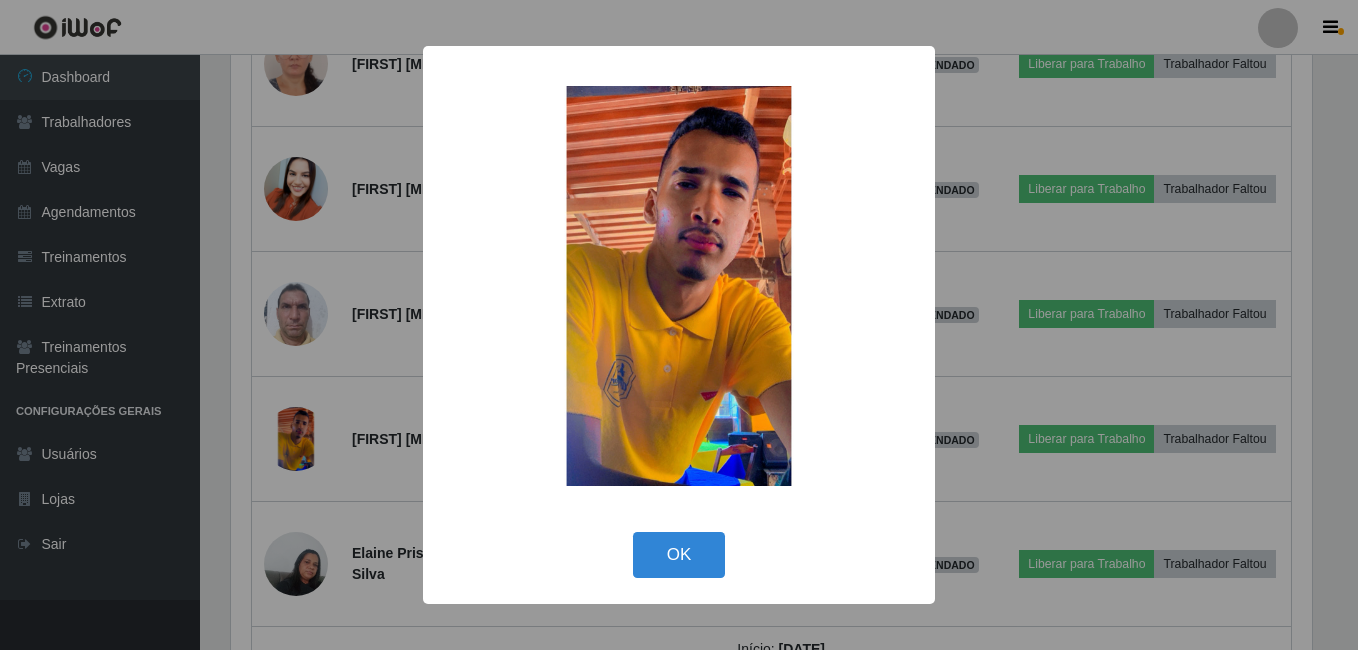 click on "× OK Cancel" at bounding box center [679, 325] 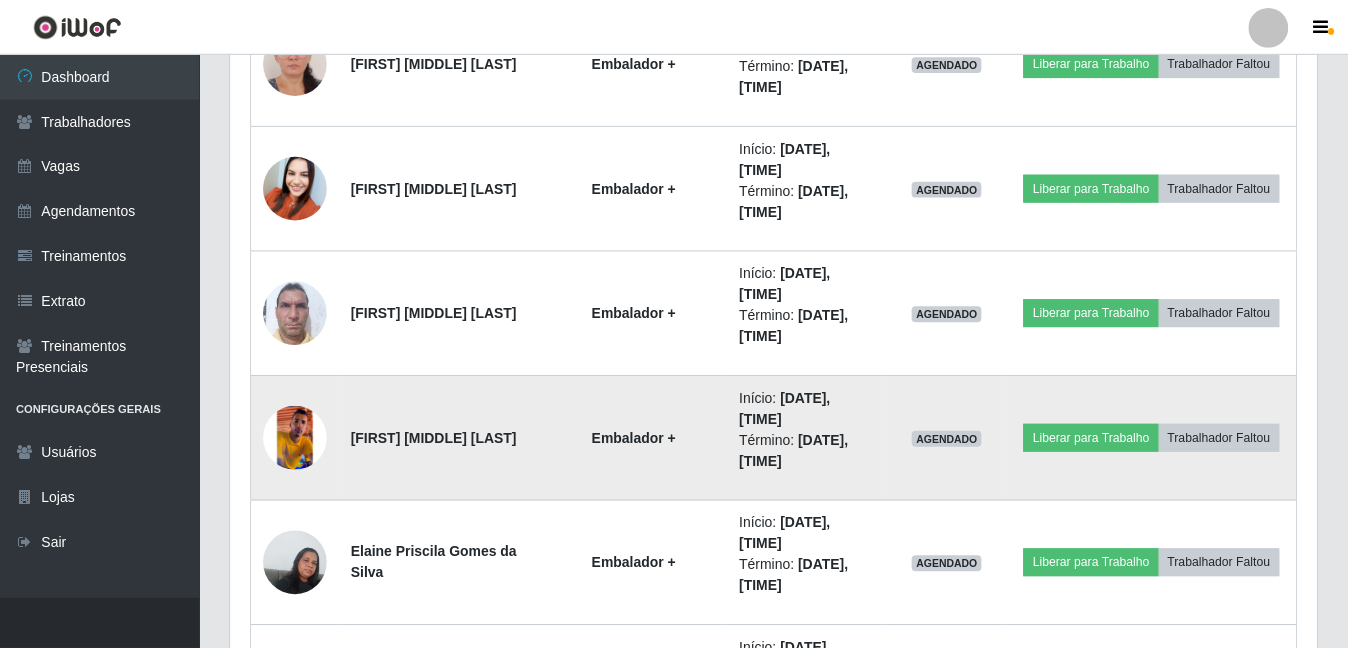 scroll, scrollTop: 999585, scrollLeft: 998909, axis: both 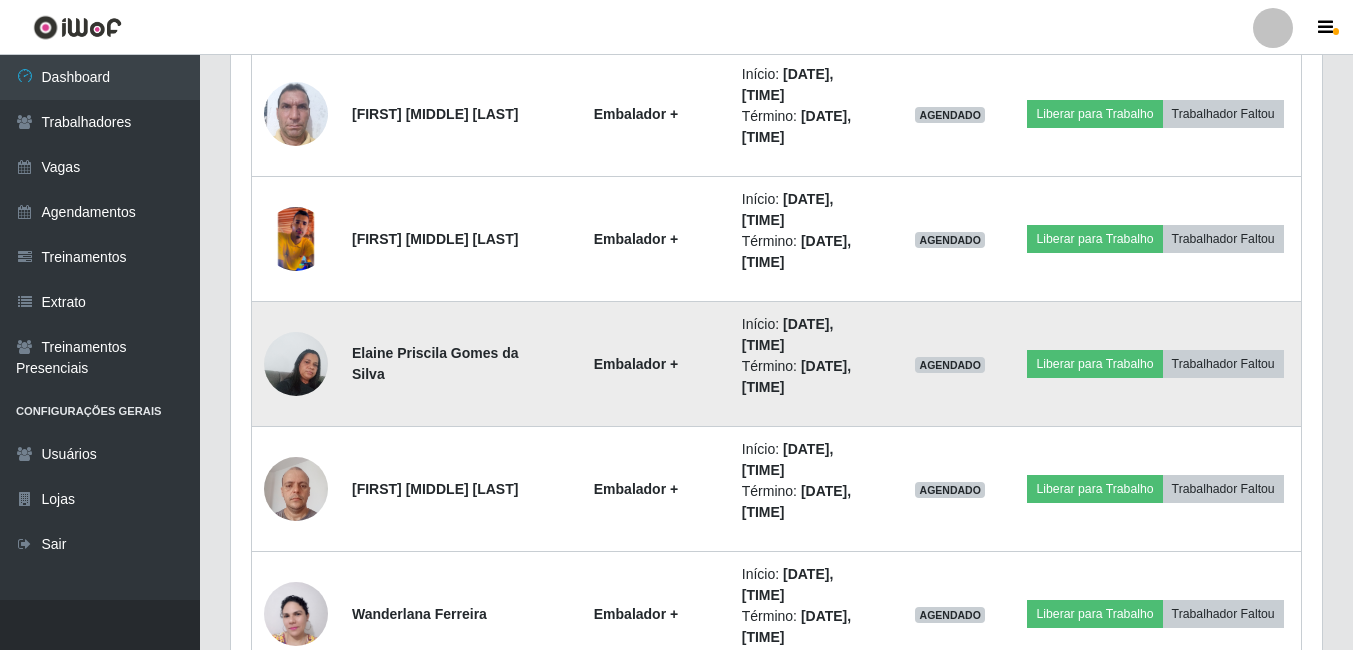 click at bounding box center (296, 363) 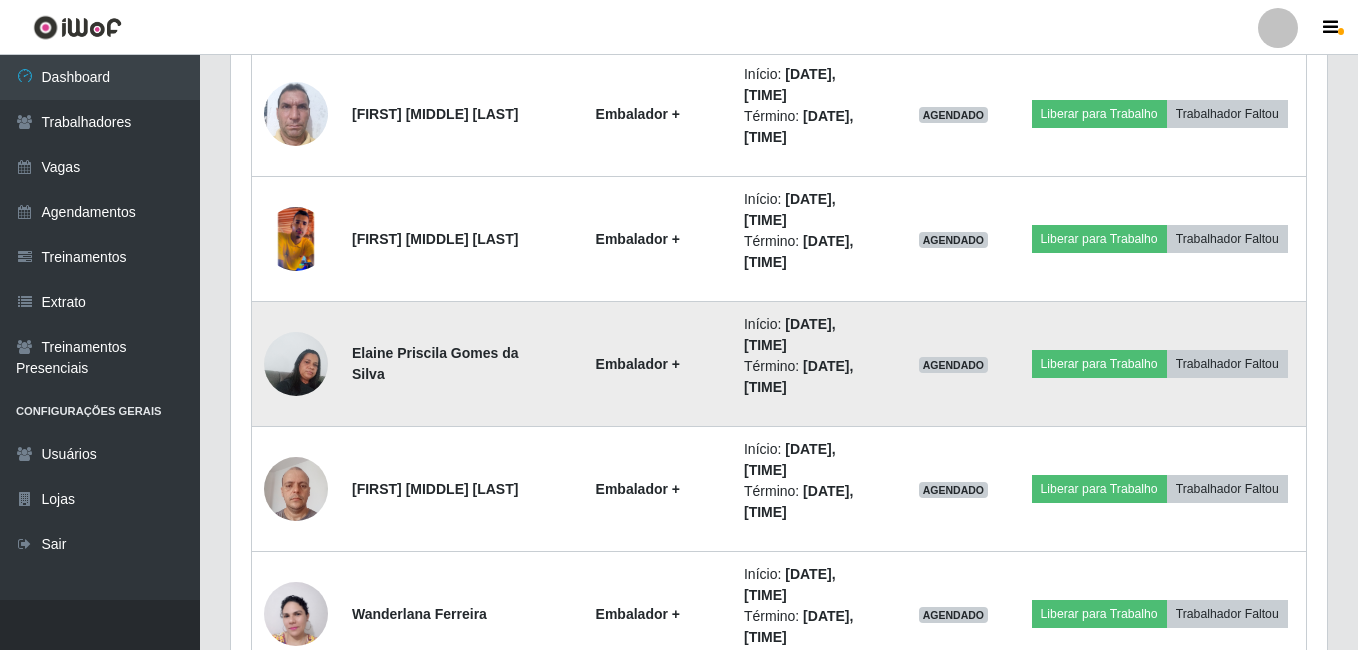 scroll, scrollTop: 999585, scrollLeft: 998919, axis: both 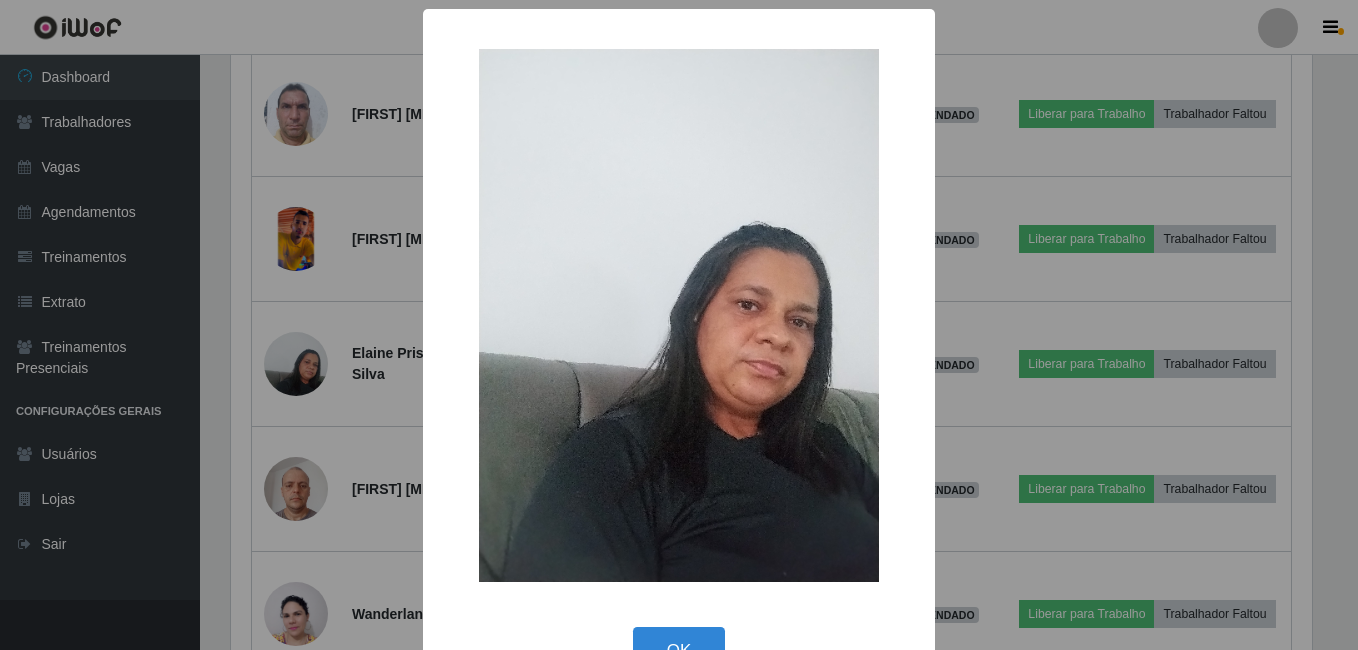 click on "× OK Cancel" at bounding box center (679, 325) 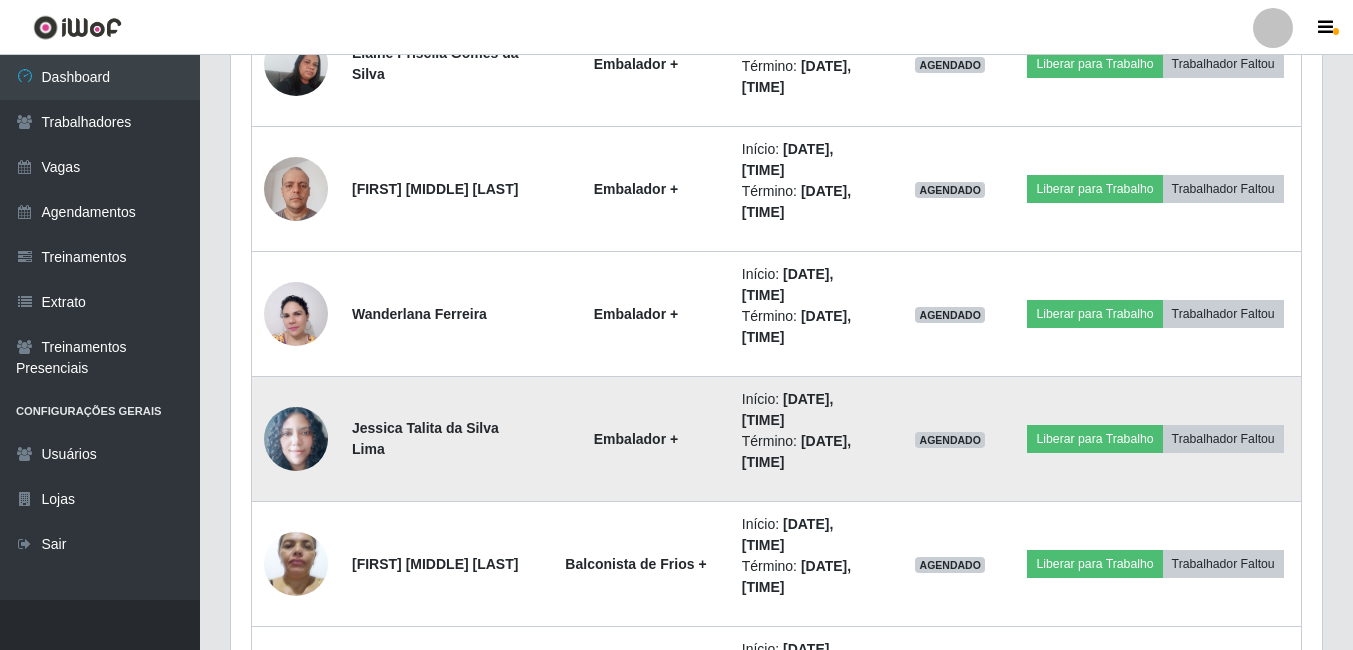 click at bounding box center (296, 439) 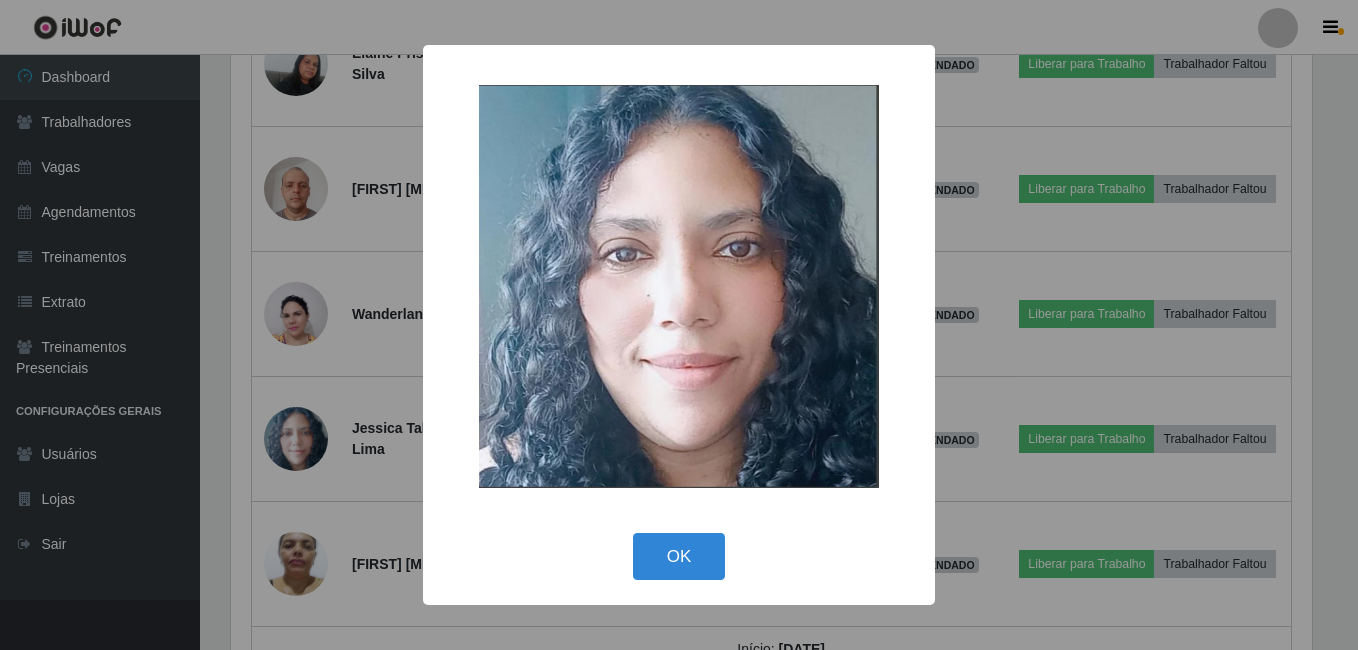 click on "× OK Cancel" at bounding box center (679, 325) 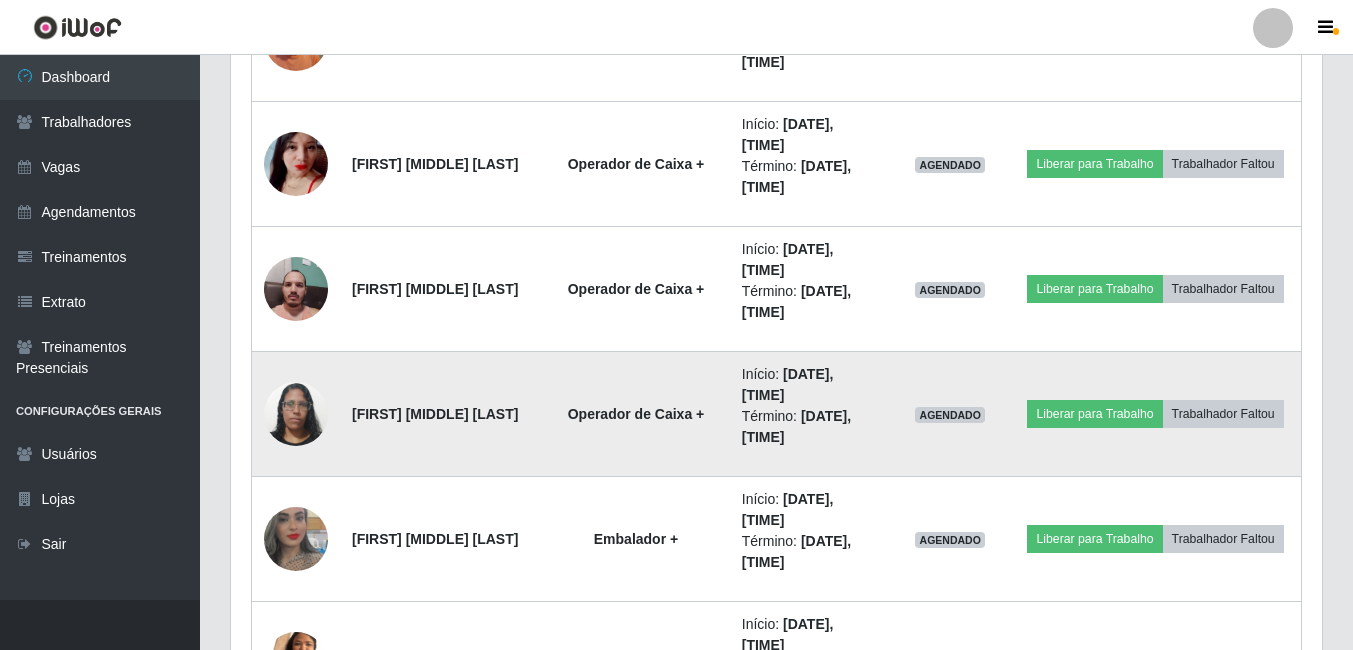 click at bounding box center [296, 413] 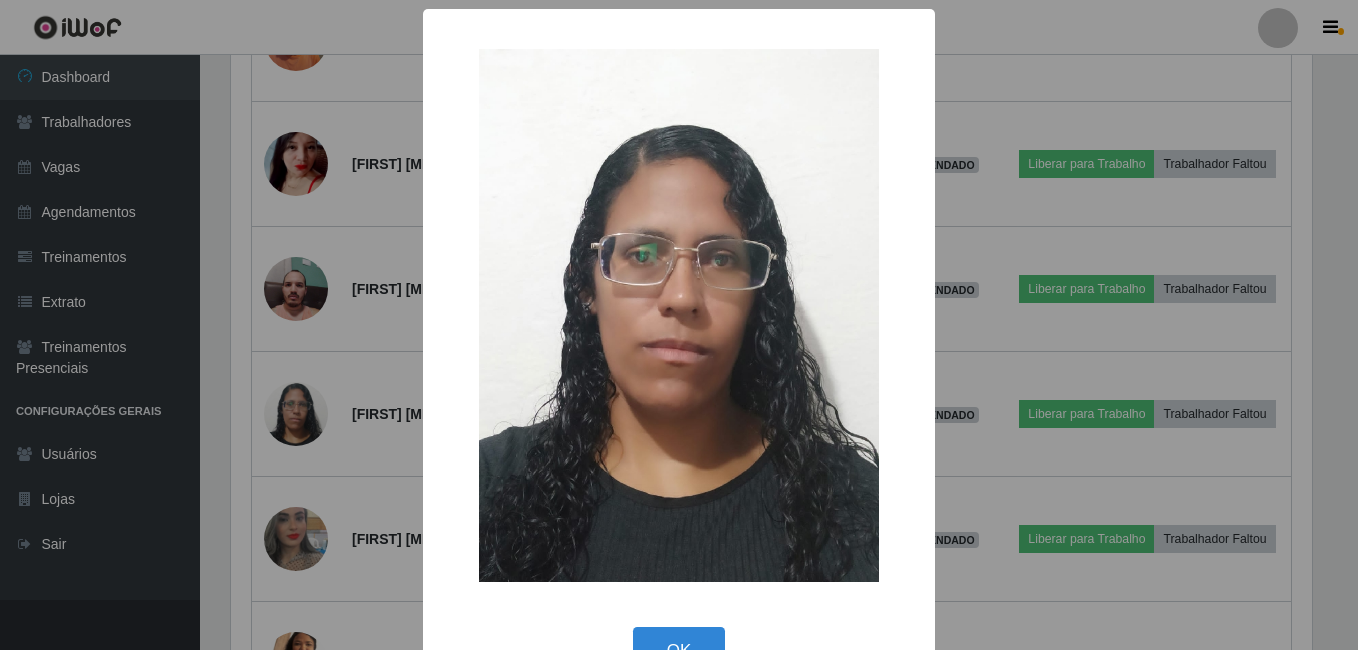 click on "× OK Cancel" at bounding box center [679, 325] 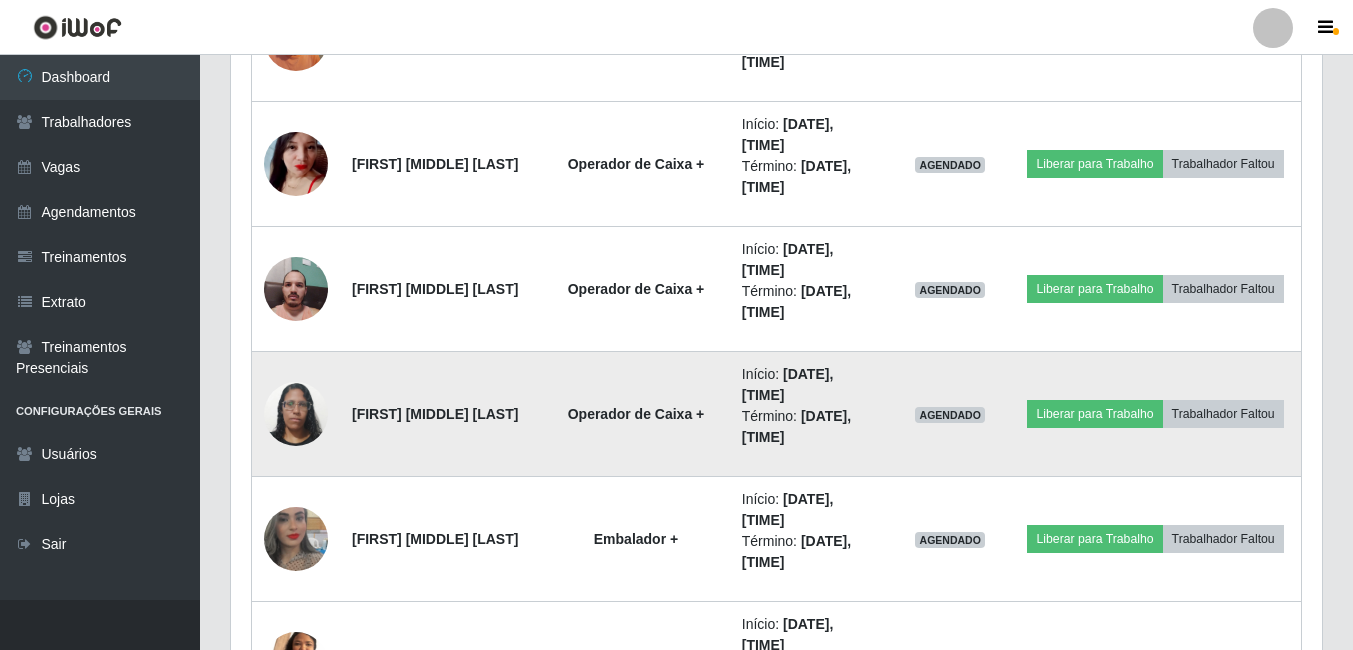 click at bounding box center (296, 413) 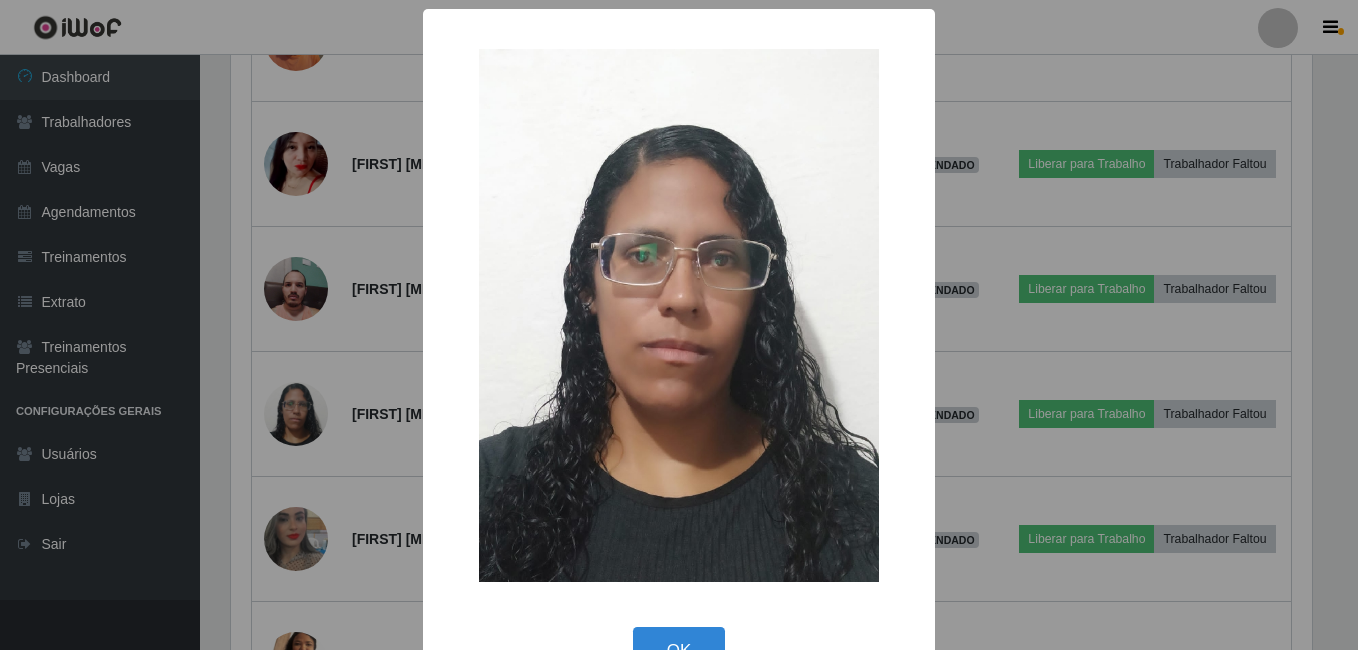 click on "× OK Cancel" at bounding box center (679, 325) 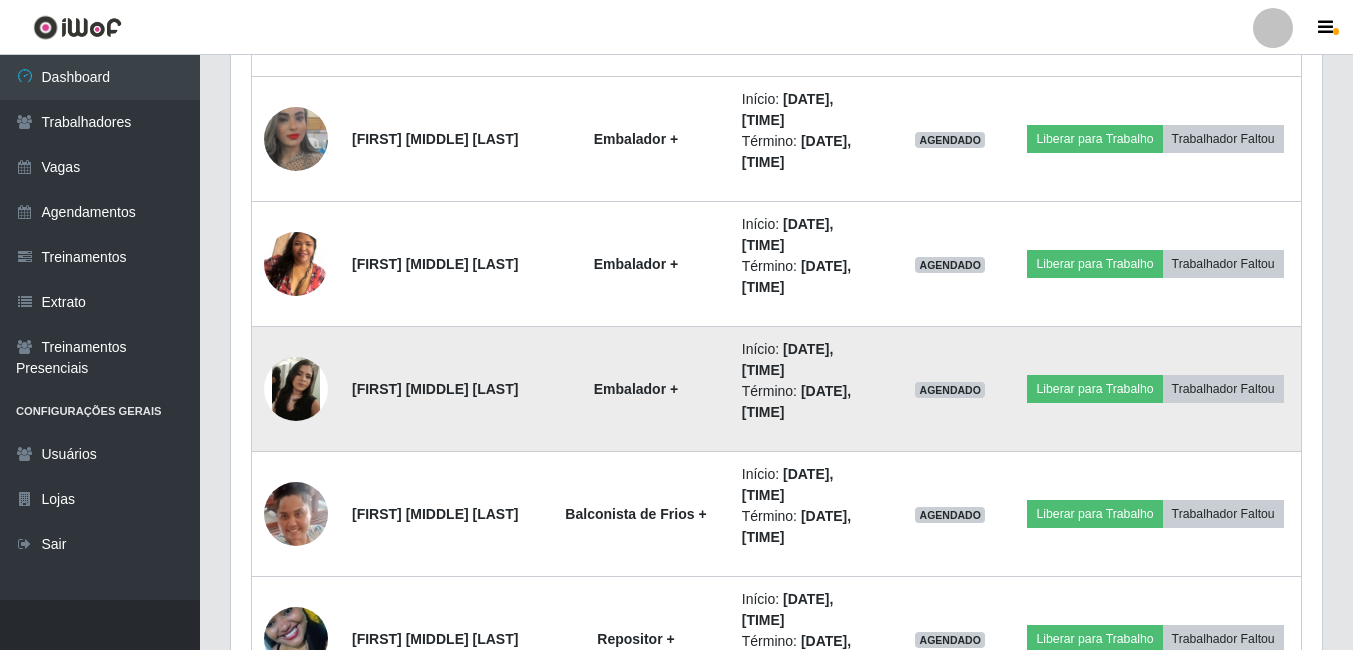 click at bounding box center (296, 389) 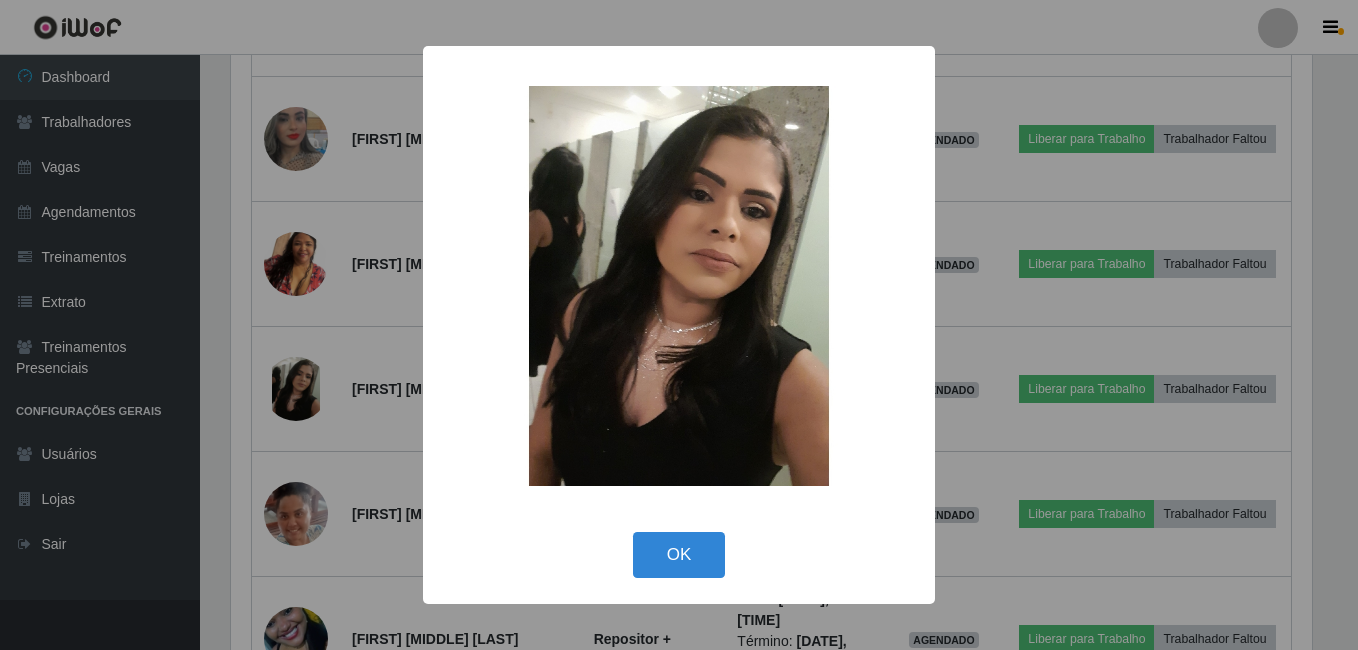 click on "× OK Cancel" at bounding box center (679, 325) 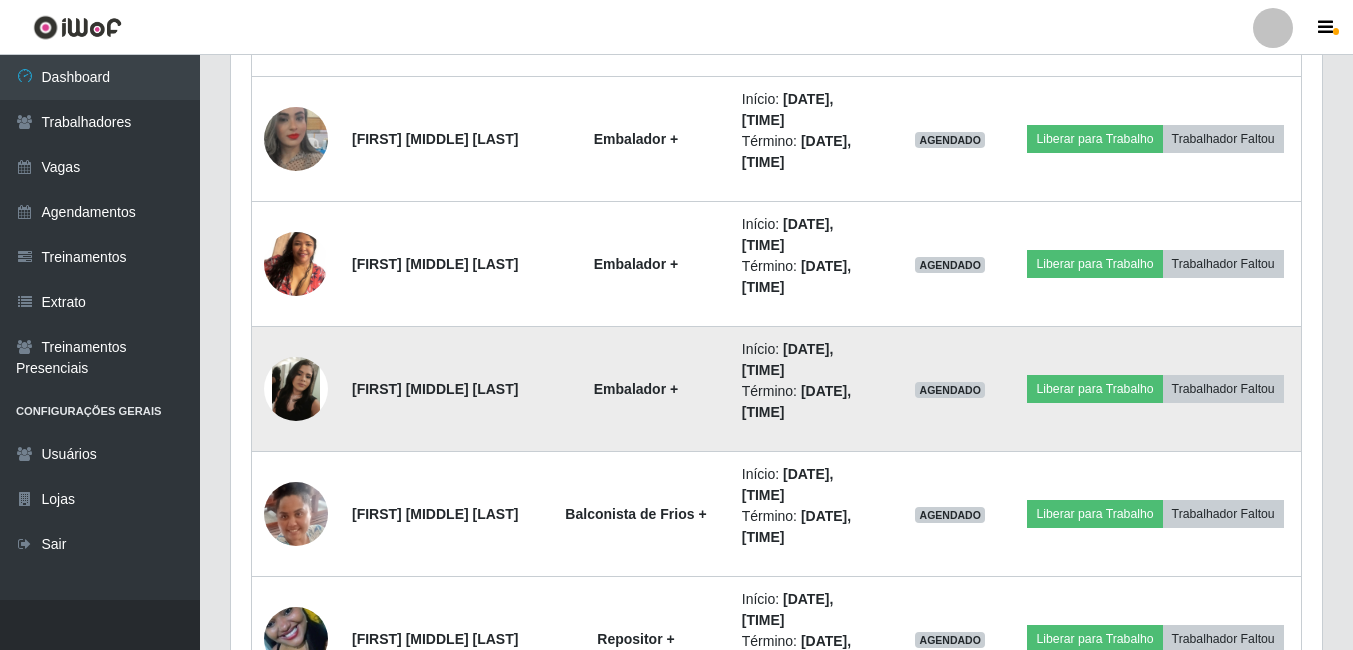click at bounding box center (296, 389) 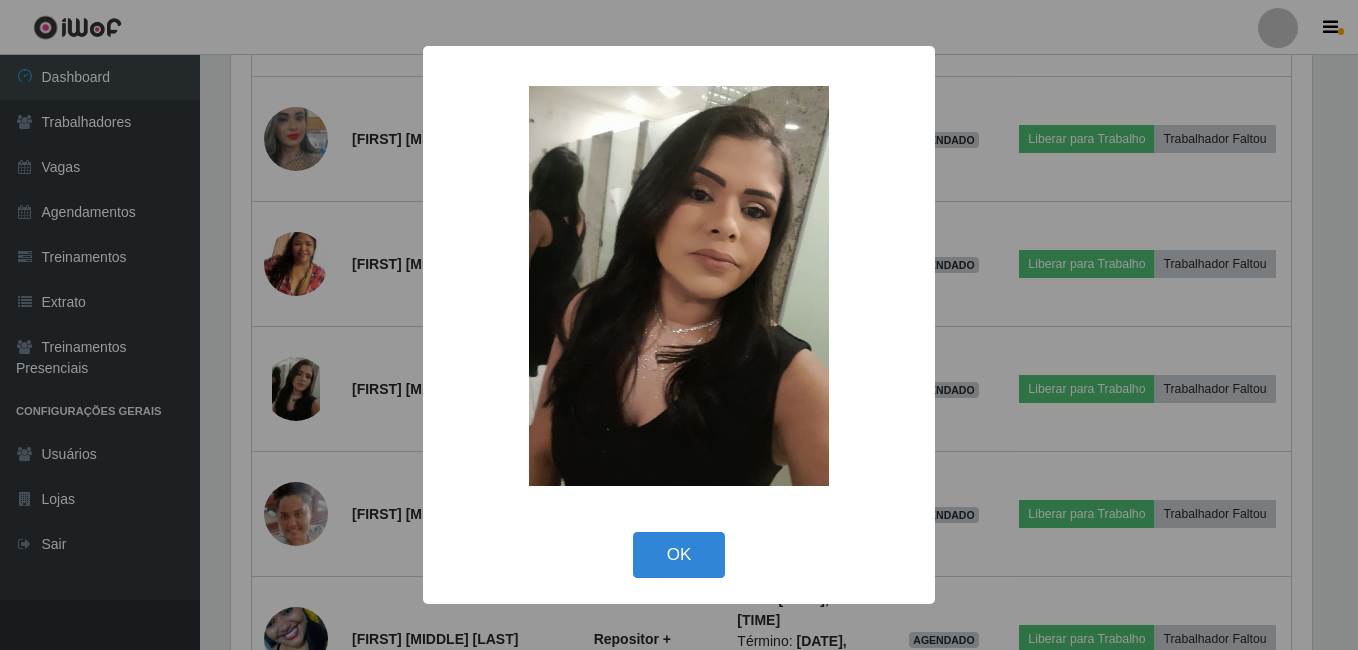click on "× OK Cancel" at bounding box center [679, 325] 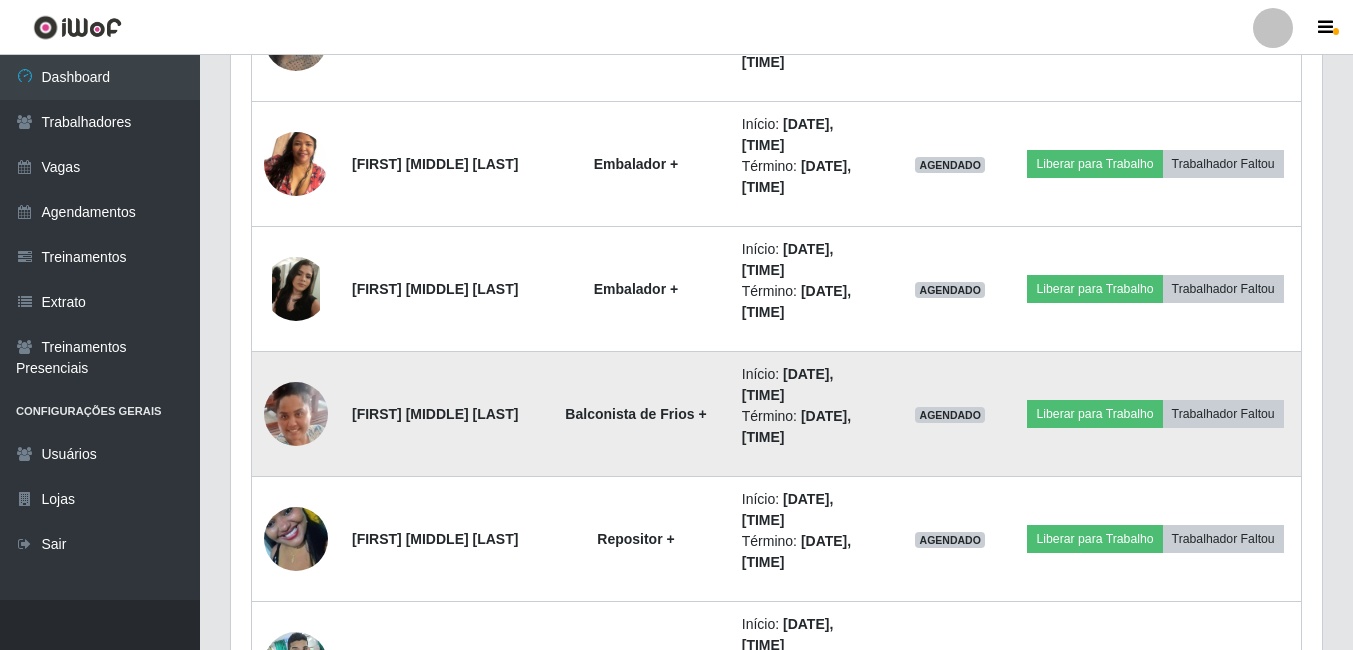 click at bounding box center (296, 413) 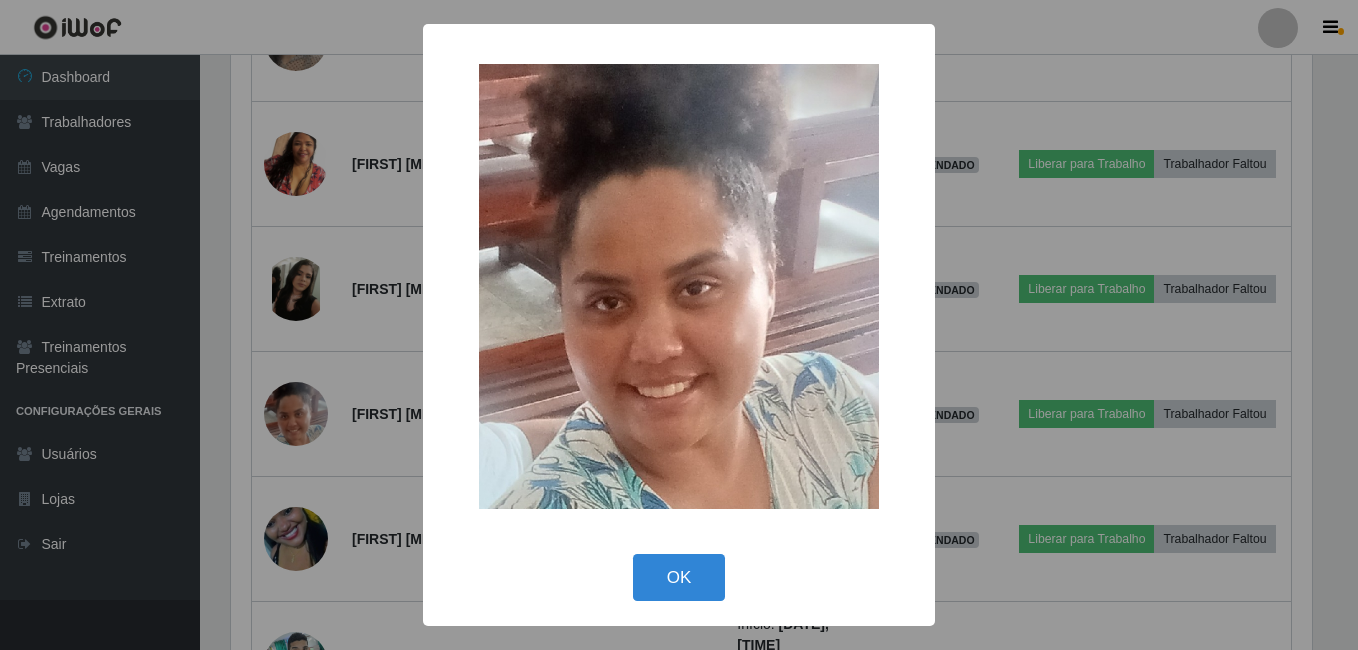click on "× OK Cancel" at bounding box center (679, 325) 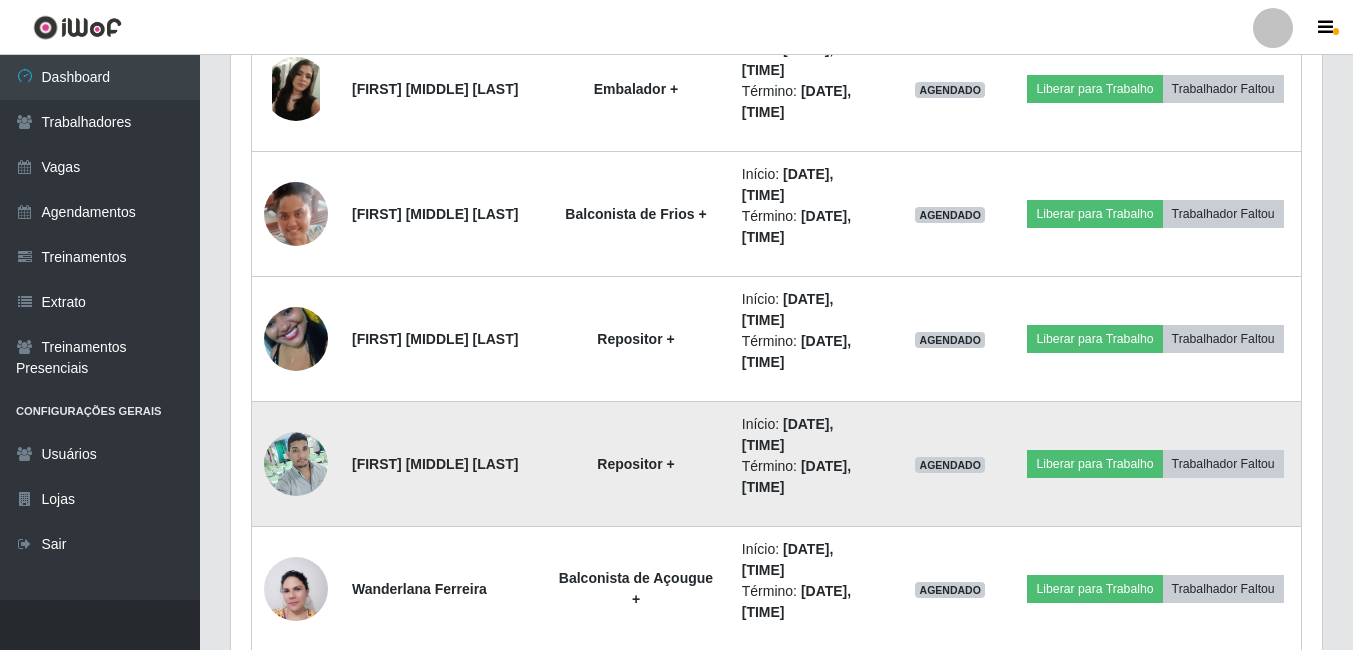 click at bounding box center [296, 463] 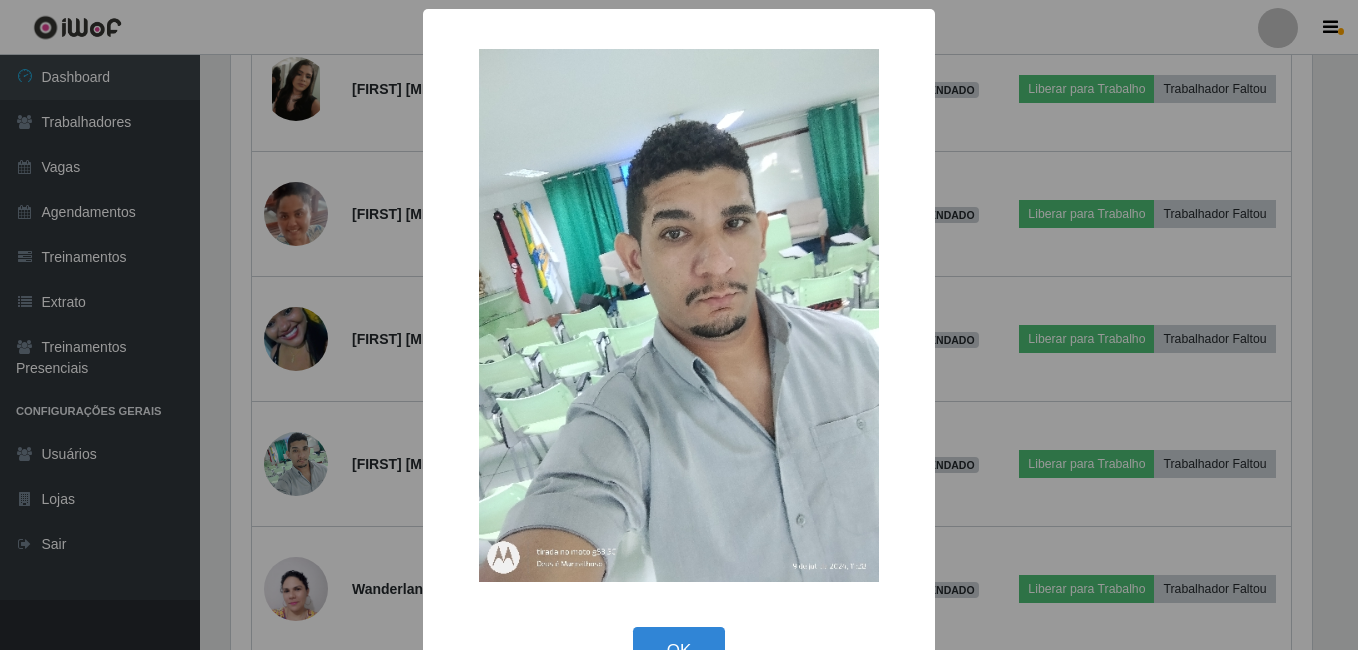 click on "× OK Cancel" at bounding box center [679, 325] 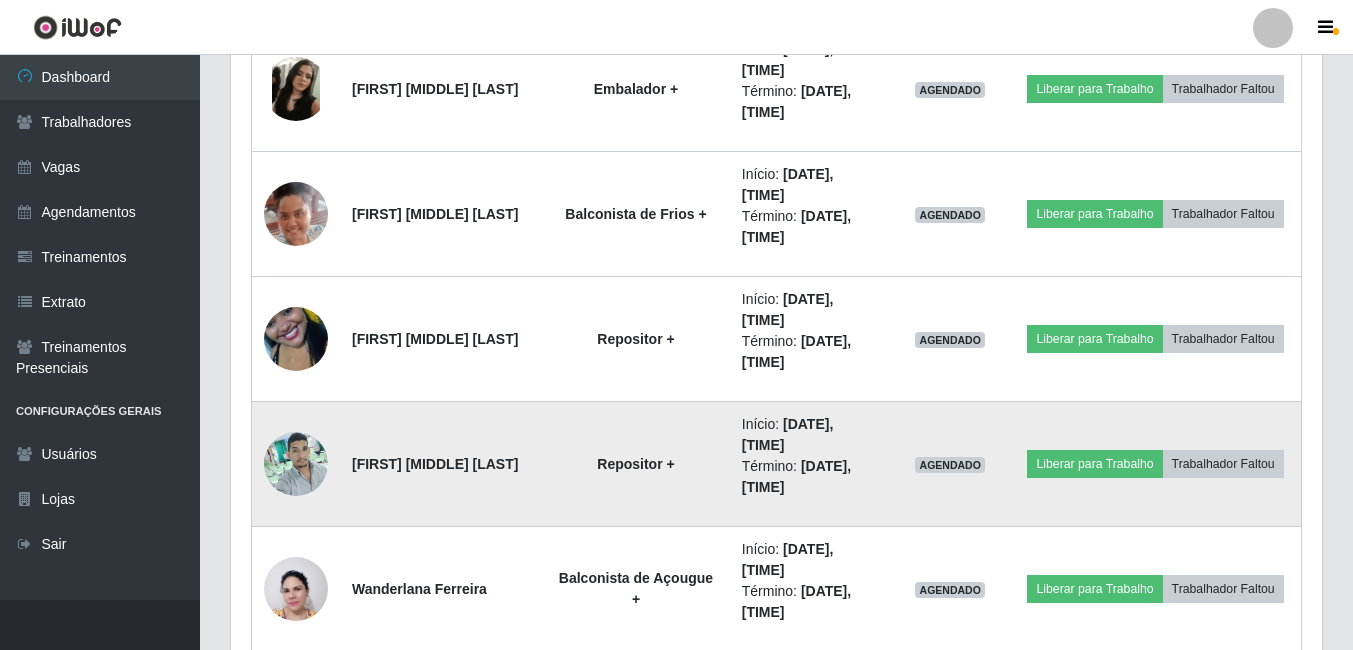 click at bounding box center [296, 464] 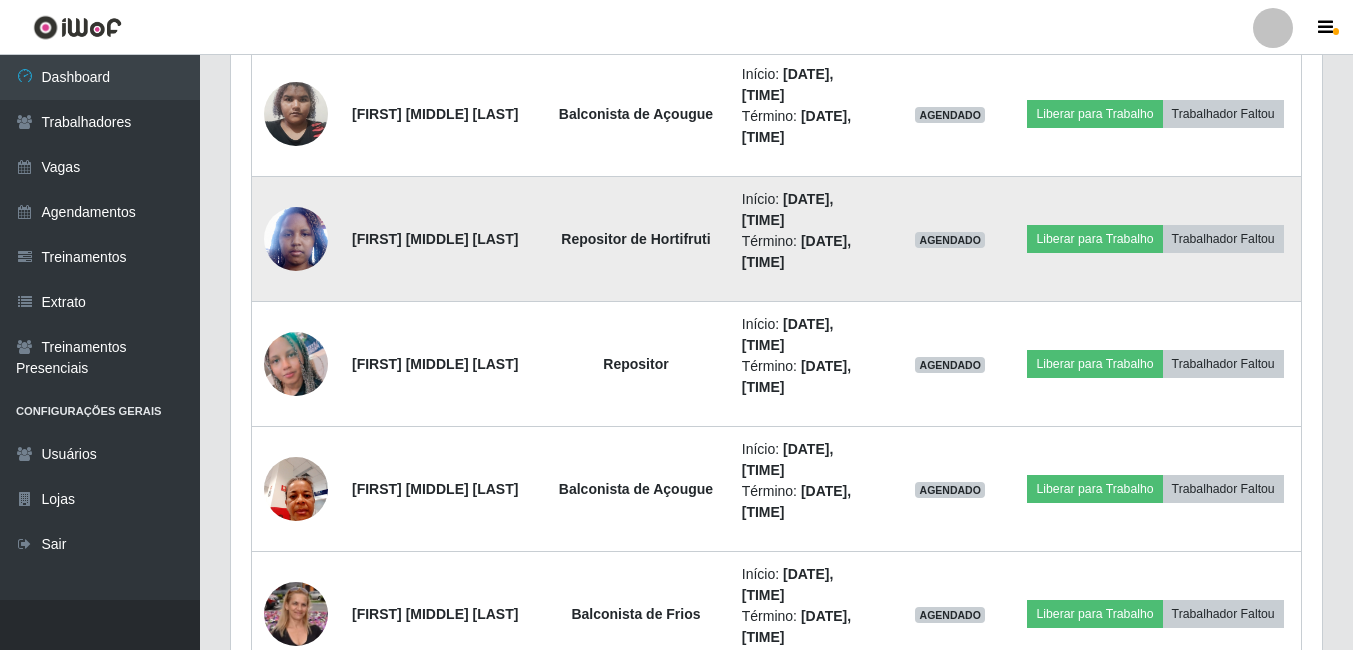 drag, startPoint x: 745, startPoint y: 216, endPoint x: 790, endPoint y: 216, distance: 45 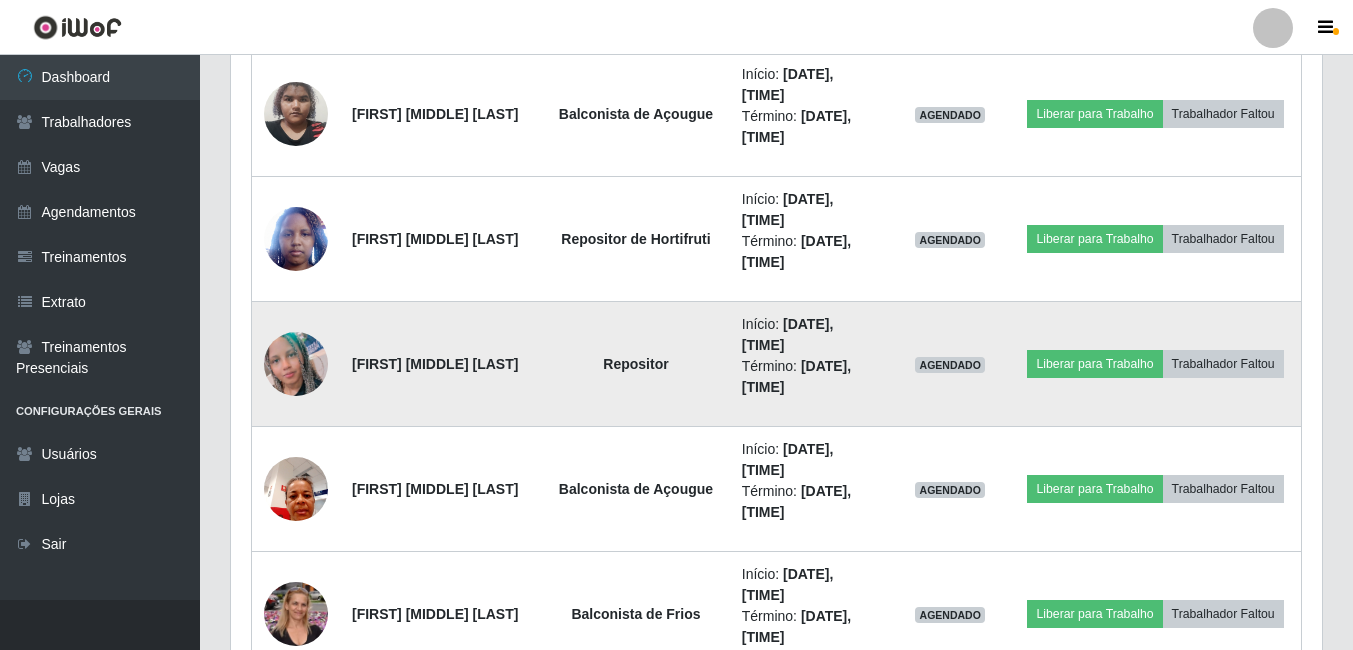 drag, startPoint x: 790, startPoint y: 216, endPoint x: 837, endPoint y: 352, distance: 143.89232 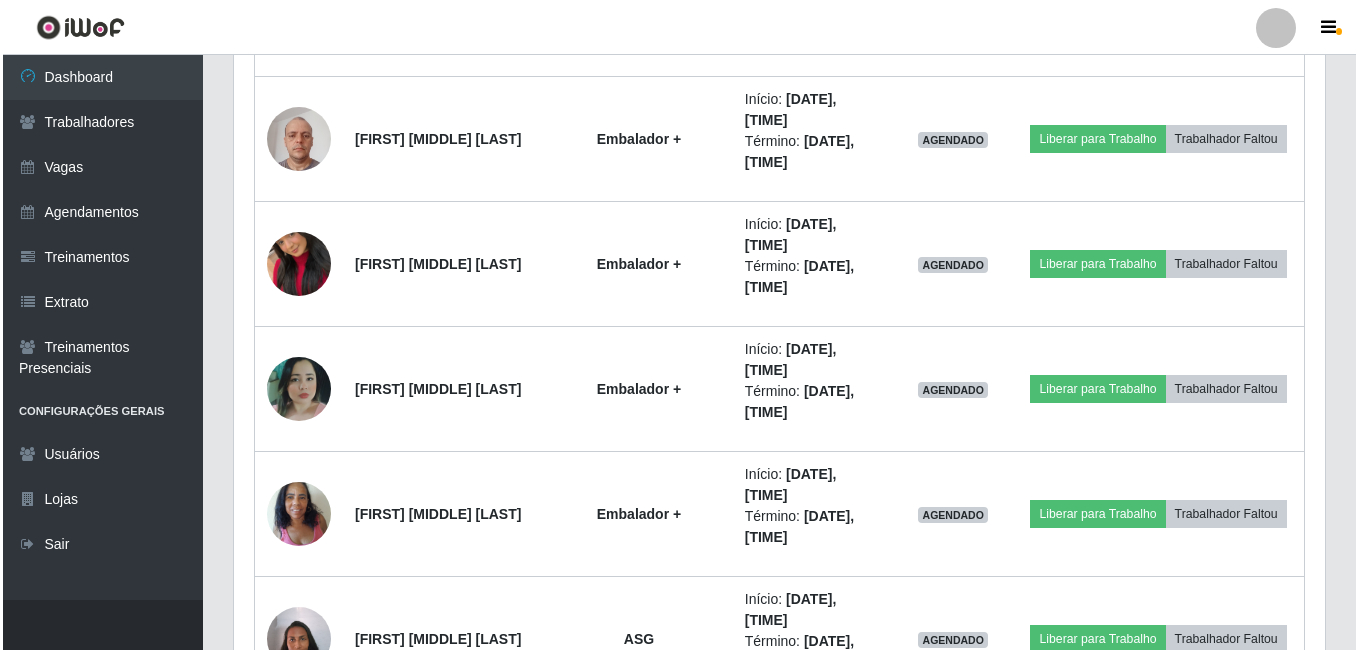 scroll, scrollTop: 14400, scrollLeft: 0, axis: vertical 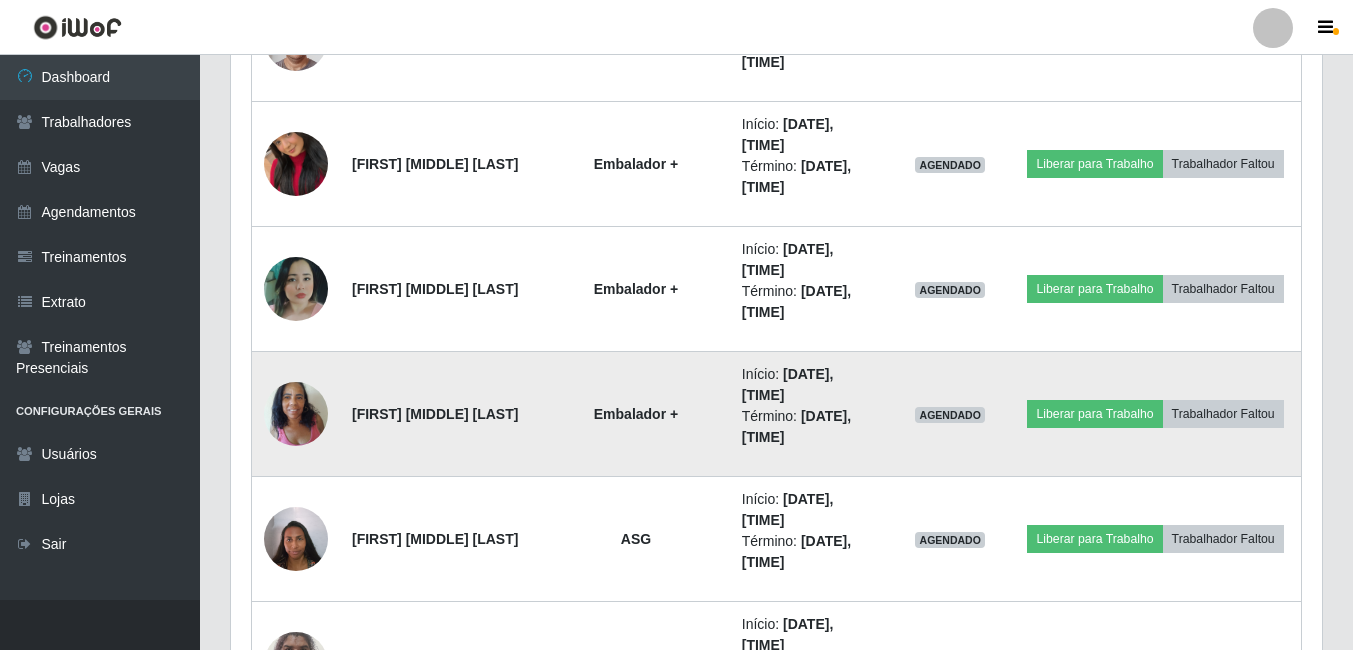 click at bounding box center (296, 413) 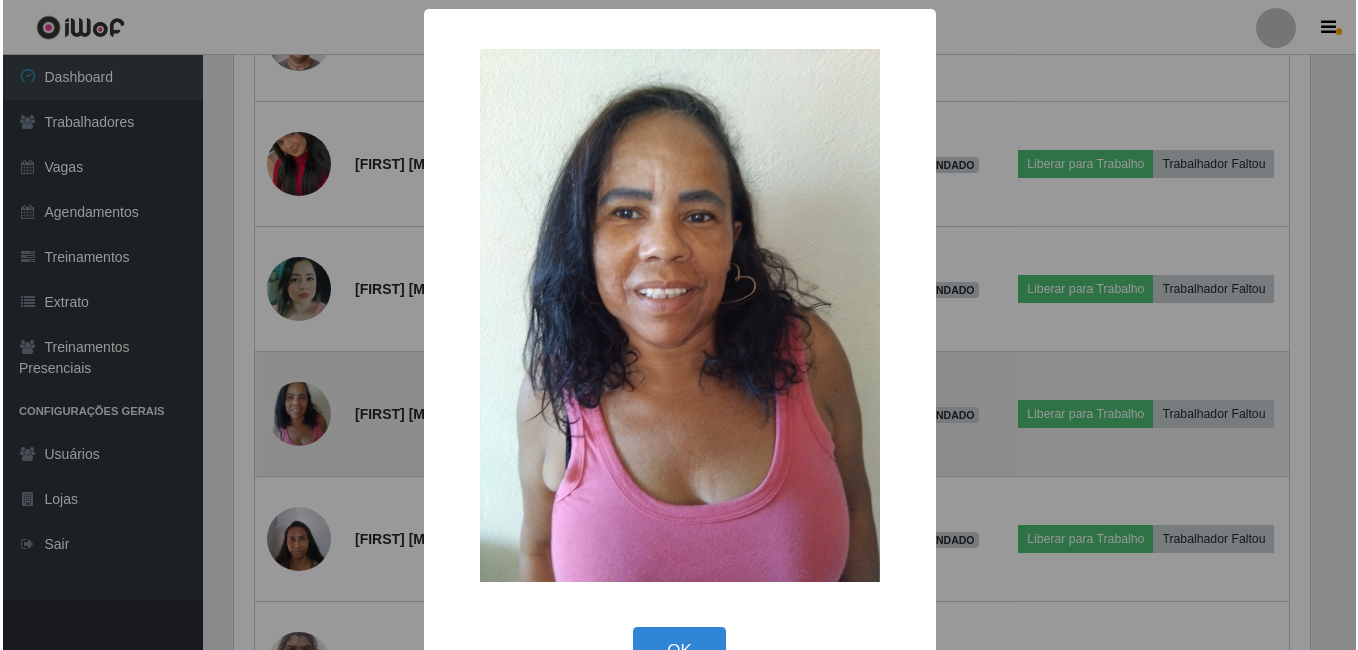 scroll, scrollTop: 999585, scrollLeft: 998919, axis: both 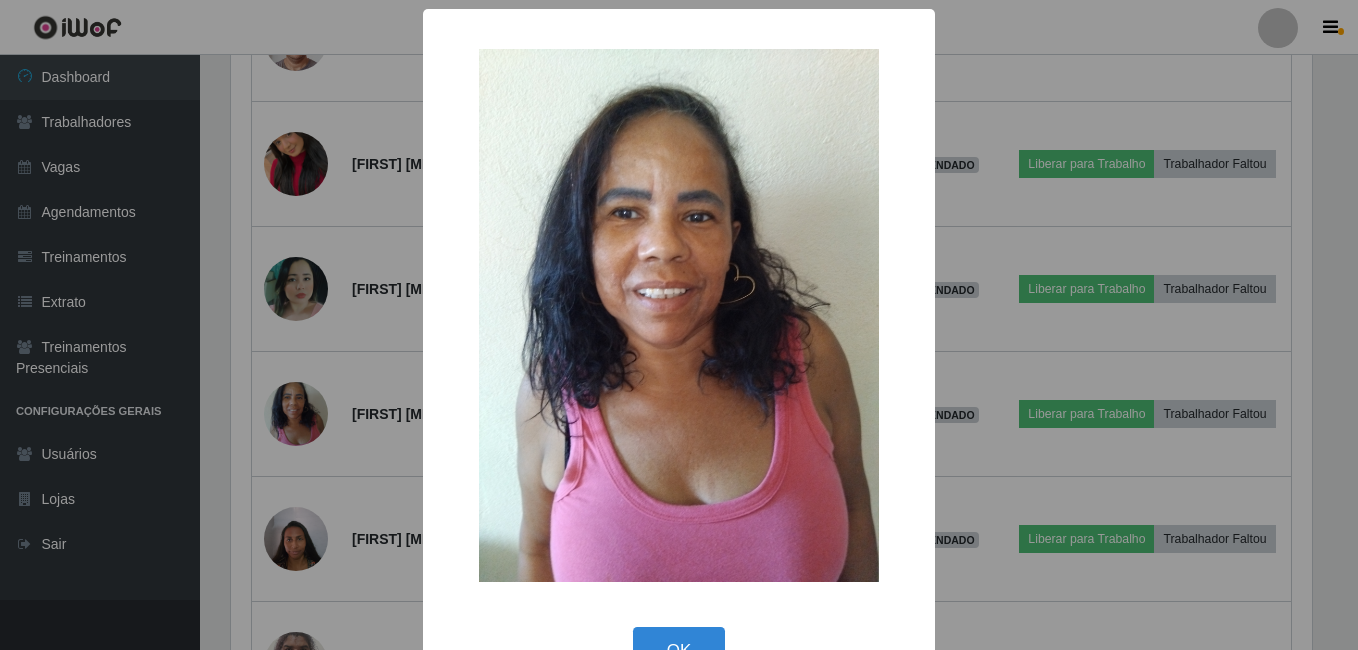 click on "× OK Cancel" at bounding box center [679, 325] 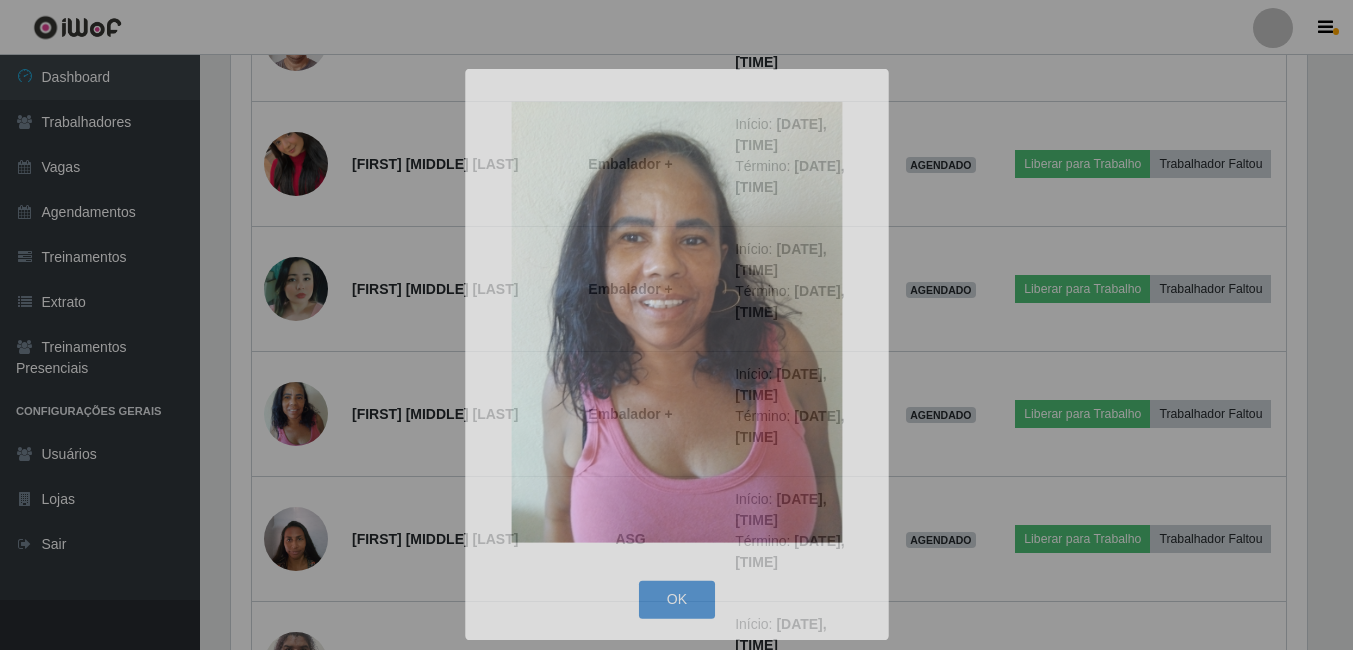 scroll, scrollTop: 999585, scrollLeft: 998909, axis: both 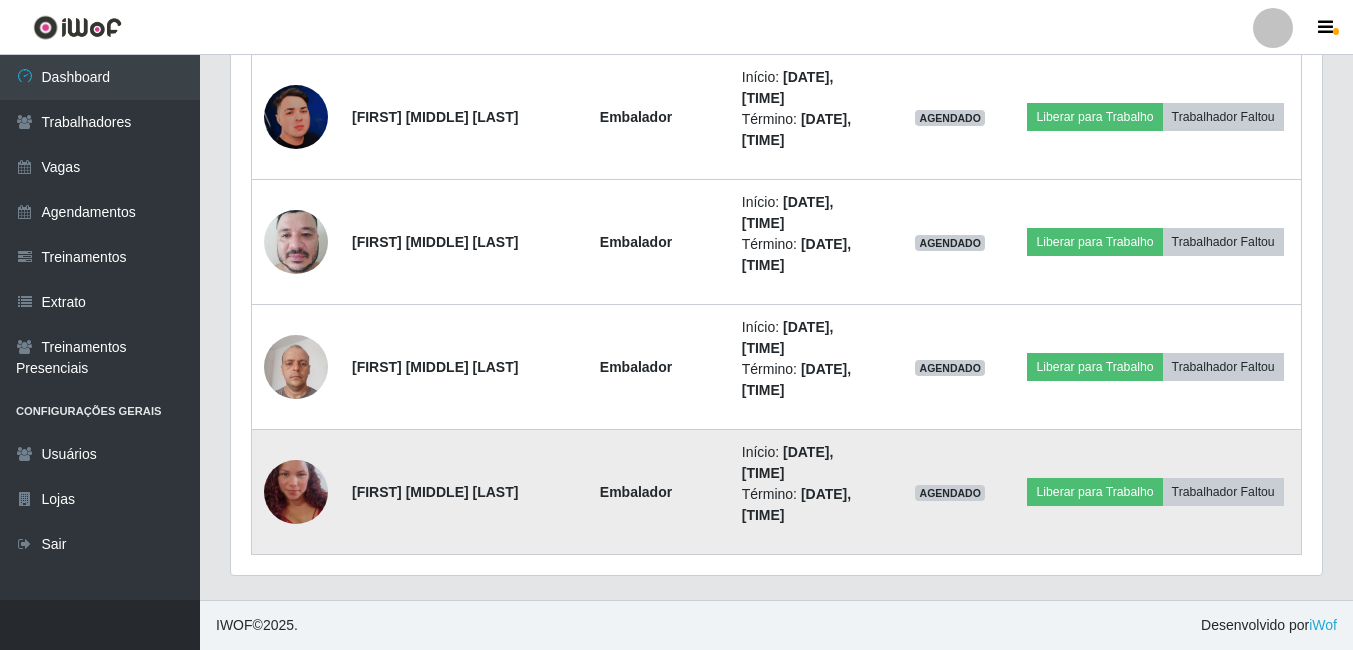click at bounding box center (296, 492) 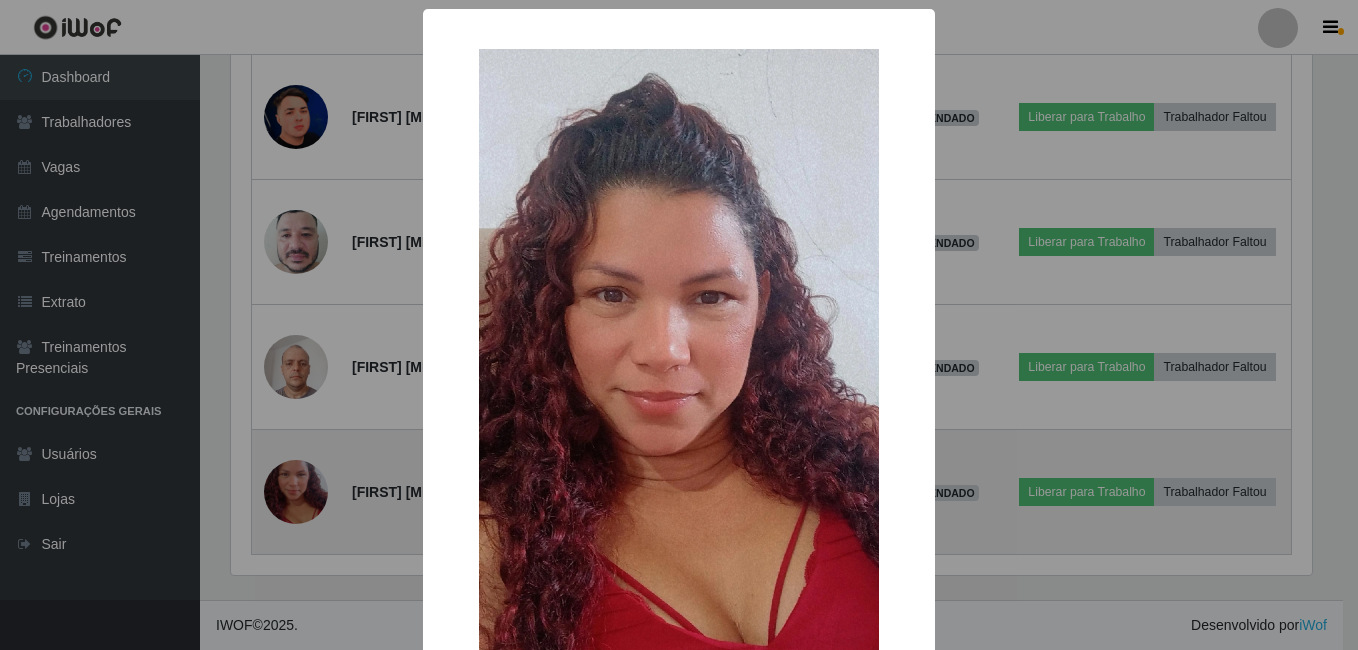 scroll, scrollTop: 999585, scrollLeft: 998919, axis: both 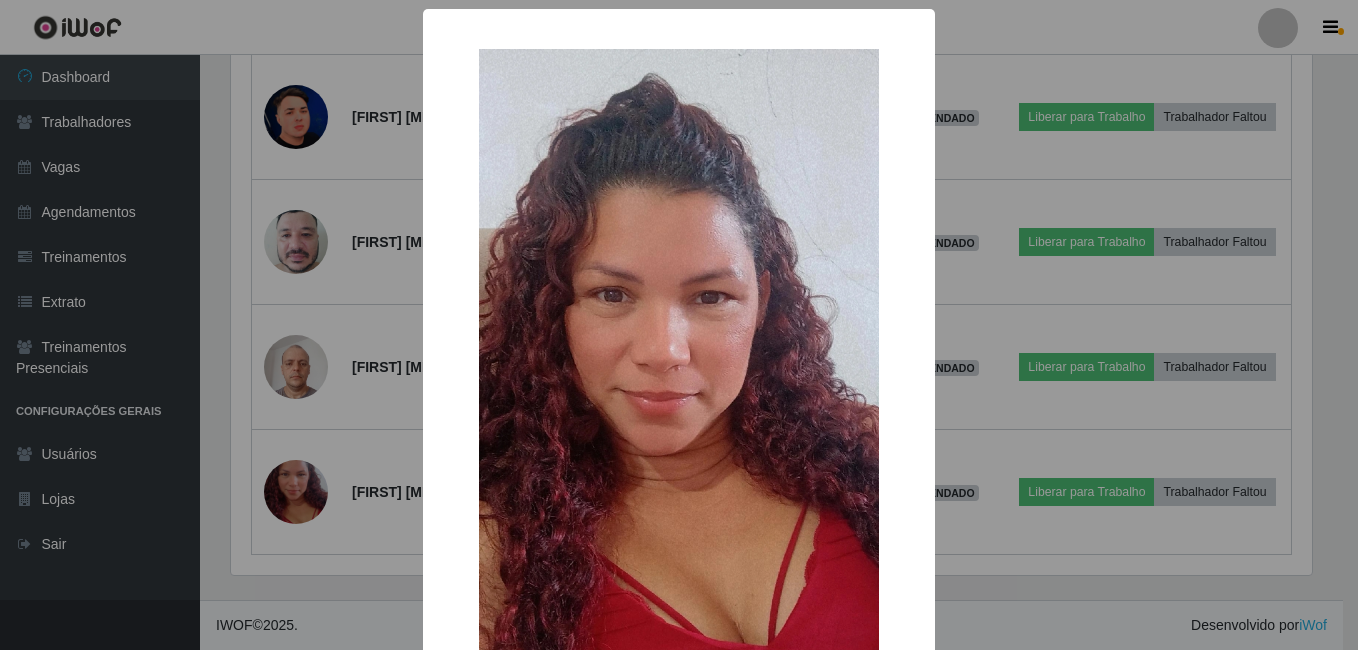 click on "× OK Cancel" at bounding box center (679, 325) 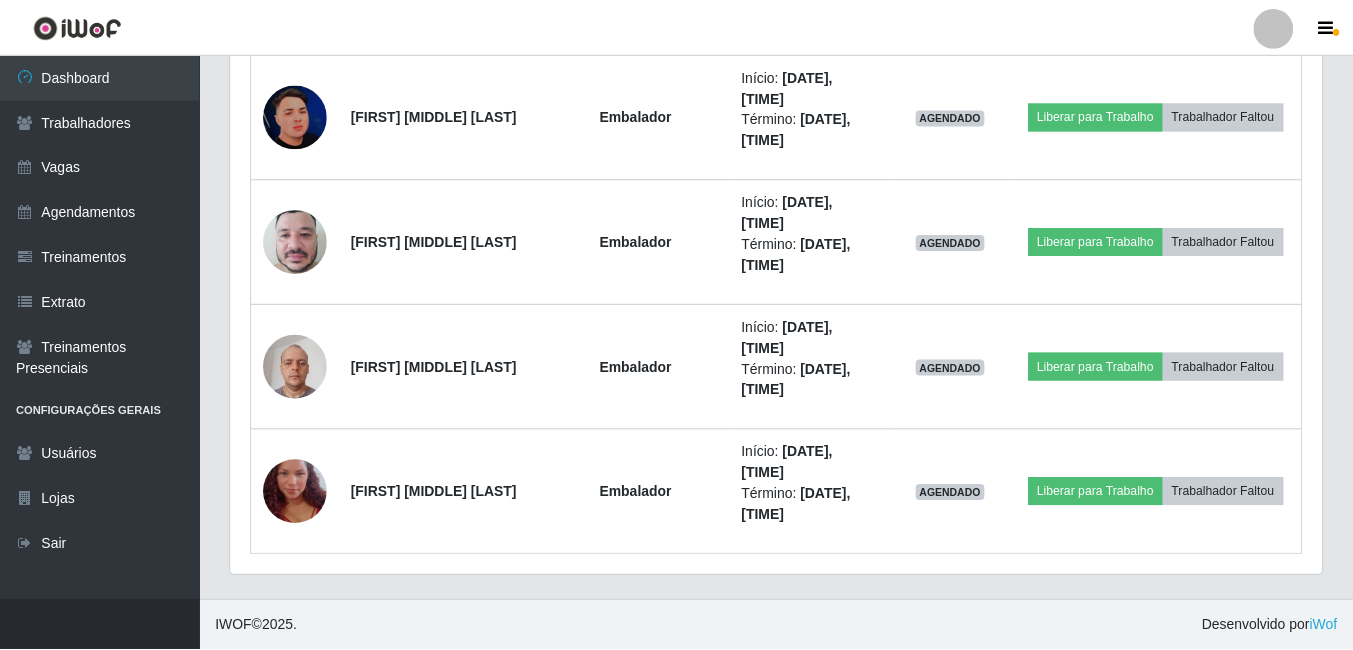scroll, scrollTop: 999585, scrollLeft: 998909, axis: both 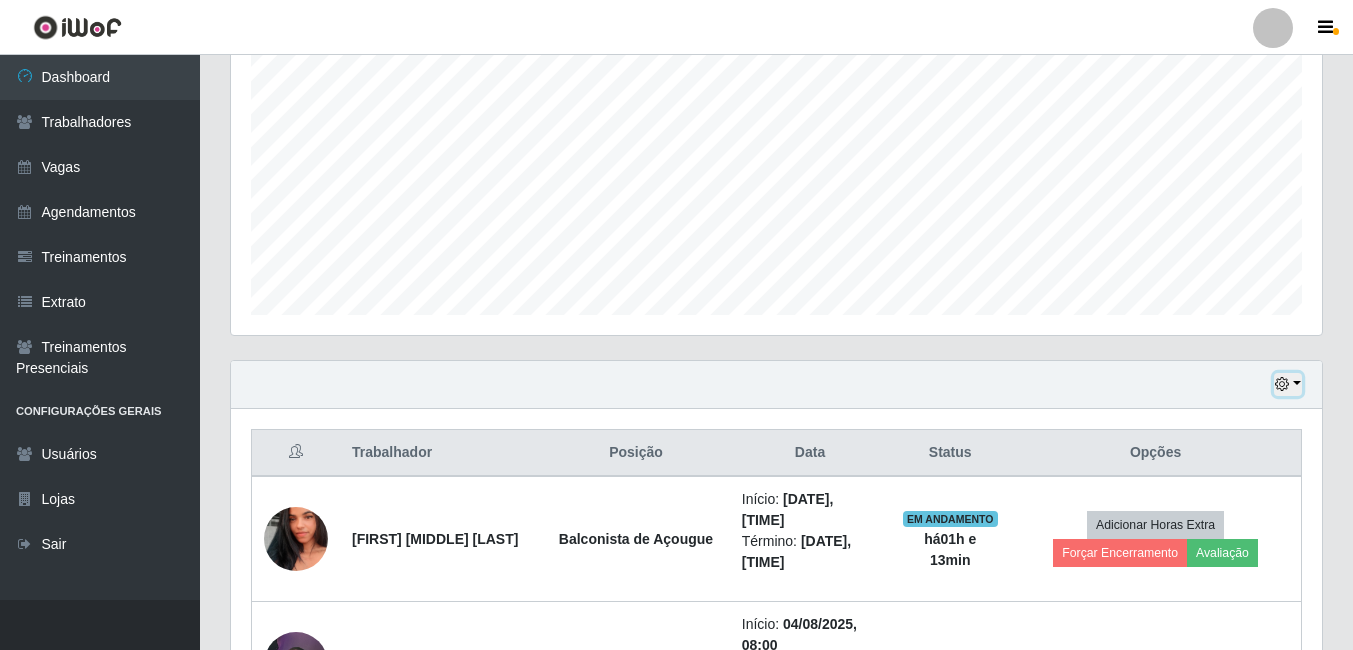 click at bounding box center (1282, 384) 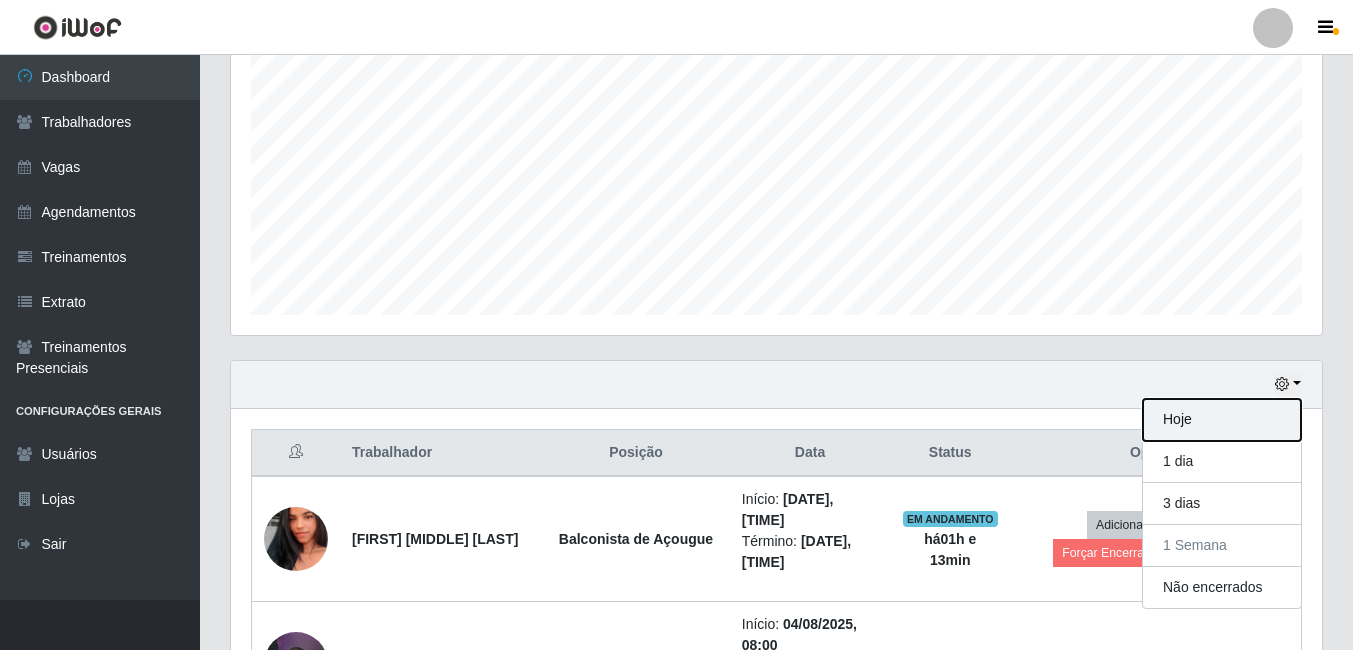 click on "Hoje" at bounding box center [1222, 420] 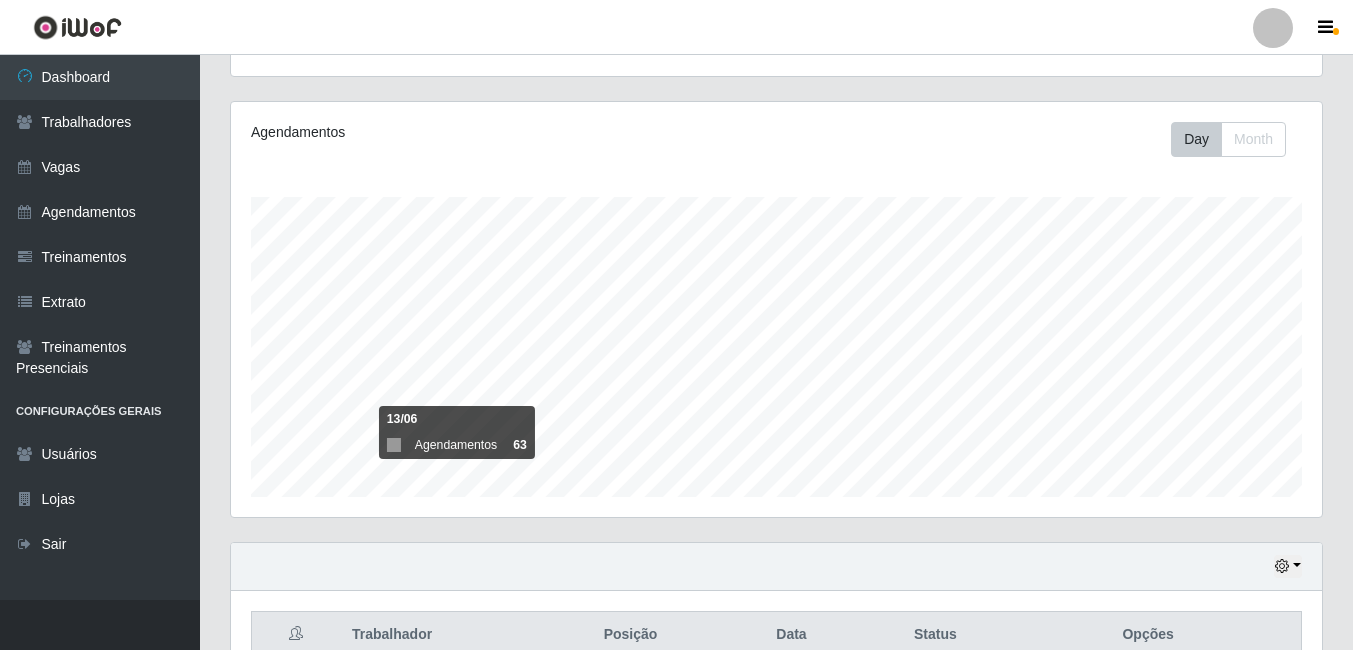 scroll, scrollTop: 400, scrollLeft: 0, axis: vertical 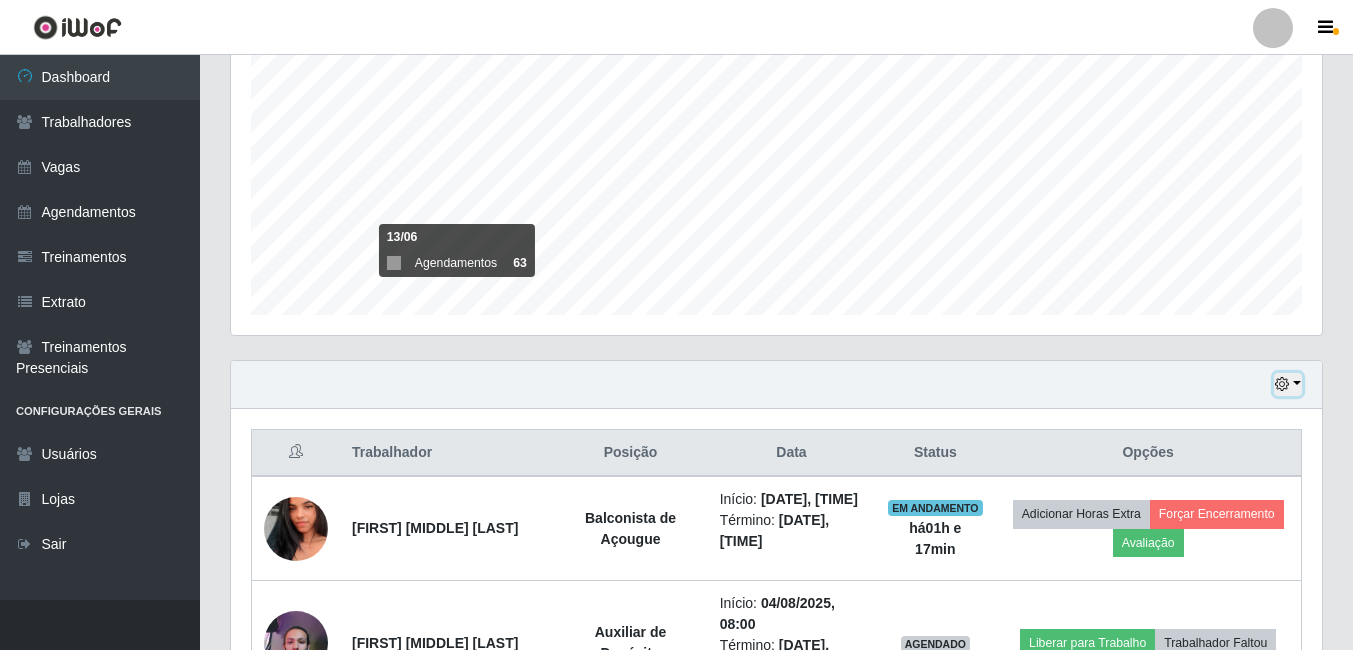 click at bounding box center [1282, 384] 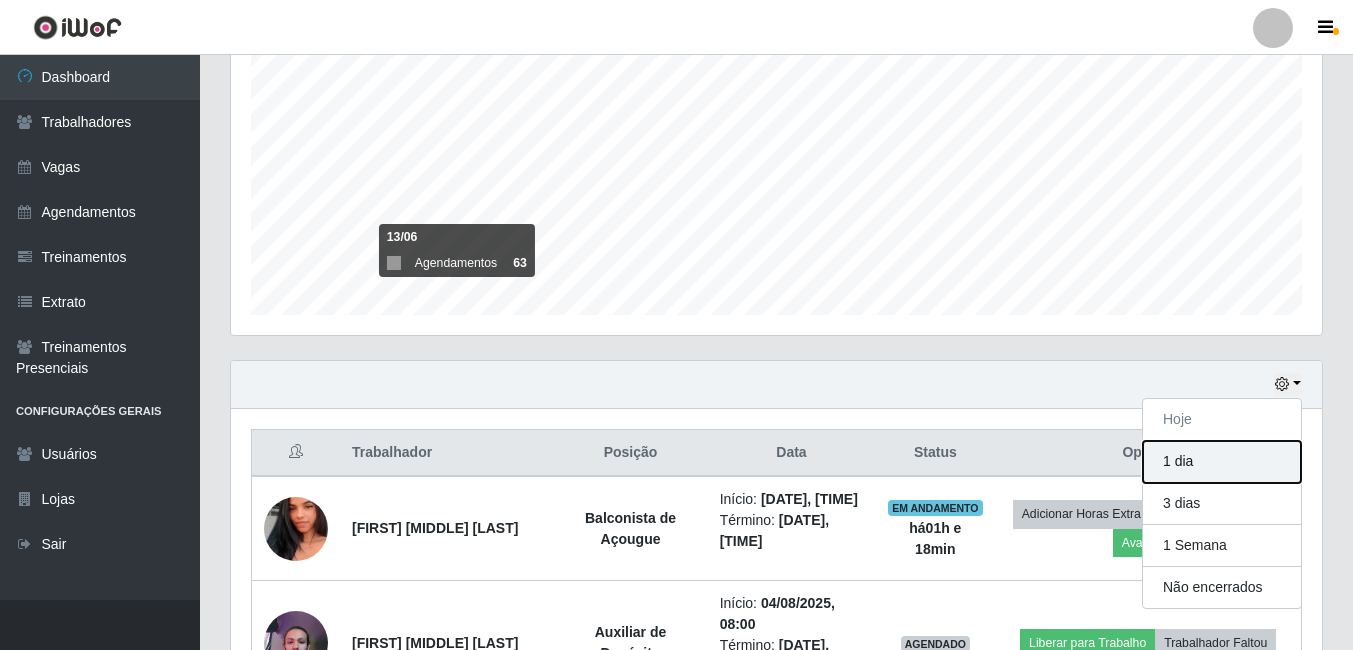 click on "1 dia" at bounding box center [1222, 462] 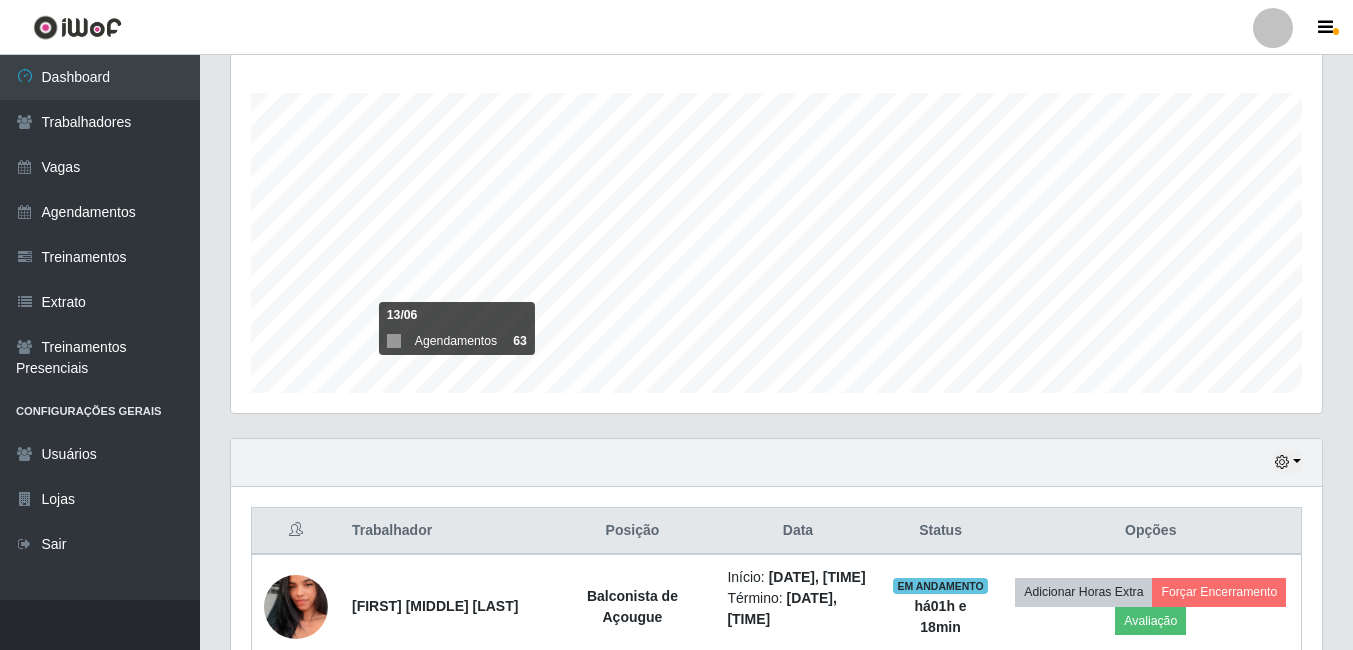 scroll, scrollTop: 400, scrollLeft: 0, axis: vertical 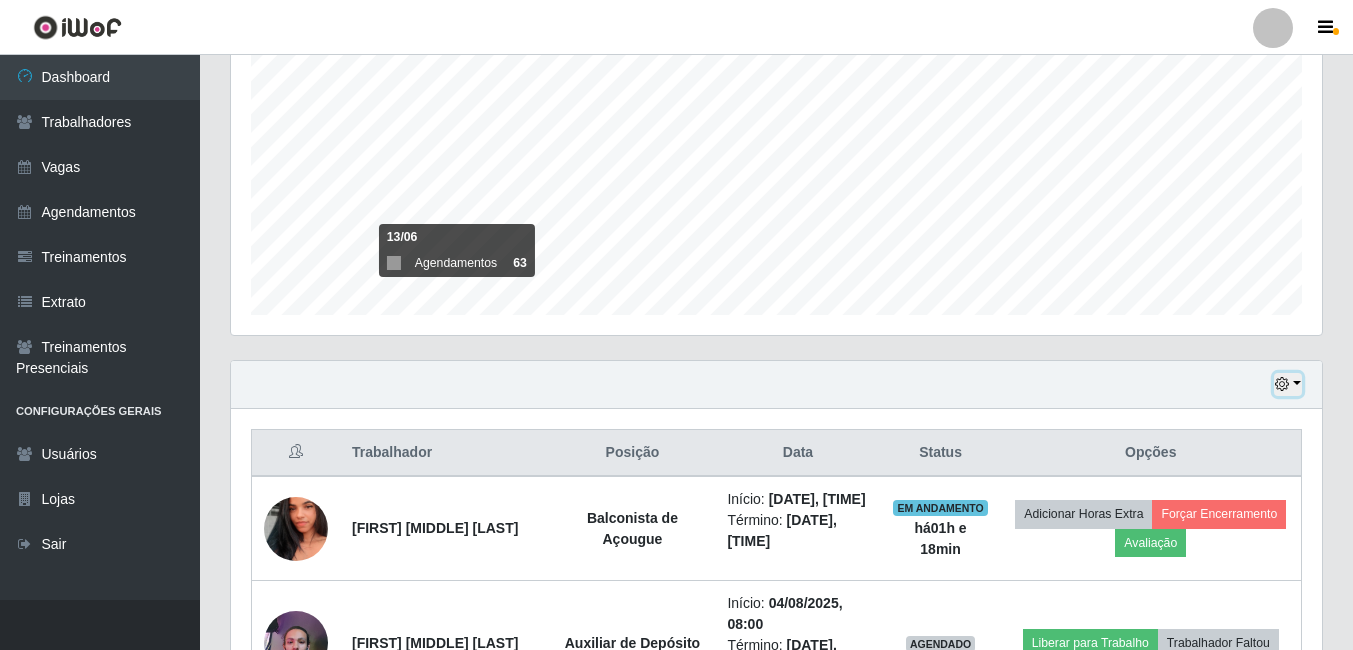 click at bounding box center (1282, 384) 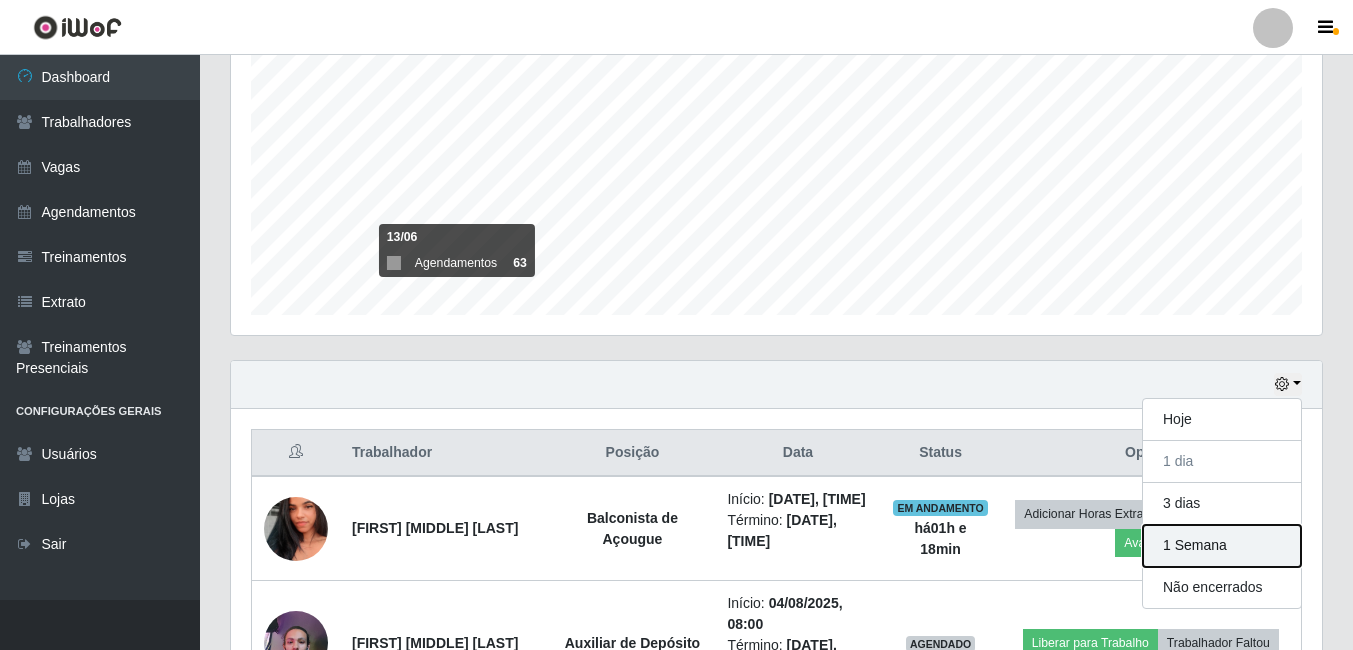 click on "1 Semana" at bounding box center [1222, 546] 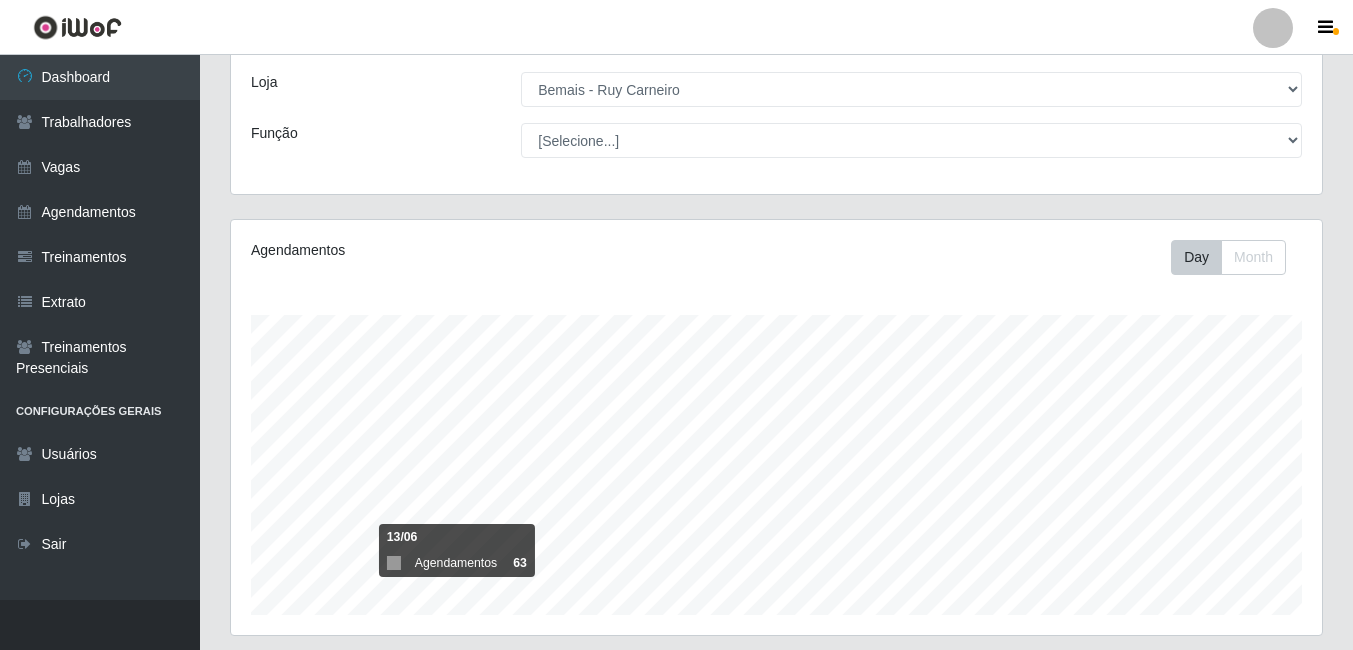 scroll, scrollTop: 400, scrollLeft: 0, axis: vertical 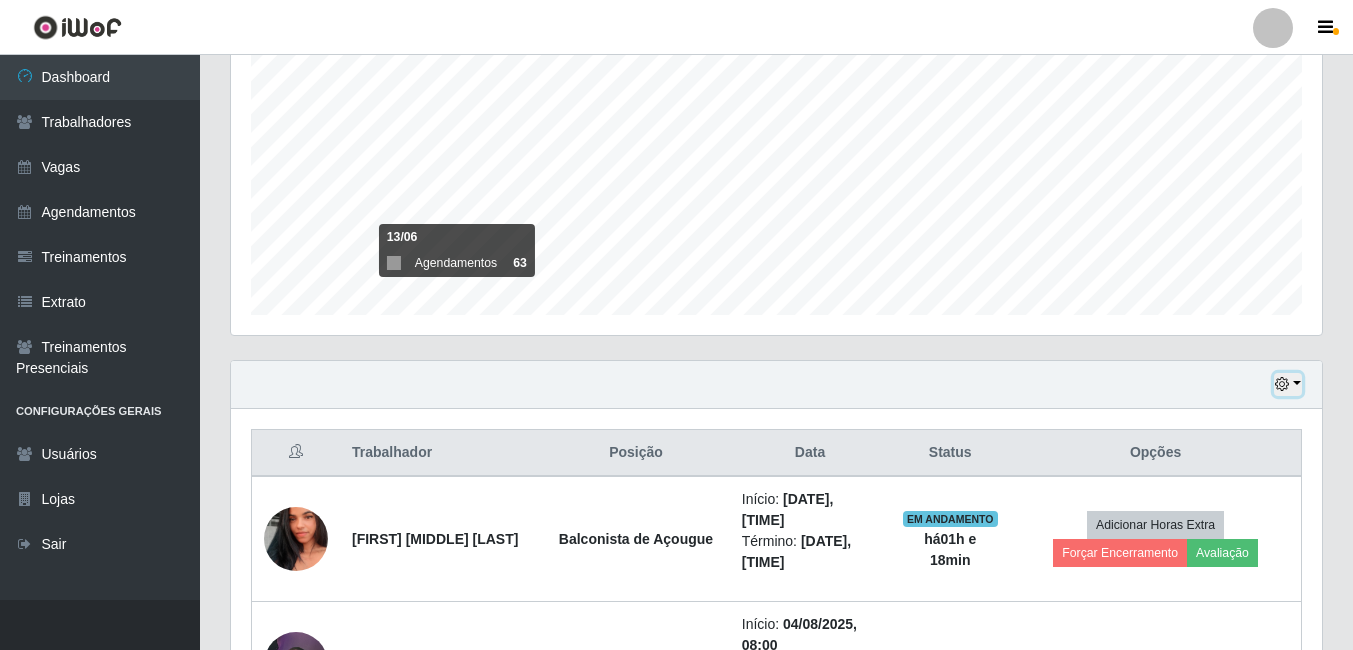 click at bounding box center (1288, 384) 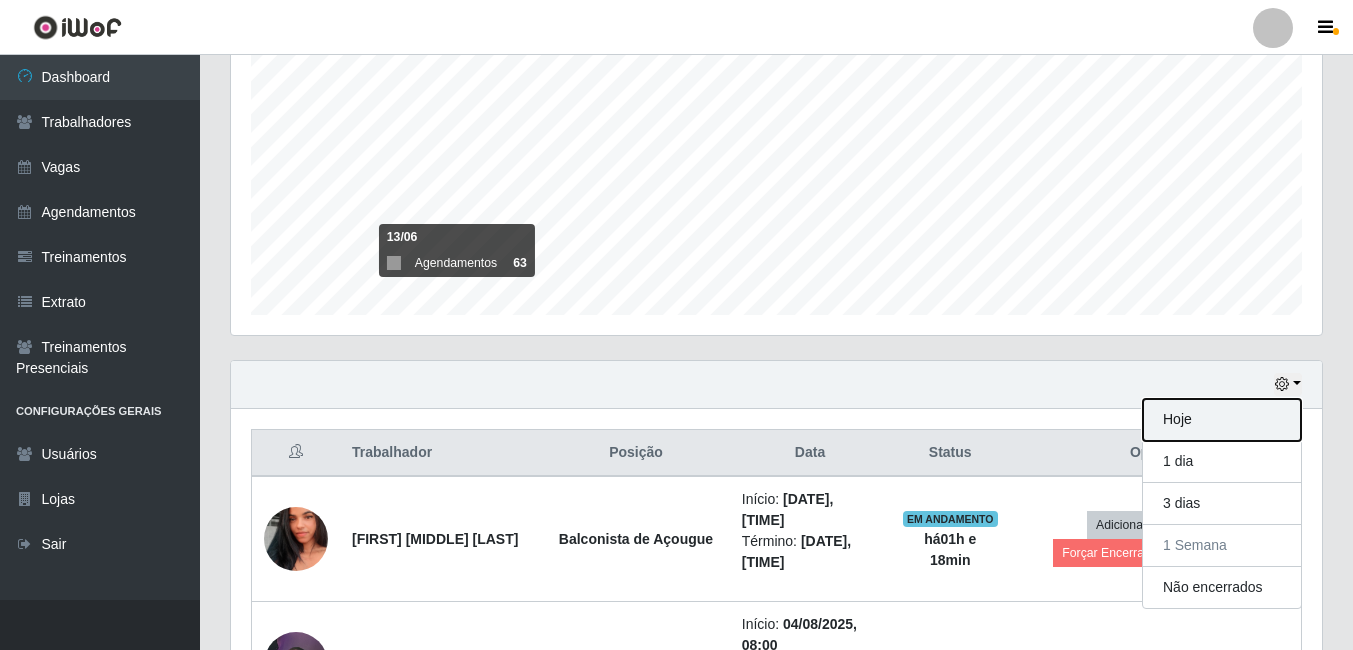click on "Hoje" at bounding box center (1222, 420) 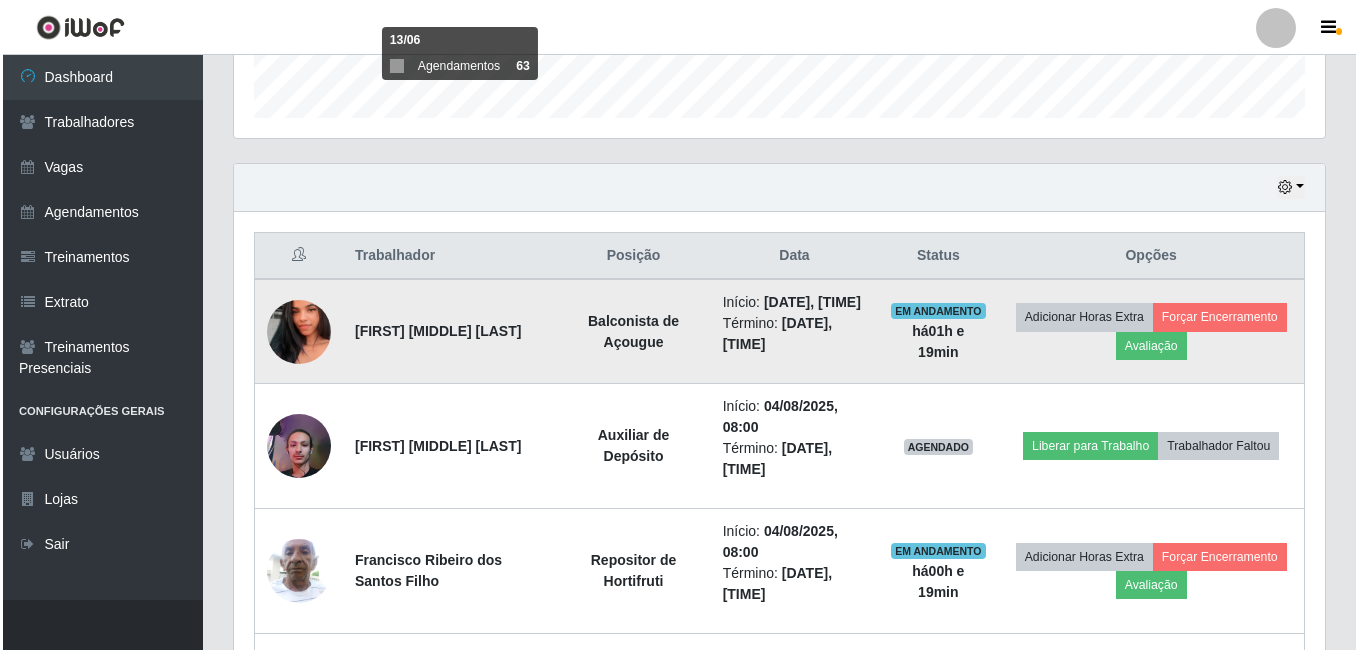 scroll, scrollTop: 600, scrollLeft: 0, axis: vertical 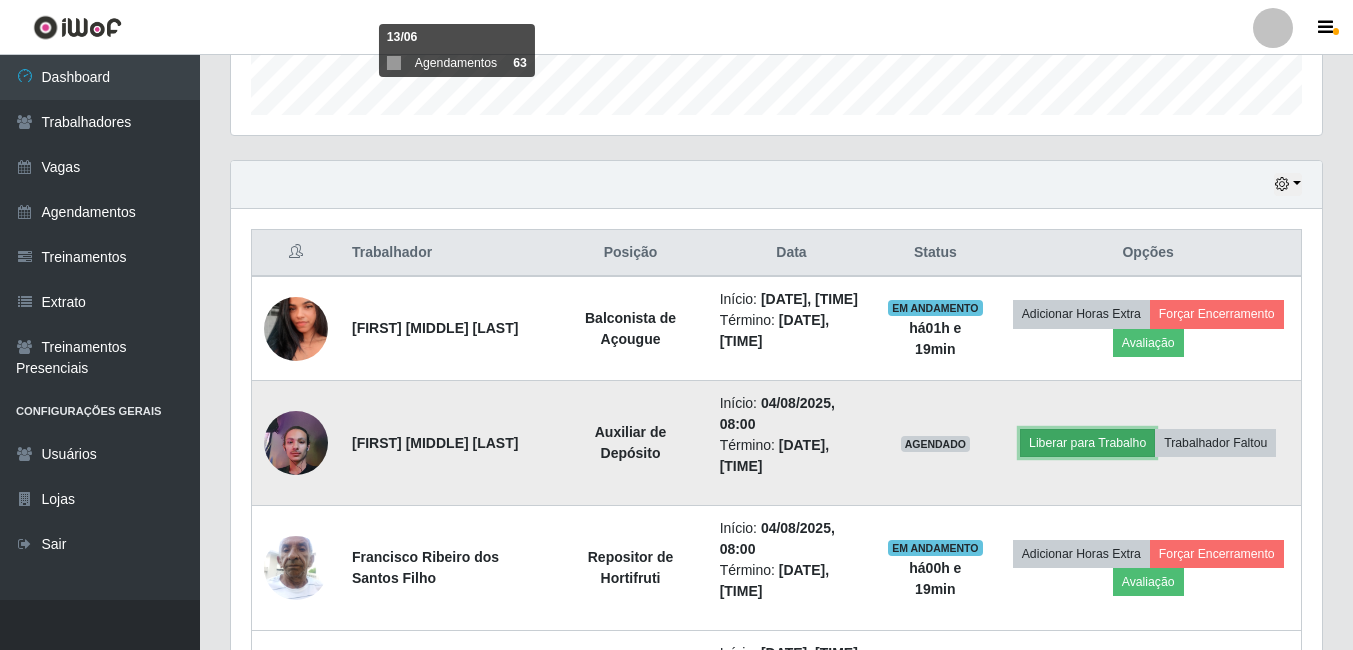 click on "Liberar para Trabalho" at bounding box center [1087, 443] 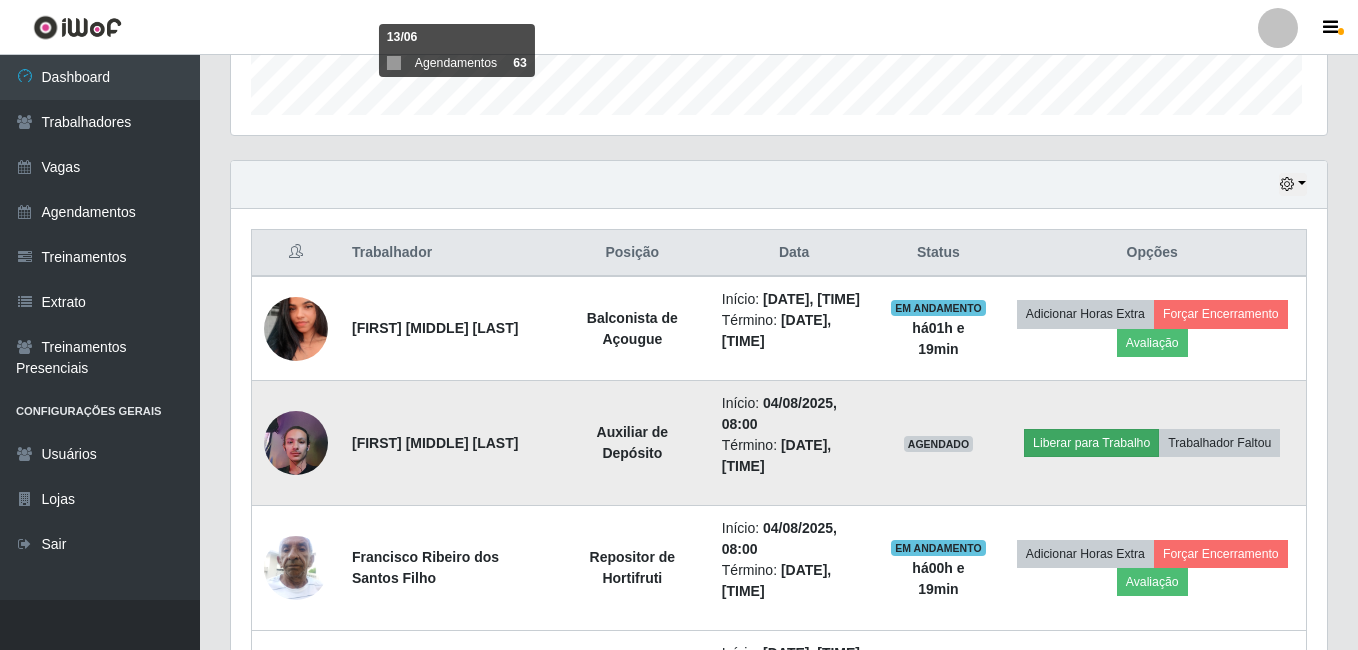 scroll, scrollTop: 999585, scrollLeft: 998919, axis: both 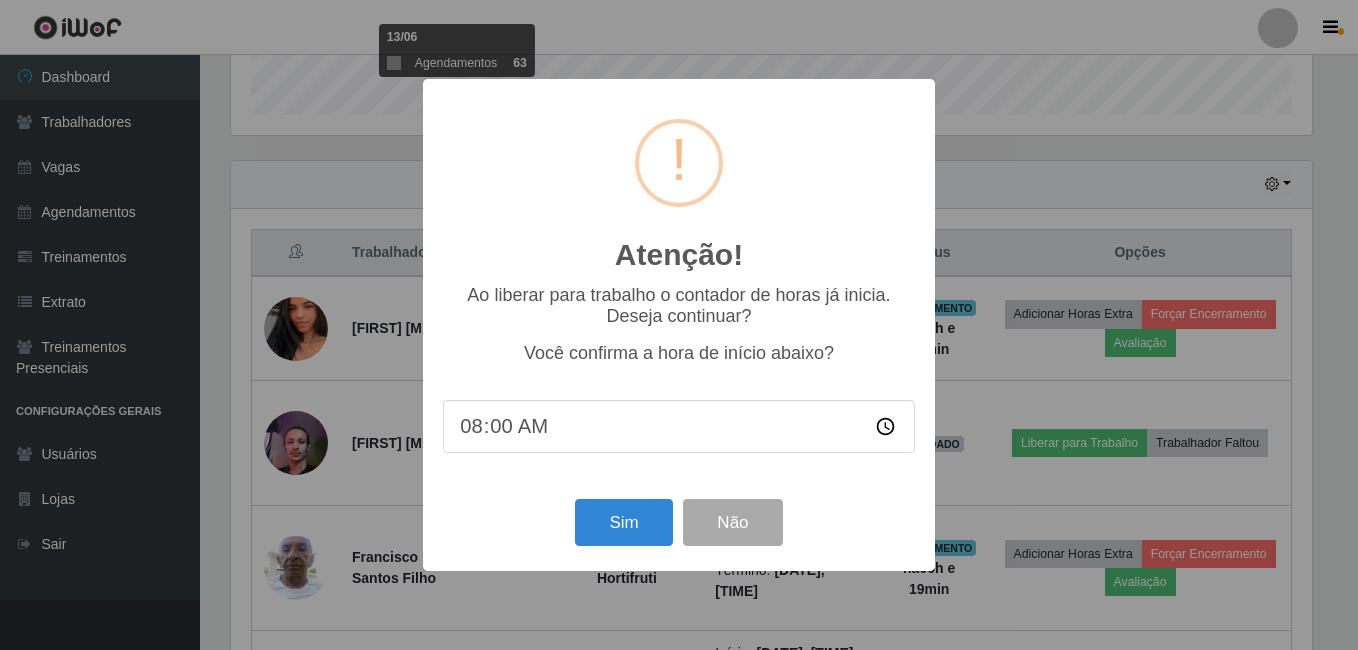 click on "08:00" at bounding box center [679, 426] 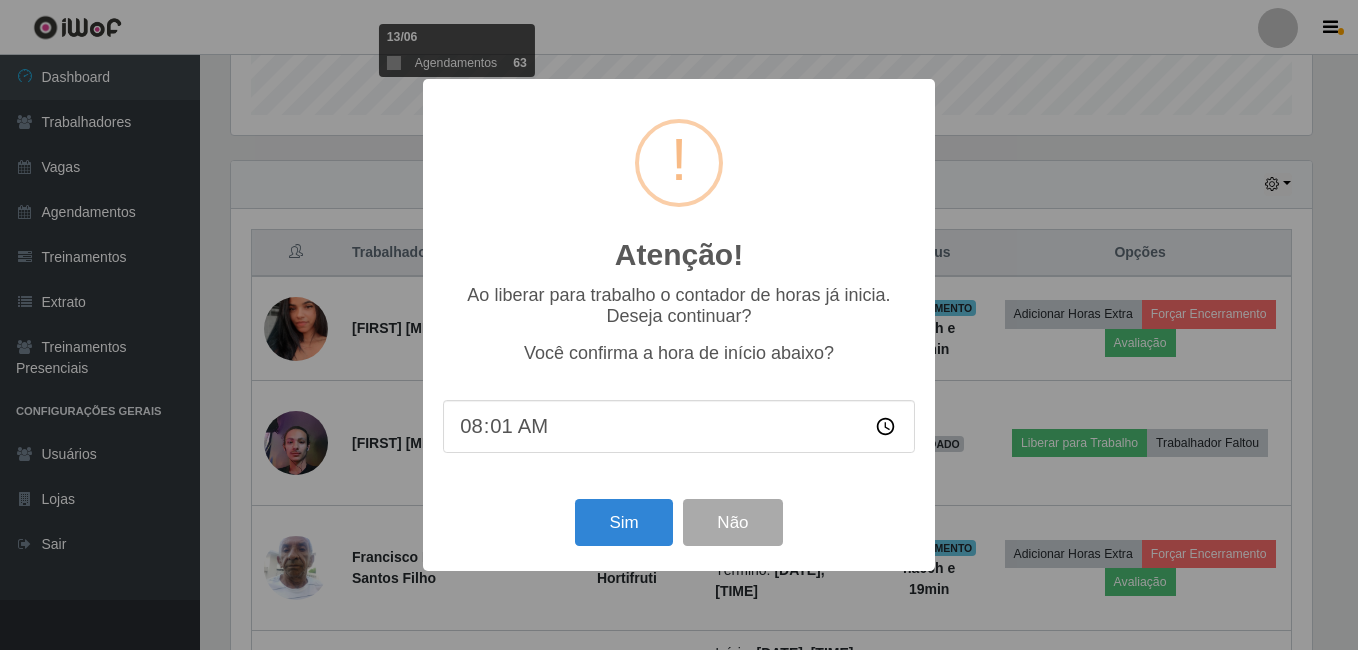 type on "[TIME]" 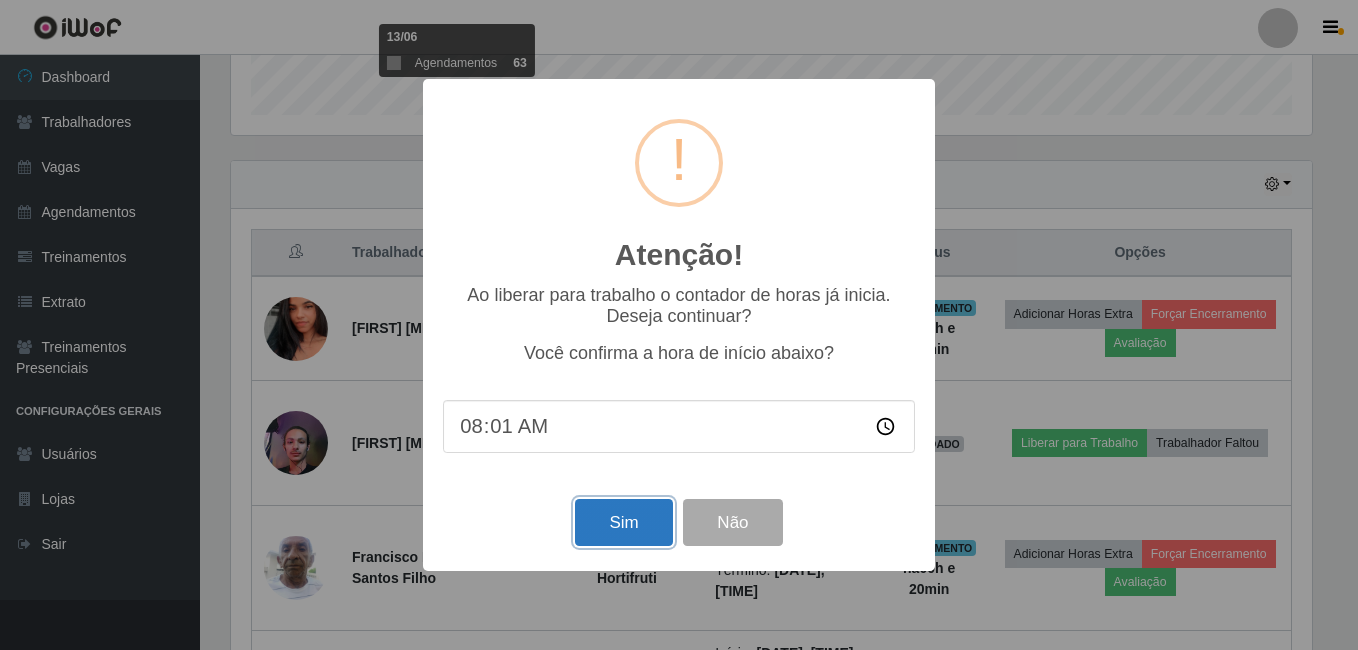 click on "Sim" at bounding box center (623, 522) 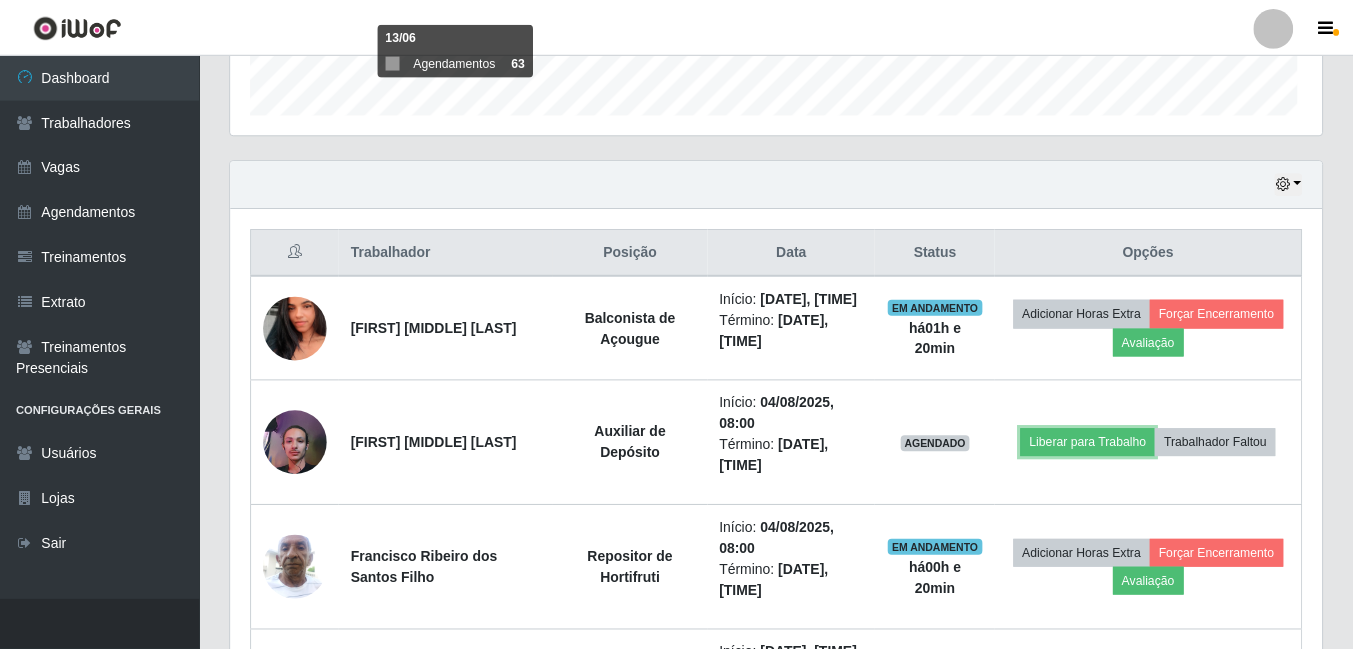 scroll, scrollTop: 999585, scrollLeft: 998909, axis: both 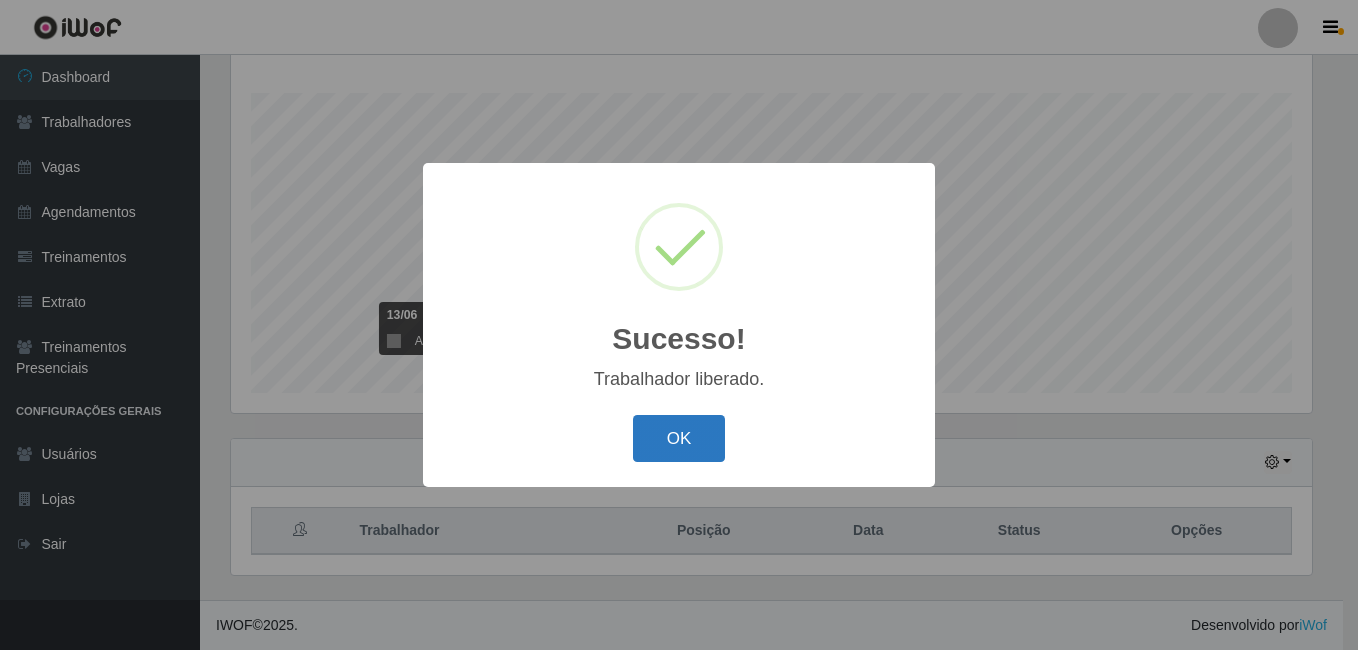 click on "OK" at bounding box center (679, 438) 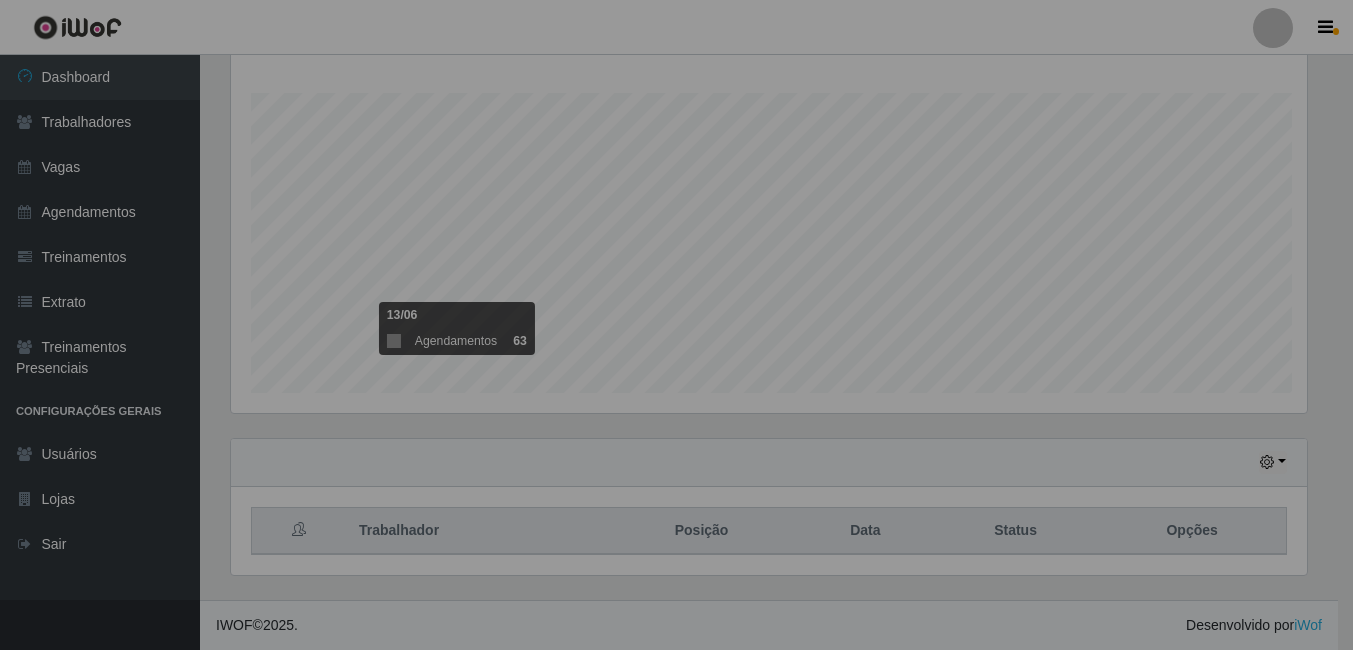 scroll, scrollTop: 999585, scrollLeft: 998909, axis: both 